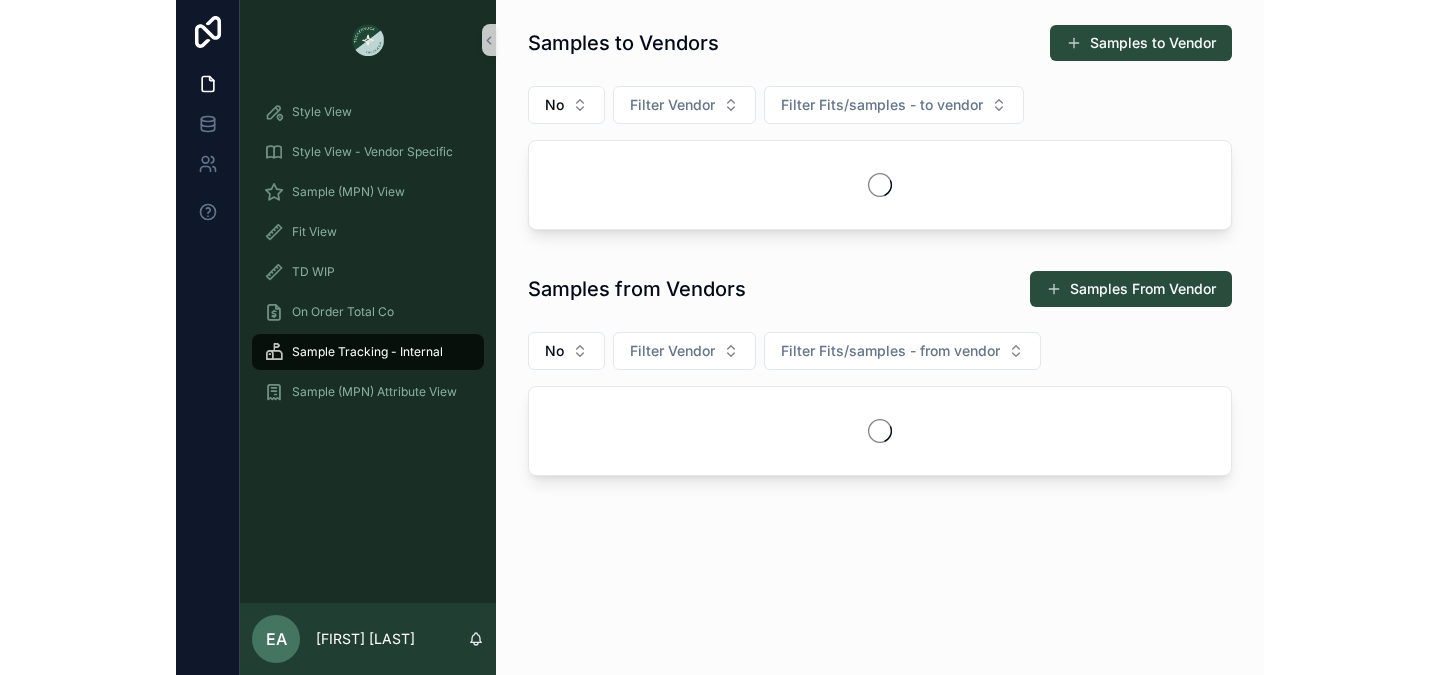 scroll, scrollTop: 0, scrollLeft: 0, axis: both 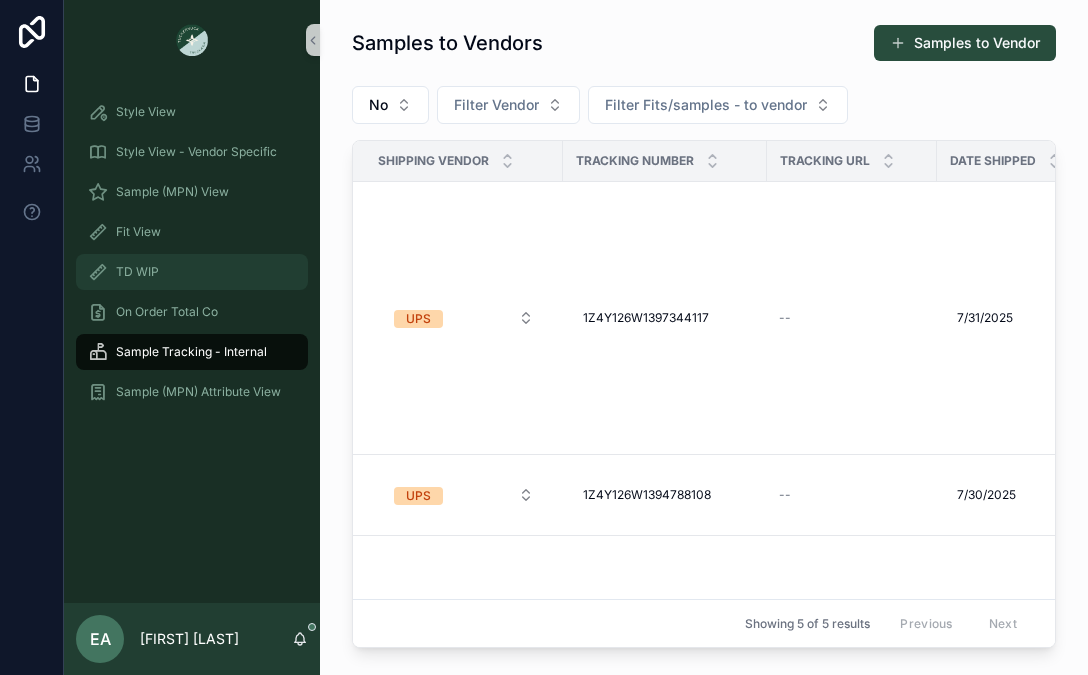 click on "TD WIP" at bounding box center (137, 272) 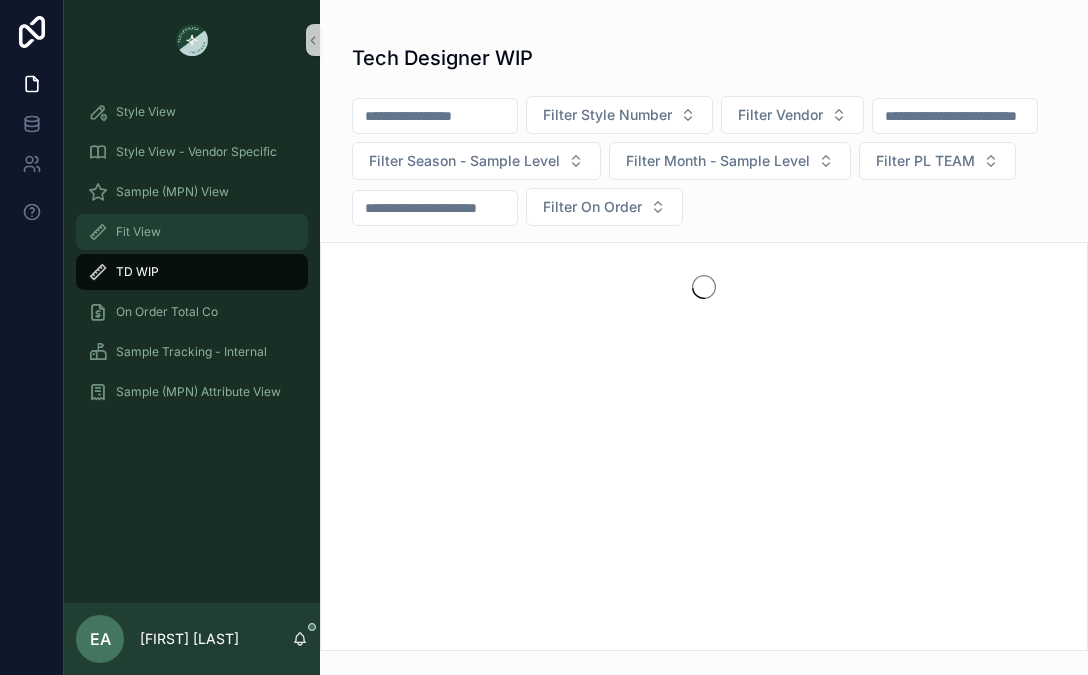 click on "Fit View" at bounding box center (138, 232) 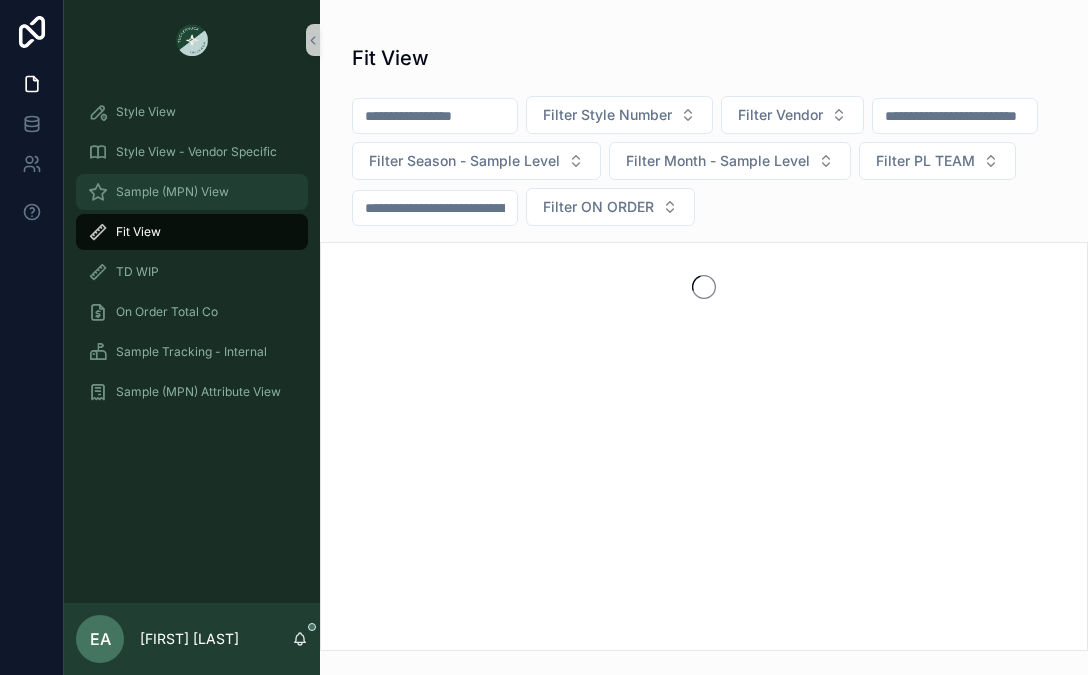 click on "Sample (MPN) View" at bounding box center [172, 192] 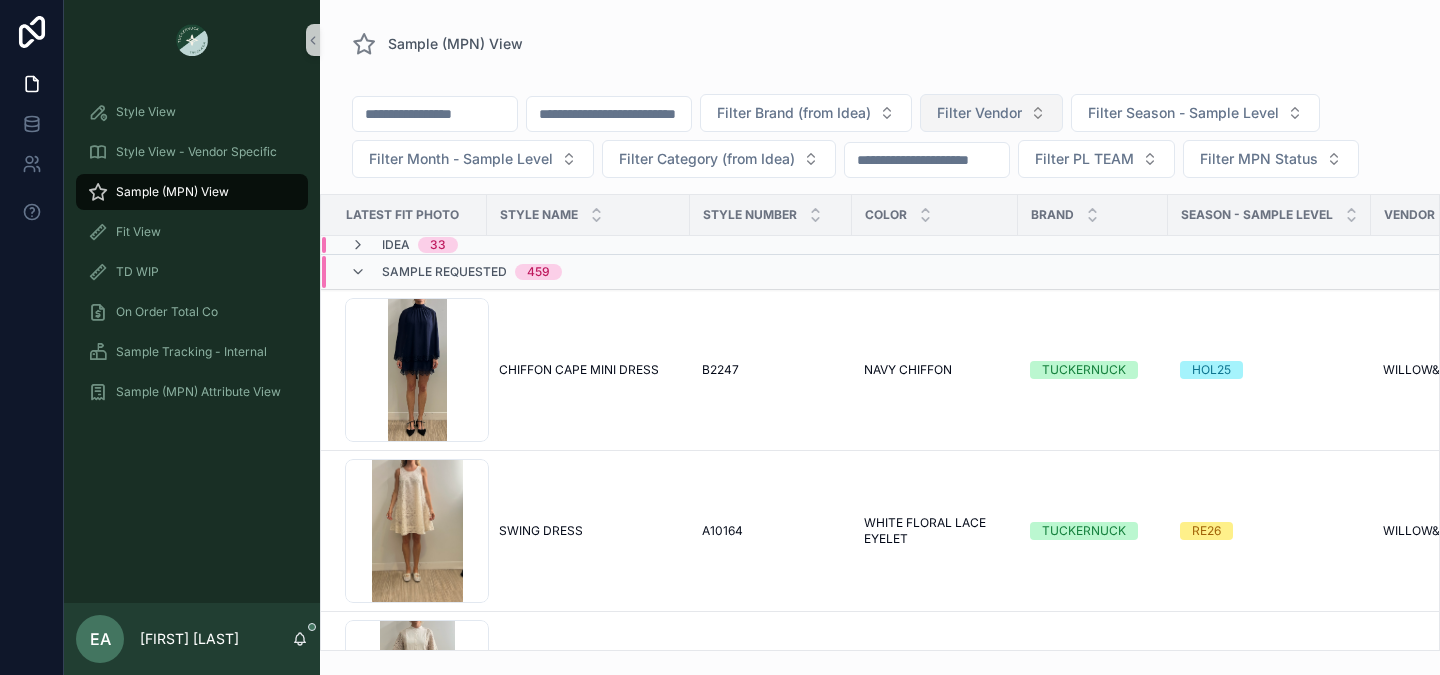 click on "Filter Vendor" at bounding box center (991, 113) 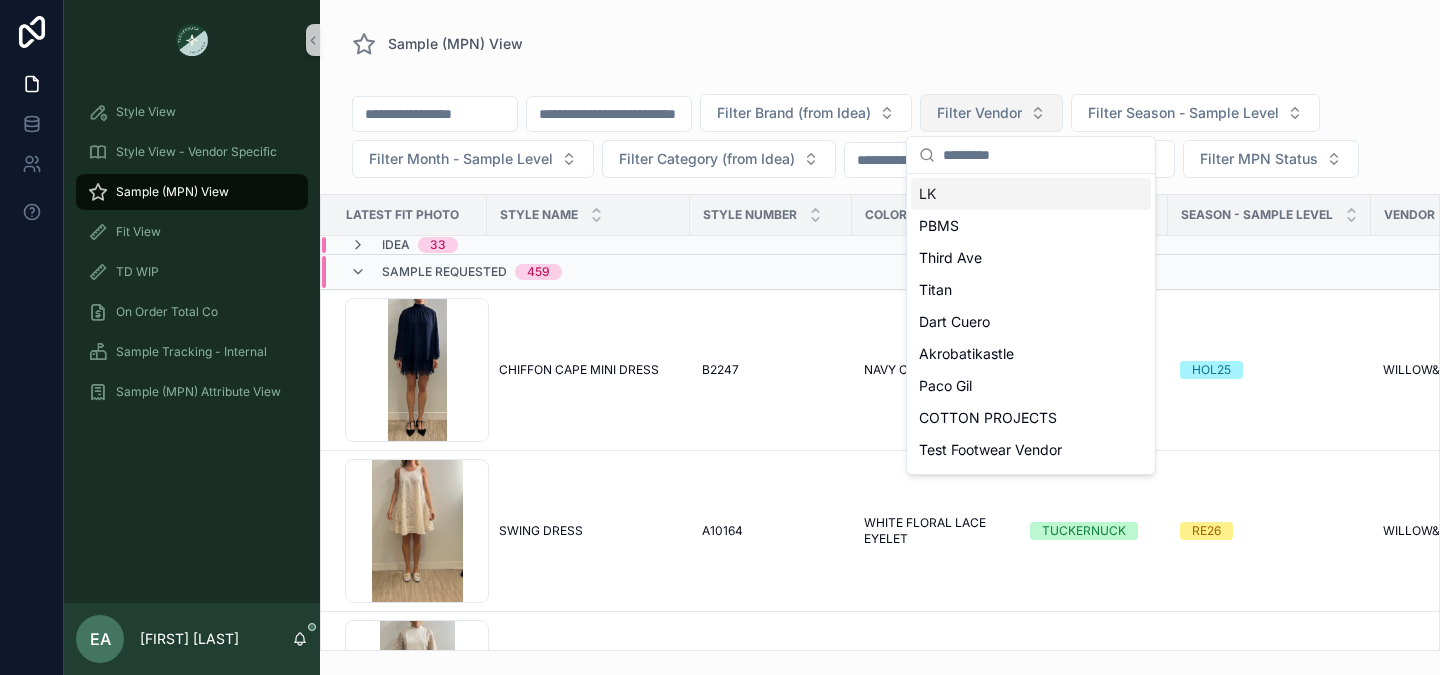 click on "Filter Vendor" at bounding box center (991, 113) 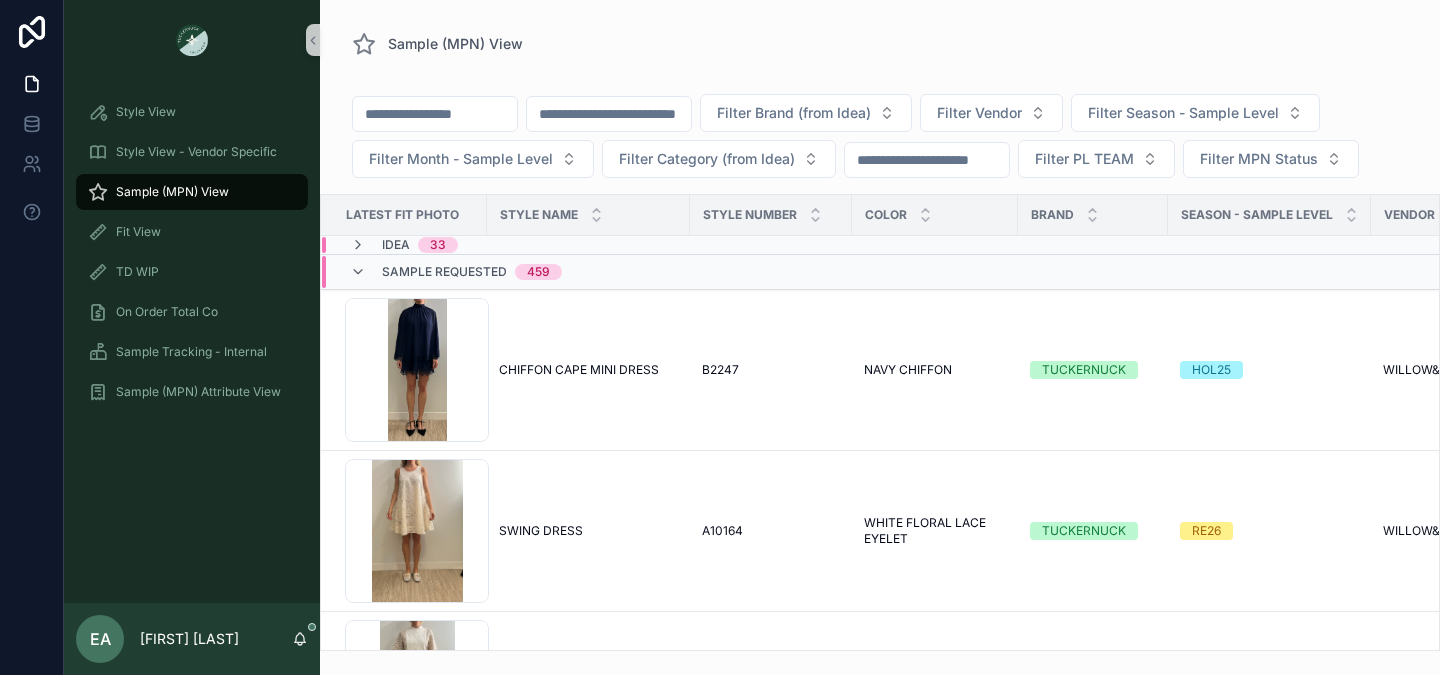 click on "Filter Brand (from Idea) Filter Vendor Filter Season - Sample Level Filter  Month - Sample Level Filter Category (from Idea) Filter PL TEAM Filter MPN Status" at bounding box center (880, 140) 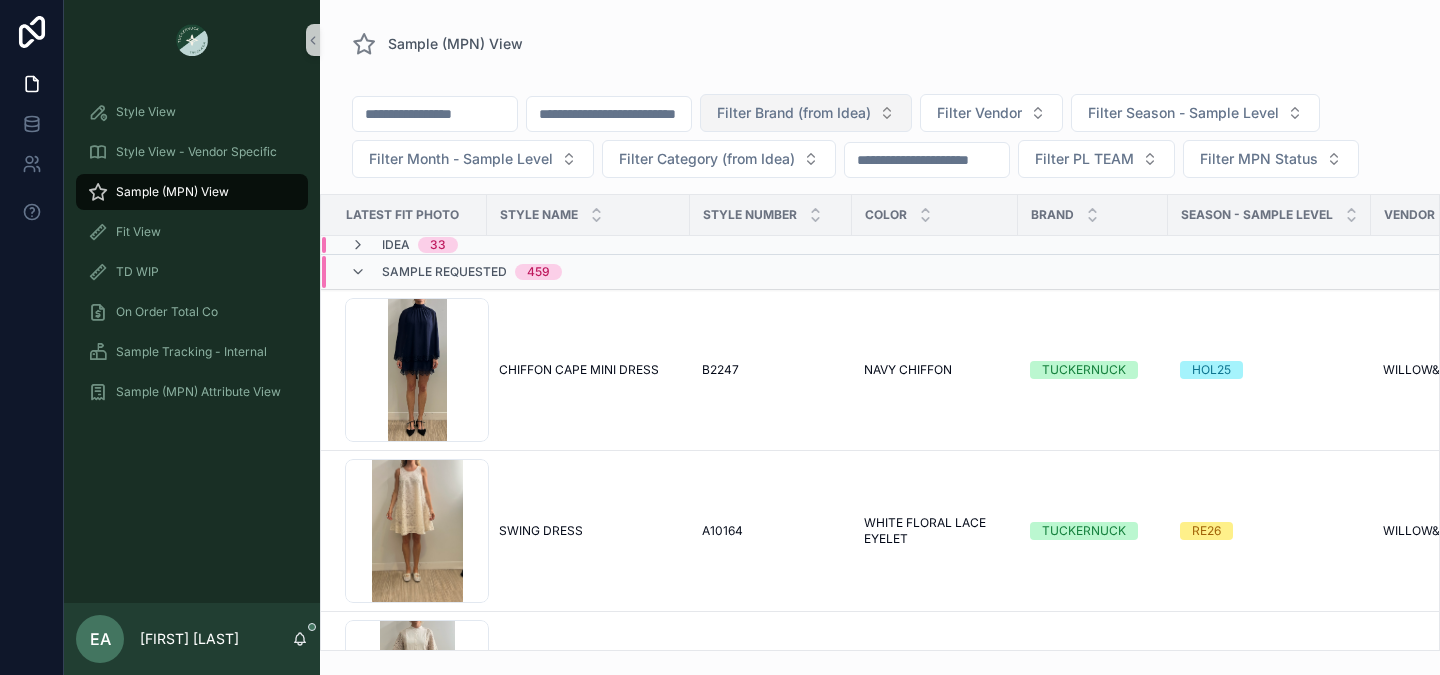 click on "Filter Brand (from Idea)" at bounding box center (794, 113) 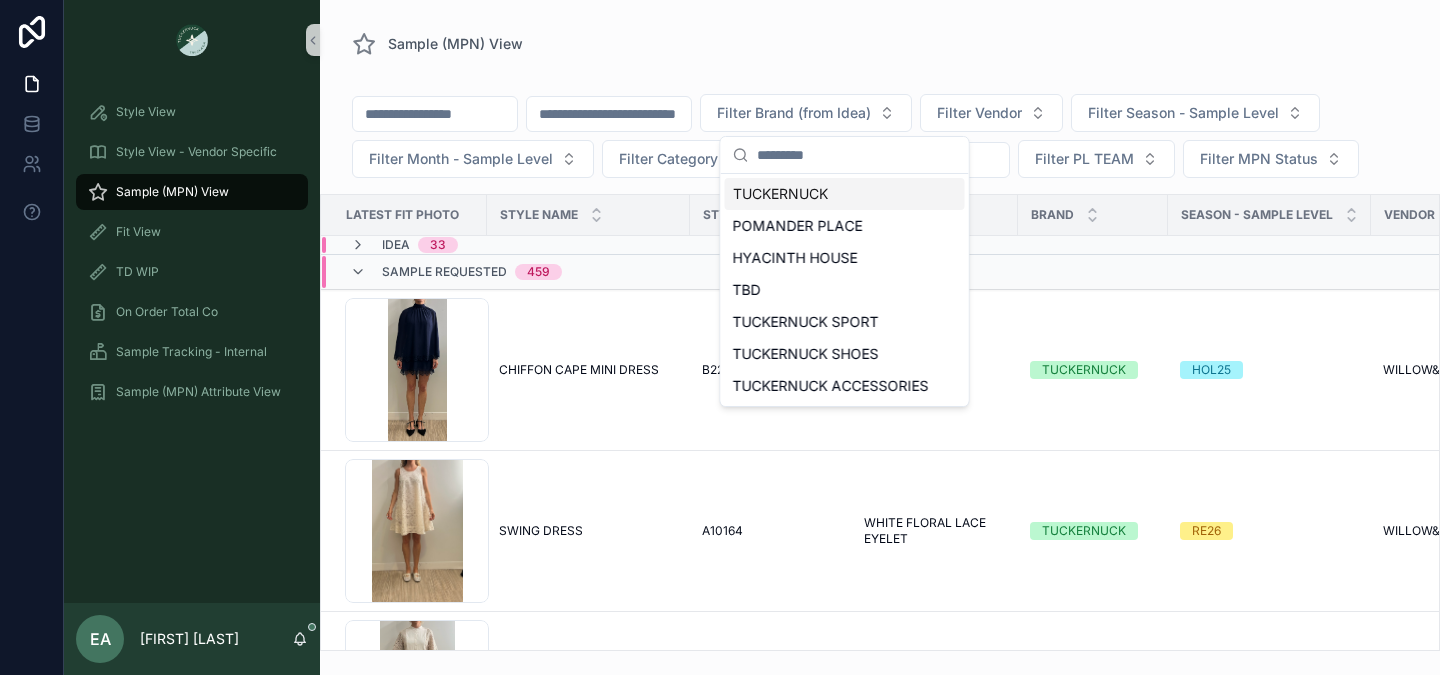 click at bounding box center [609, 114] 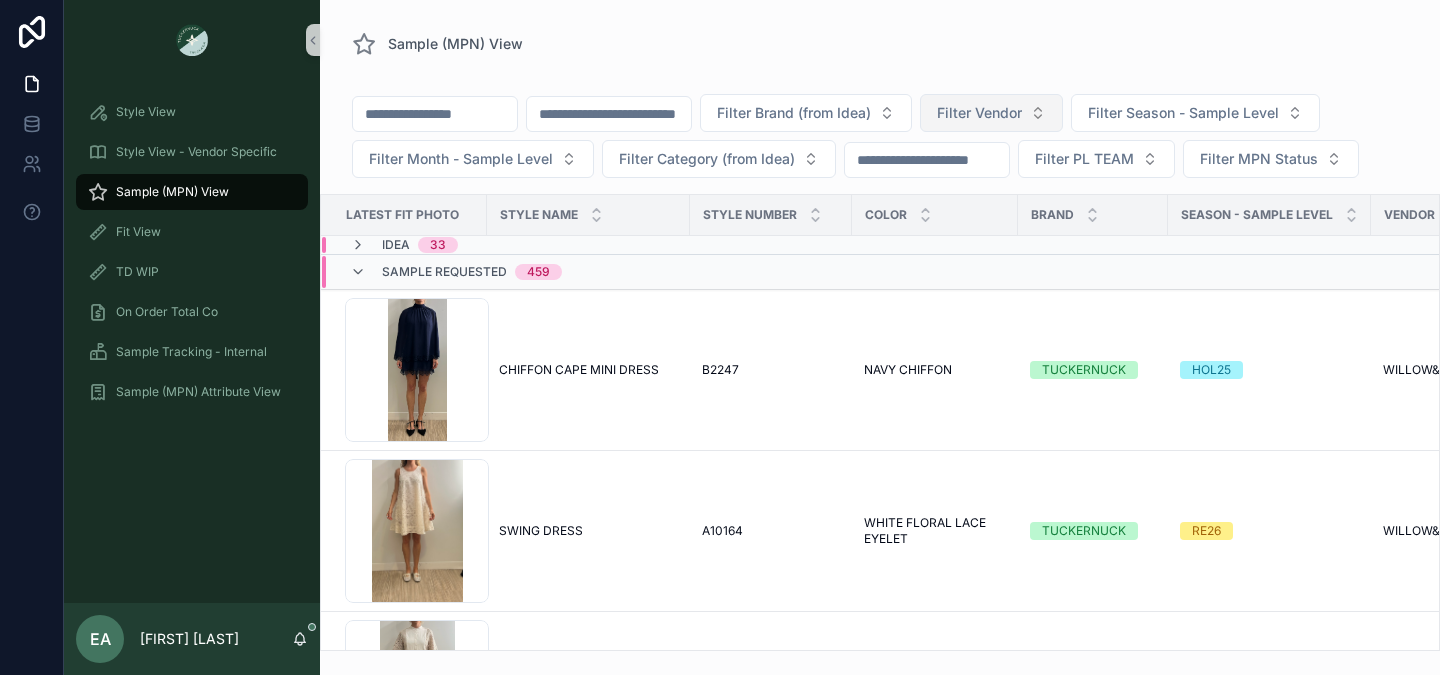 click on "Filter Vendor" at bounding box center [979, 113] 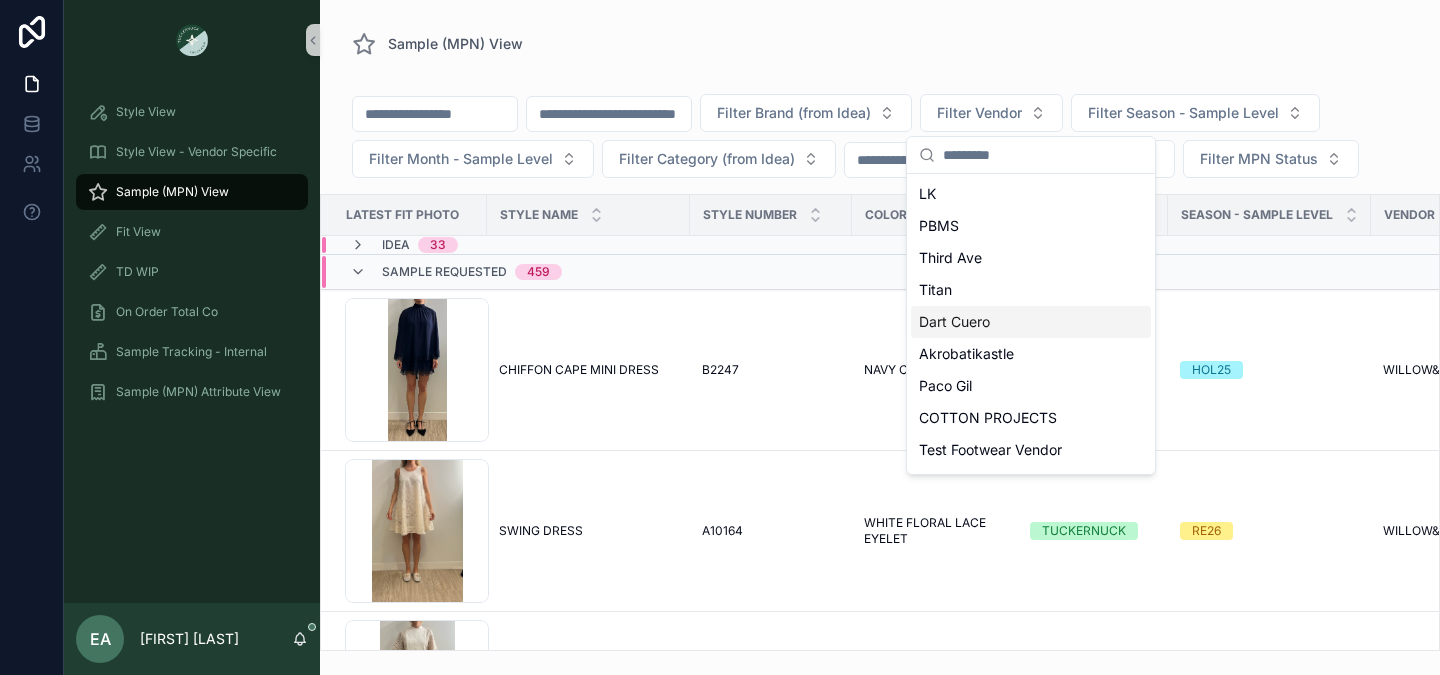 scroll, scrollTop: 828, scrollLeft: 0, axis: vertical 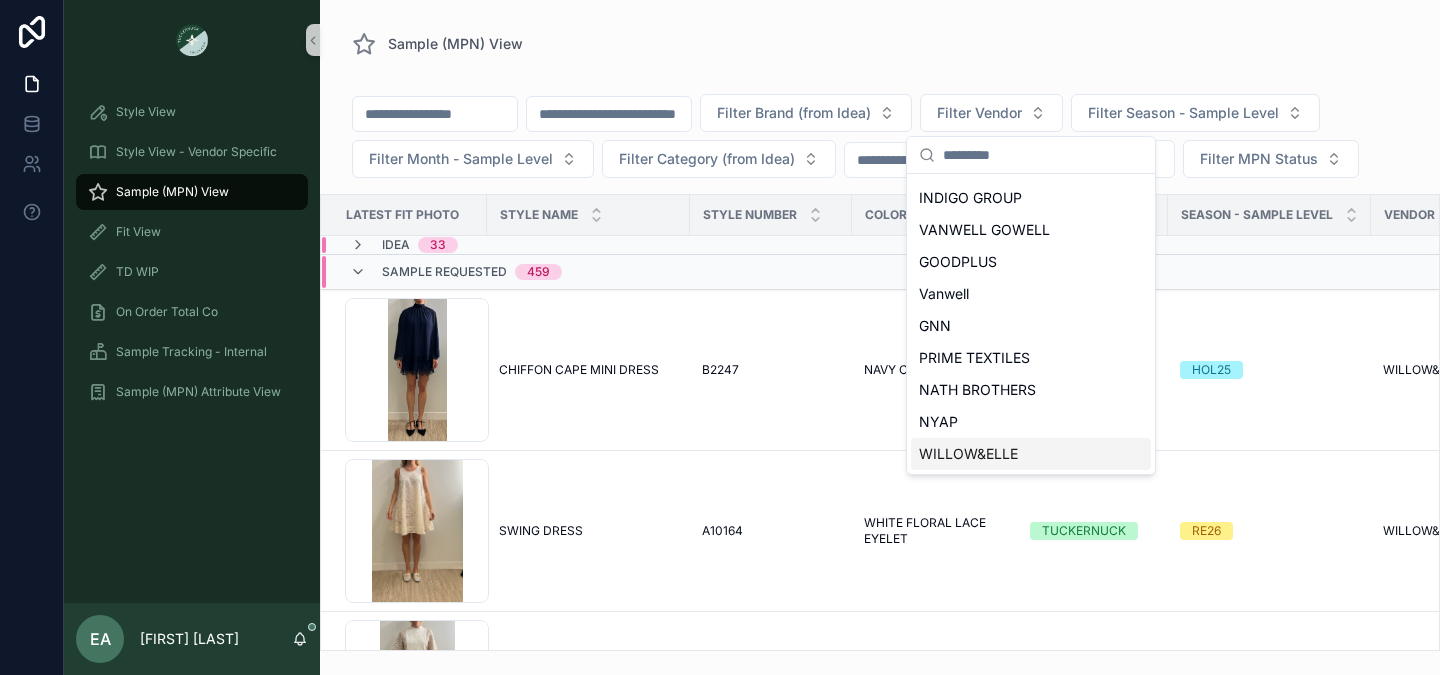 click on "WILLOW&ELLE" at bounding box center [968, 454] 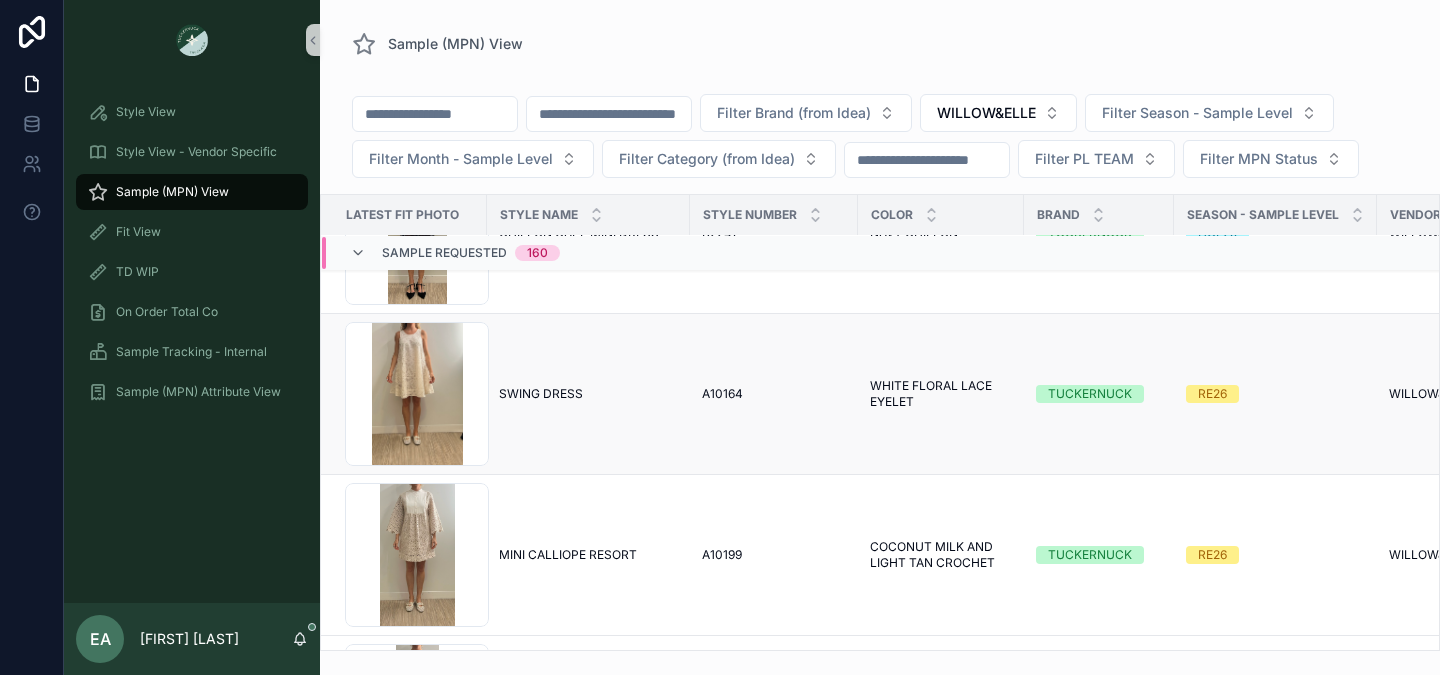 scroll, scrollTop: 161, scrollLeft: 0, axis: vertical 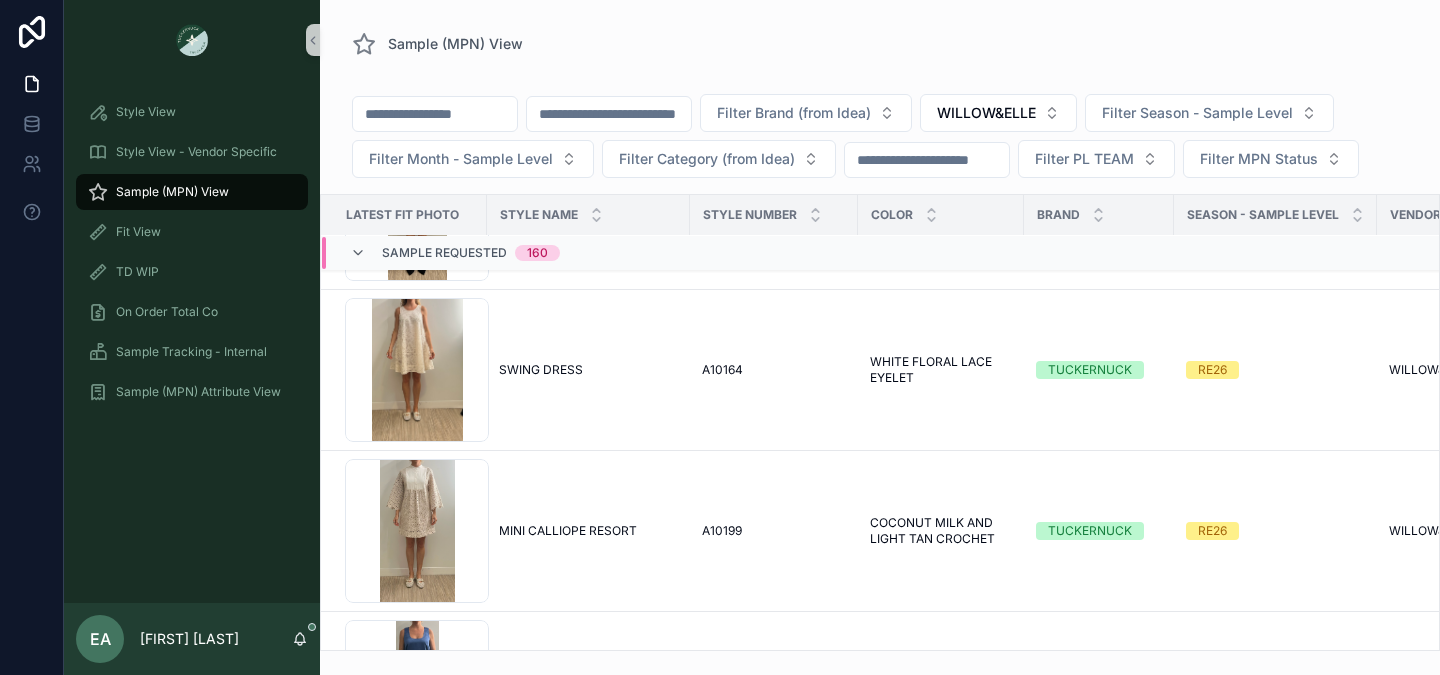 click on "Filter Brand (from Idea) WILLOW&ELLE Filter Season - Sample Level Filter Month - Sample Level Filter Category (from Idea) Filter PL TEAM Filter MPN Status" at bounding box center [880, 140] 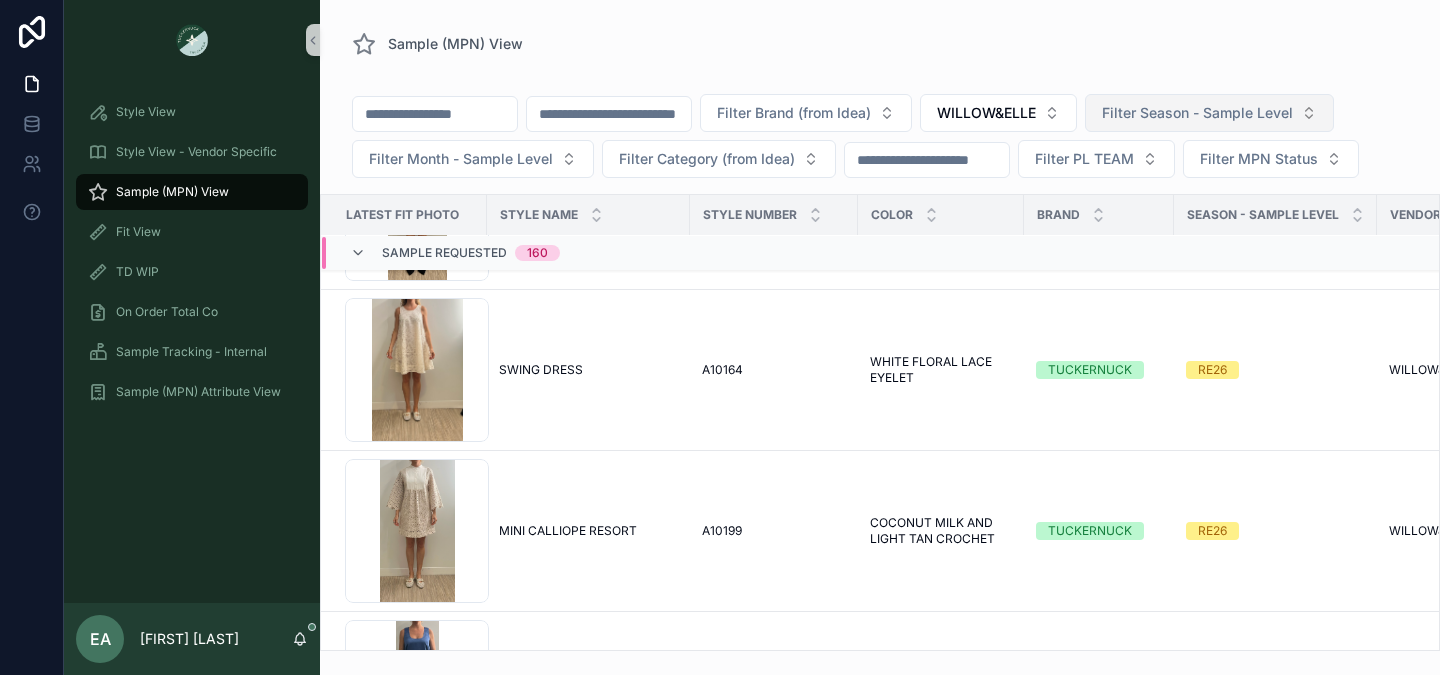 click on "Filter Season - Sample Level" at bounding box center (1209, 113) 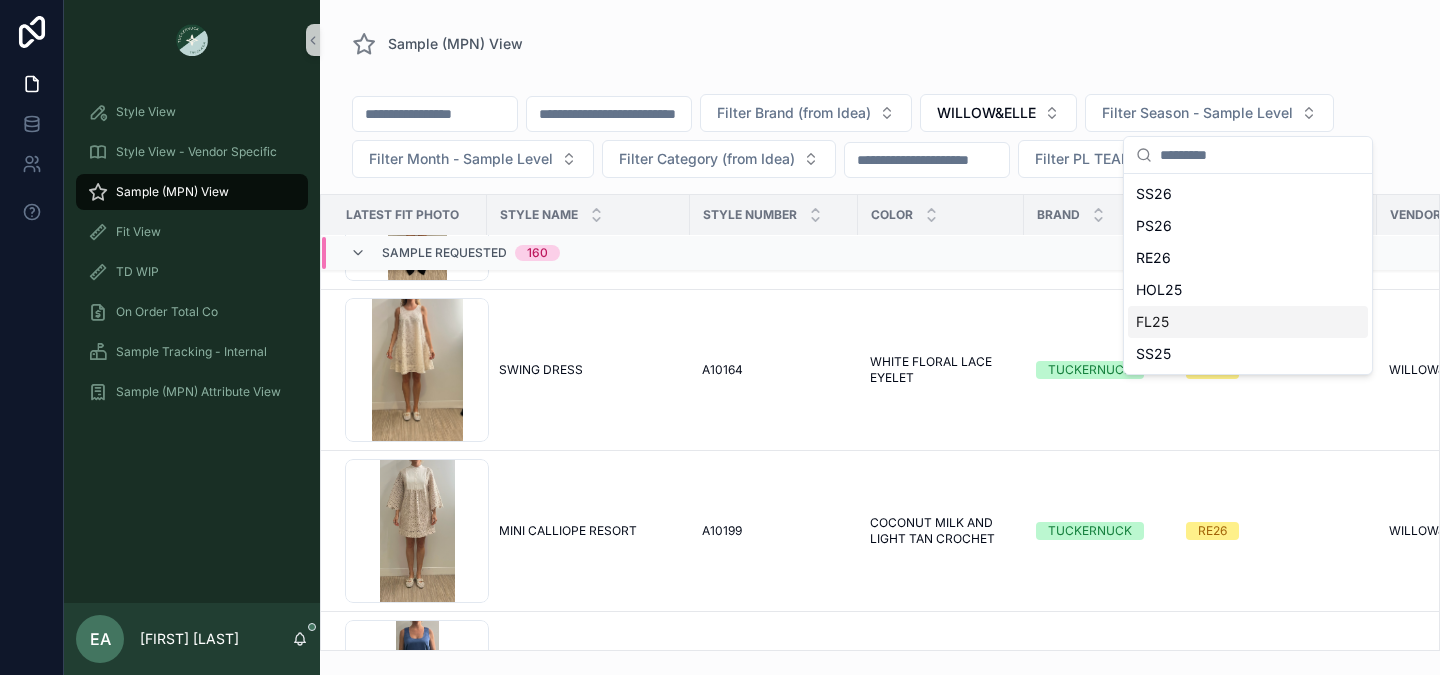 click on "HOL25" at bounding box center [1248, 290] 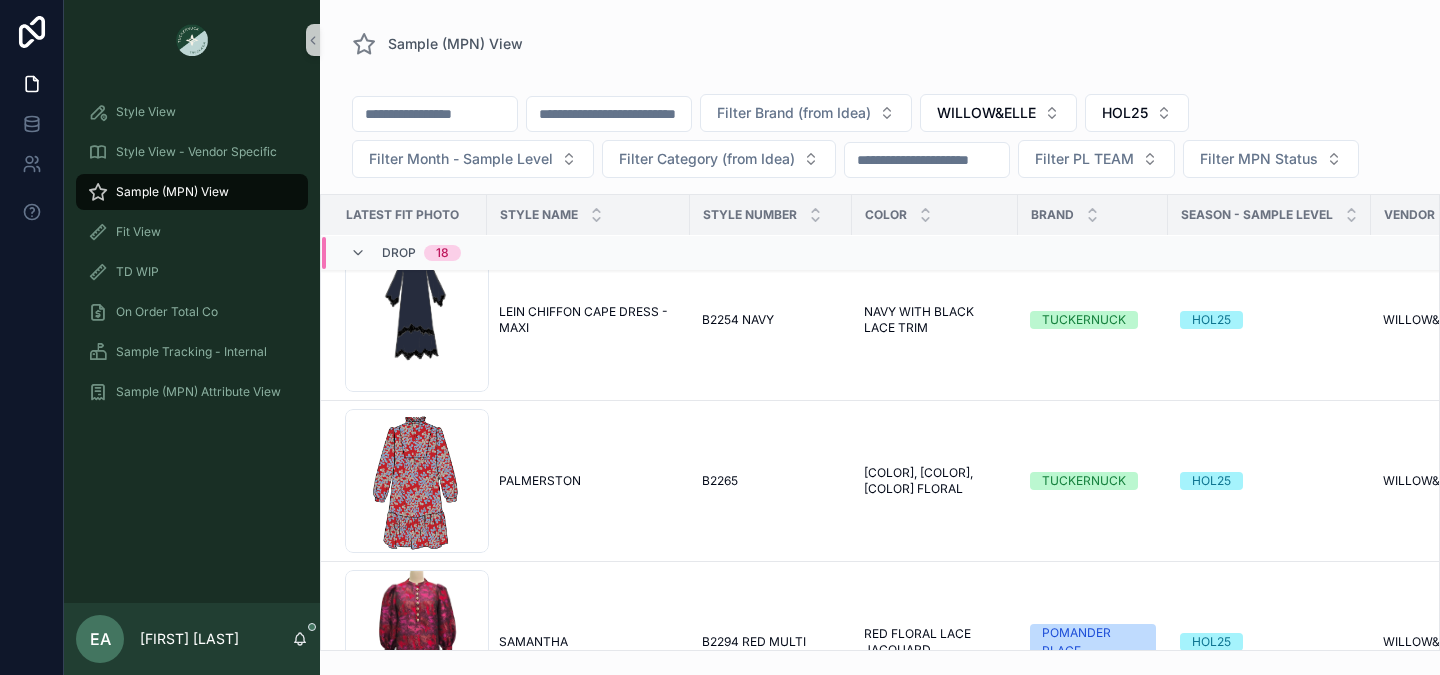 scroll, scrollTop: 14957, scrollLeft: 0, axis: vertical 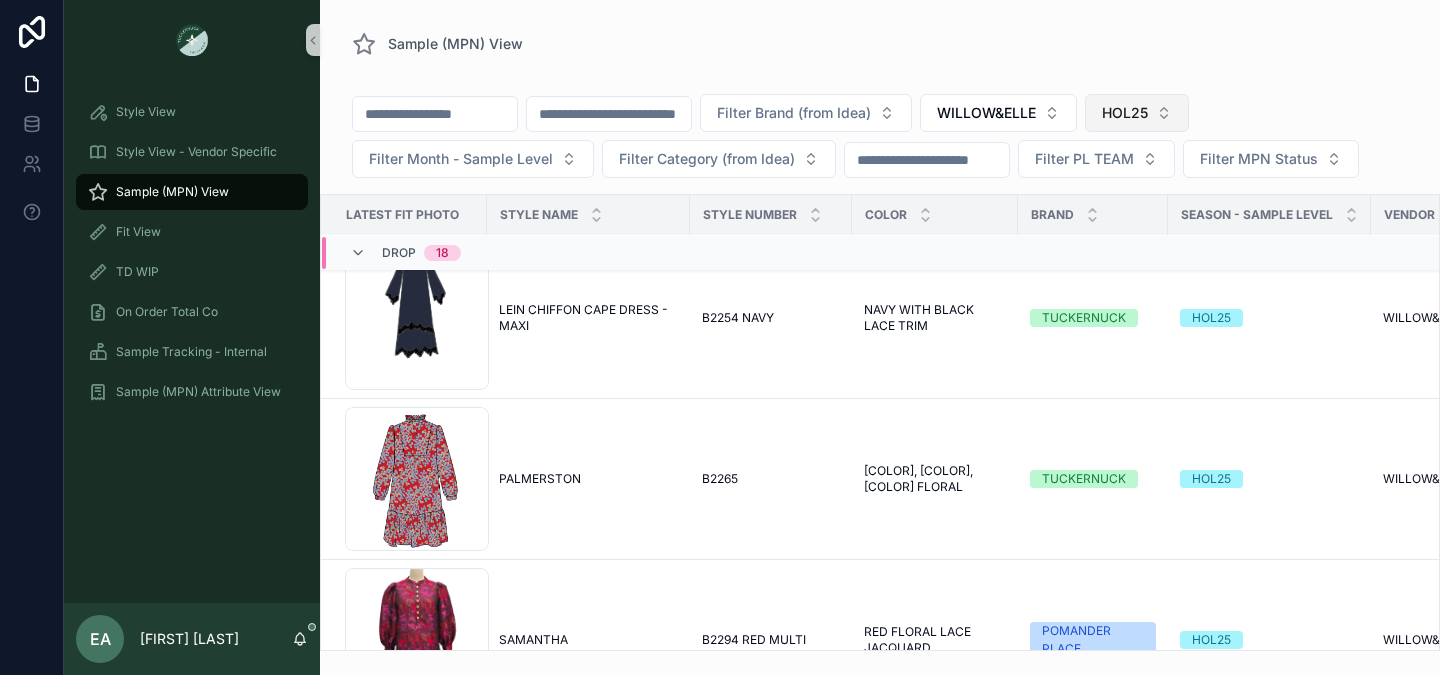 click on "HOL25" at bounding box center [1137, 113] 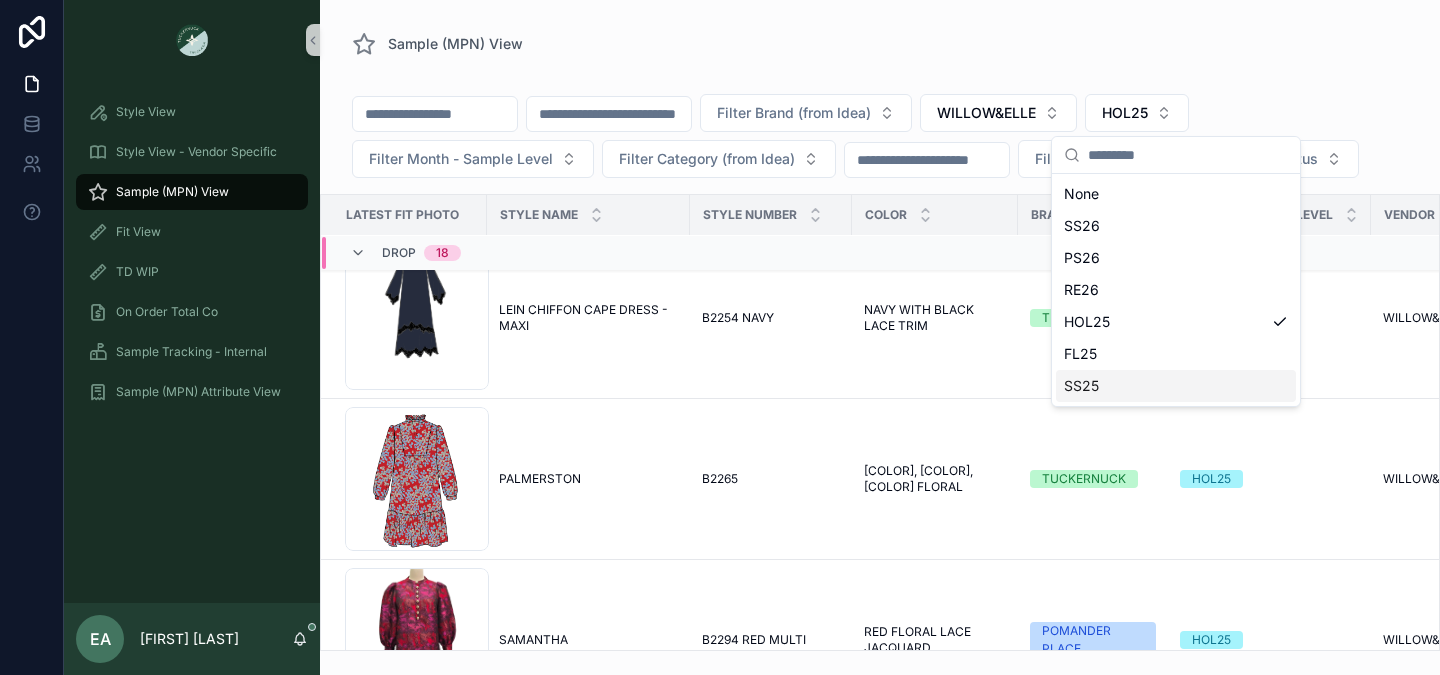 click on "SS25" at bounding box center (1176, 386) 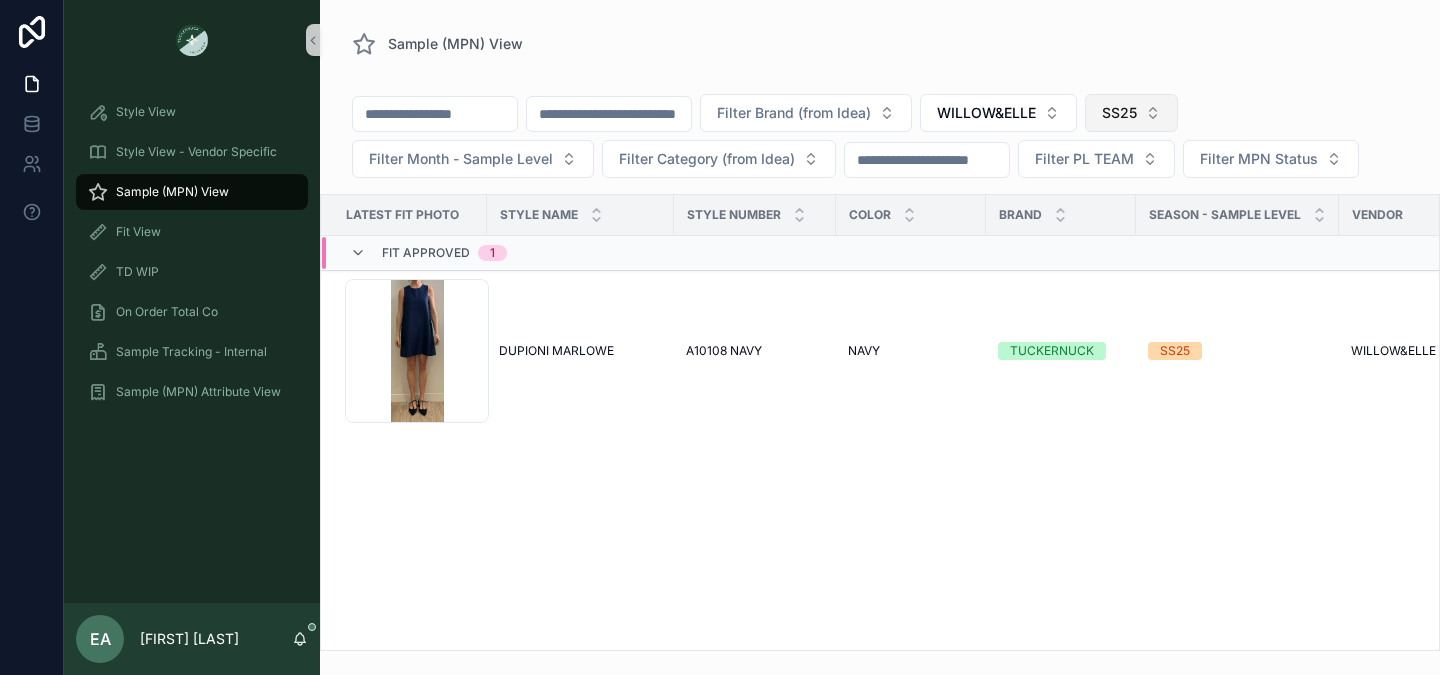click on "SS25" at bounding box center [1131, 113] 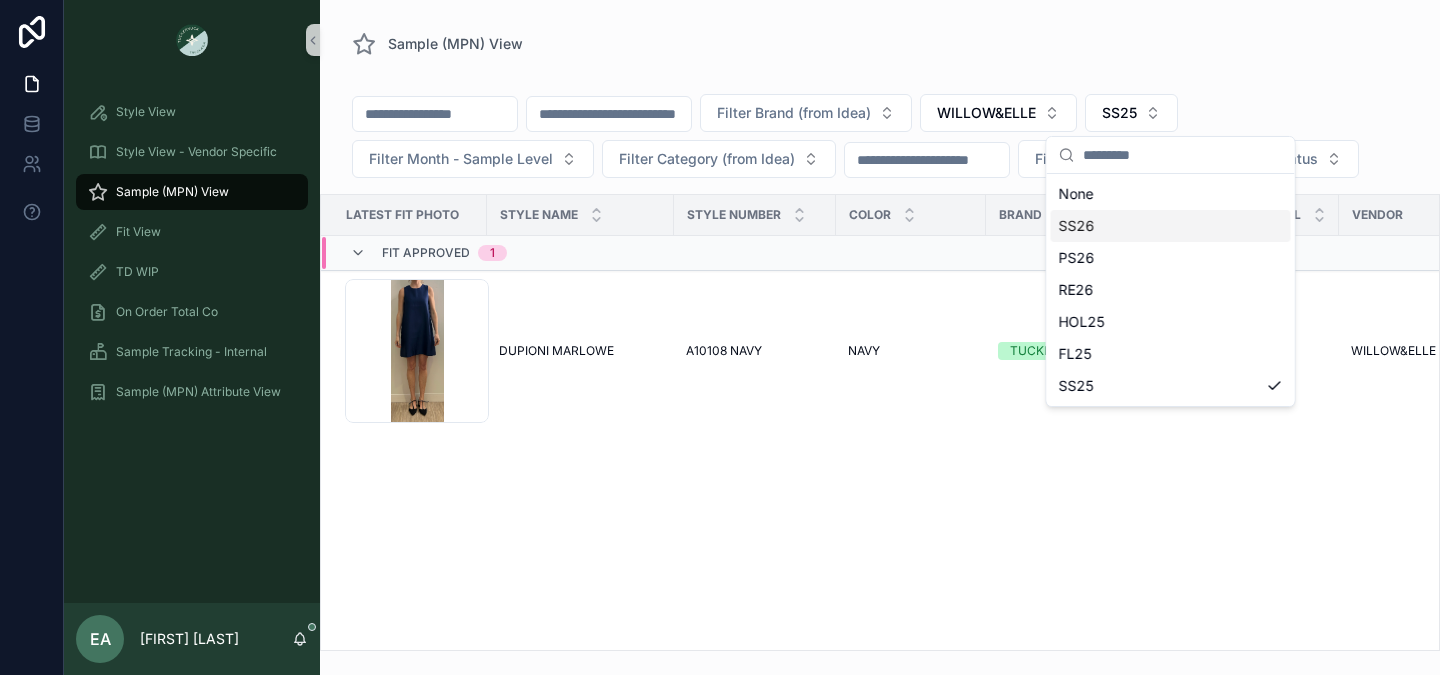 click on "SS26" at bounding box center (1171, 226) 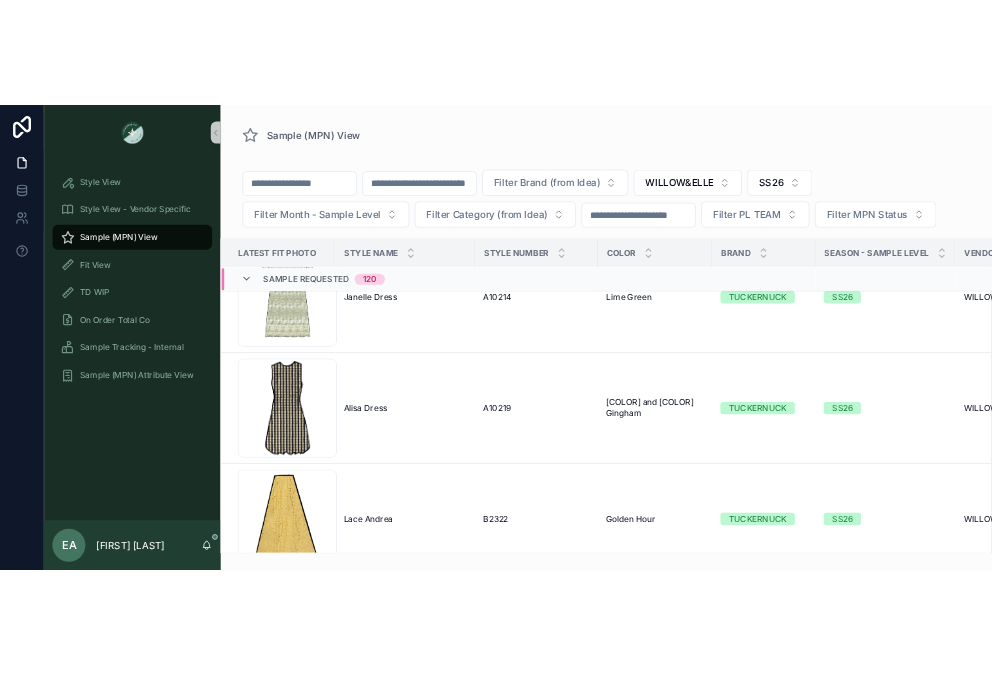 scroll, scrollTop: 17994, scrollLeft: 0, axis: vertical 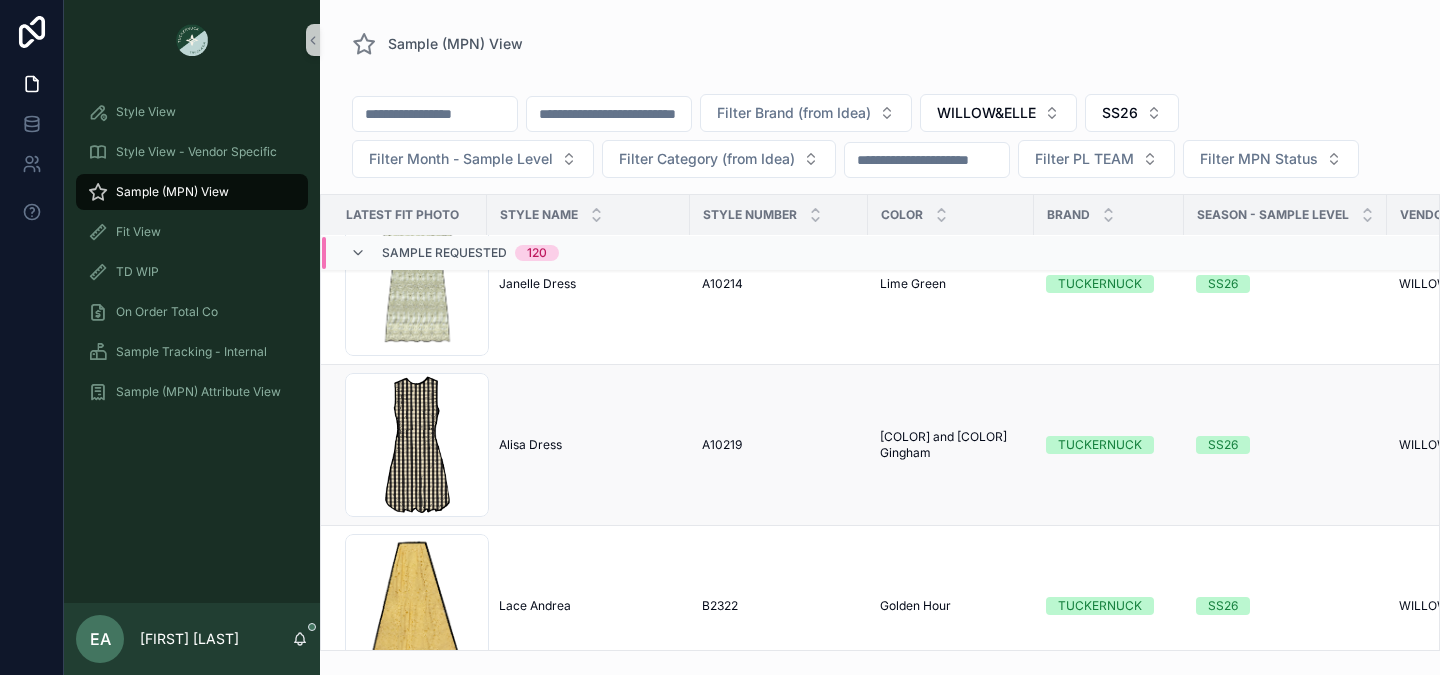 type 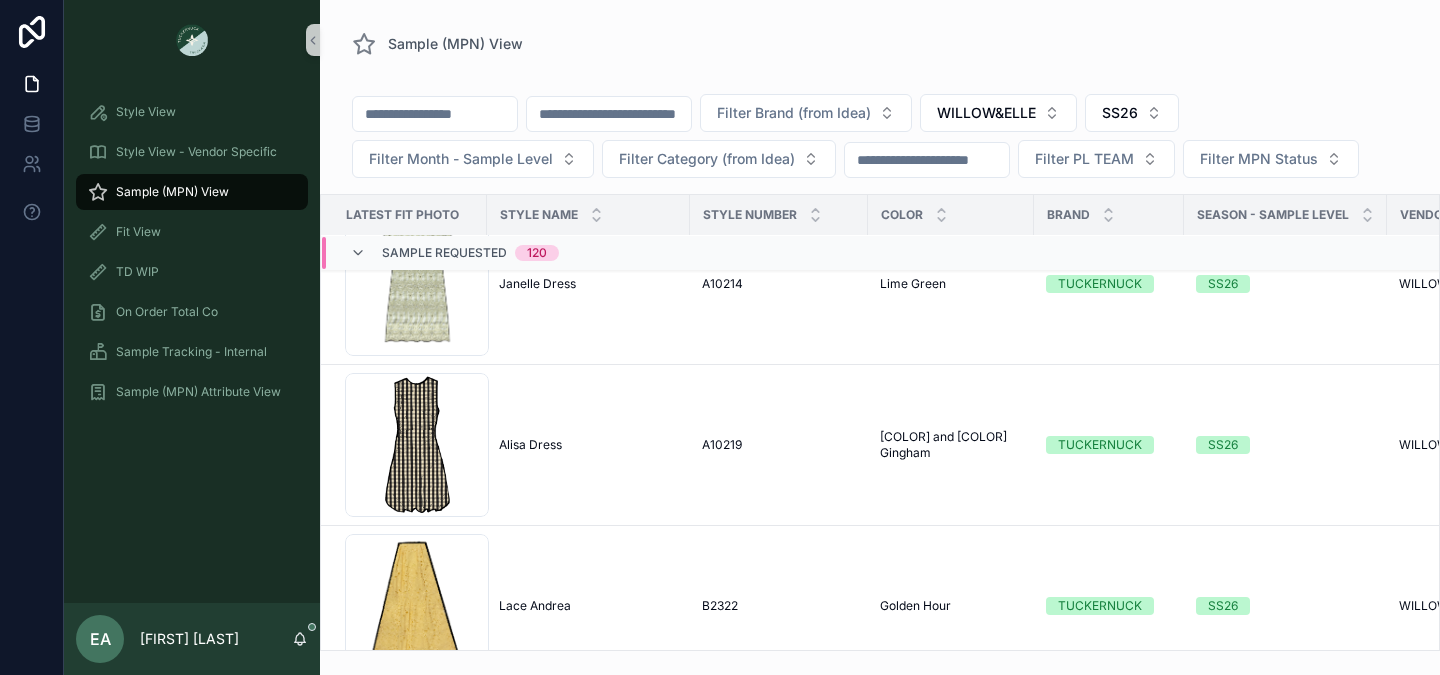 click at bounding box center [435, 114] 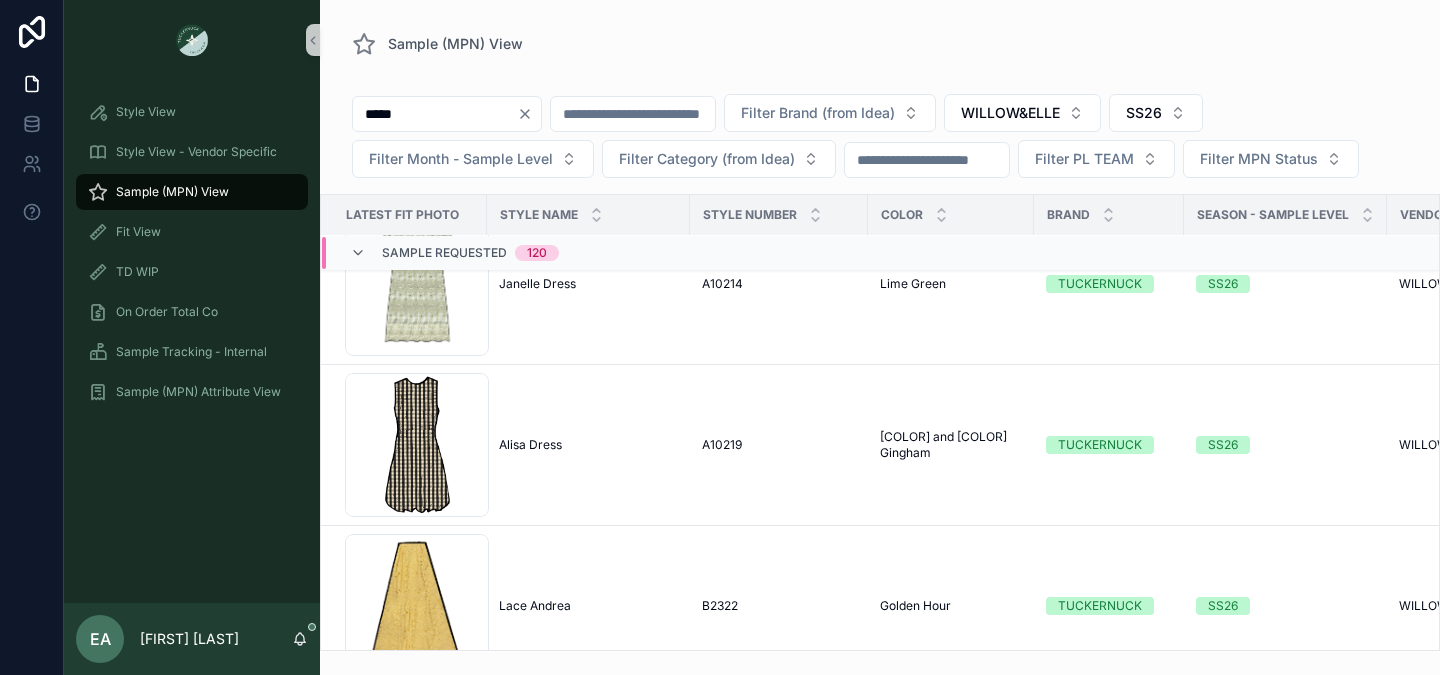 type on "*****" 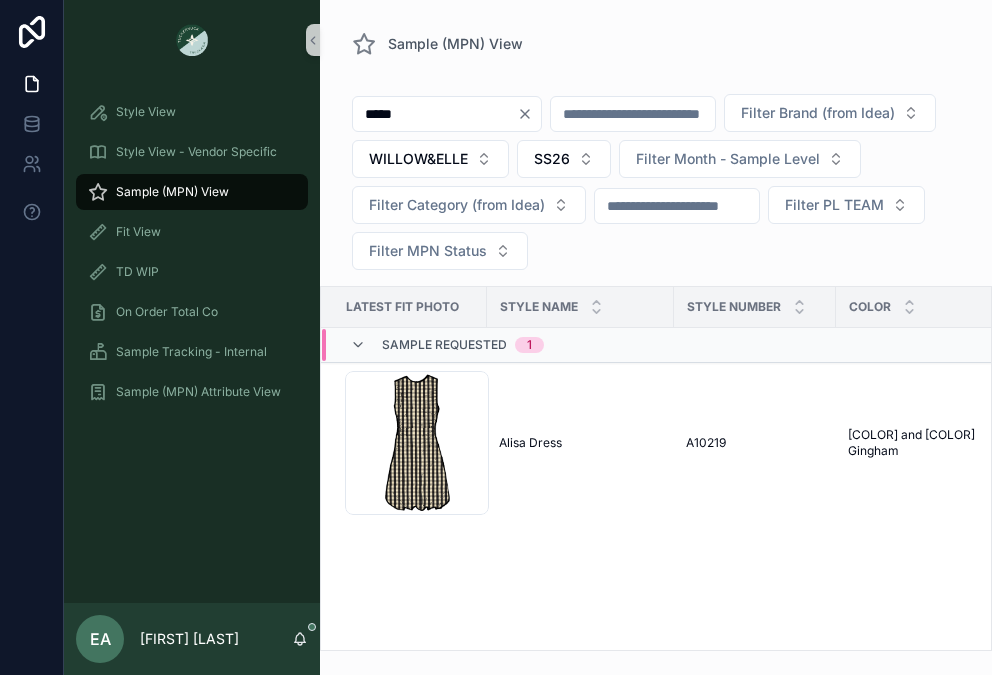 click on "*****" at bounding box center [447, 114] 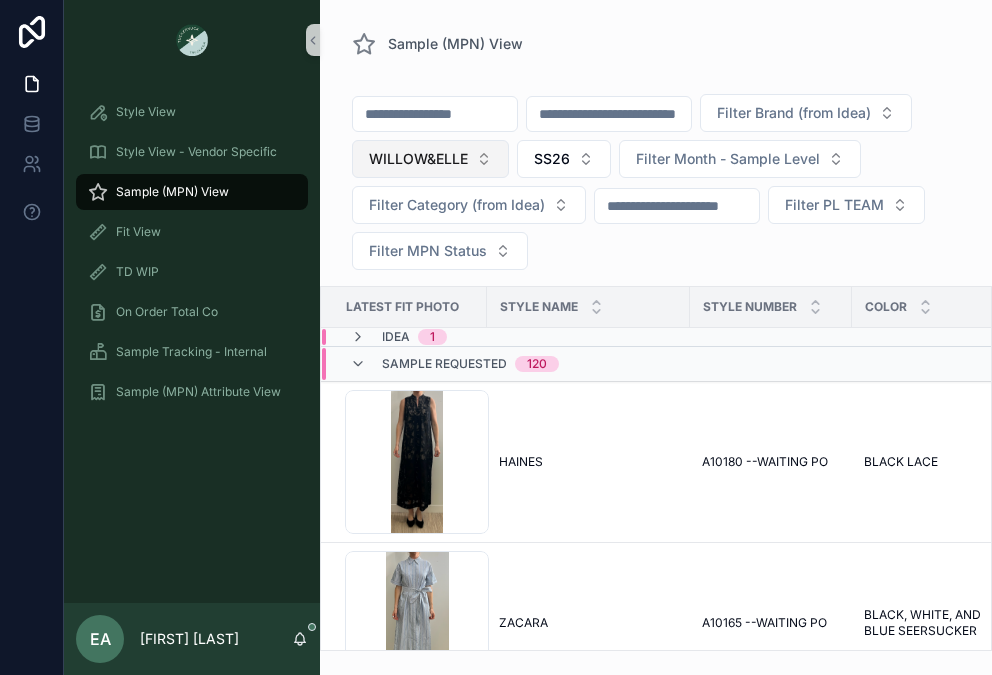 click on "WILLOW&ELLE" at bounding box center (430, 159) 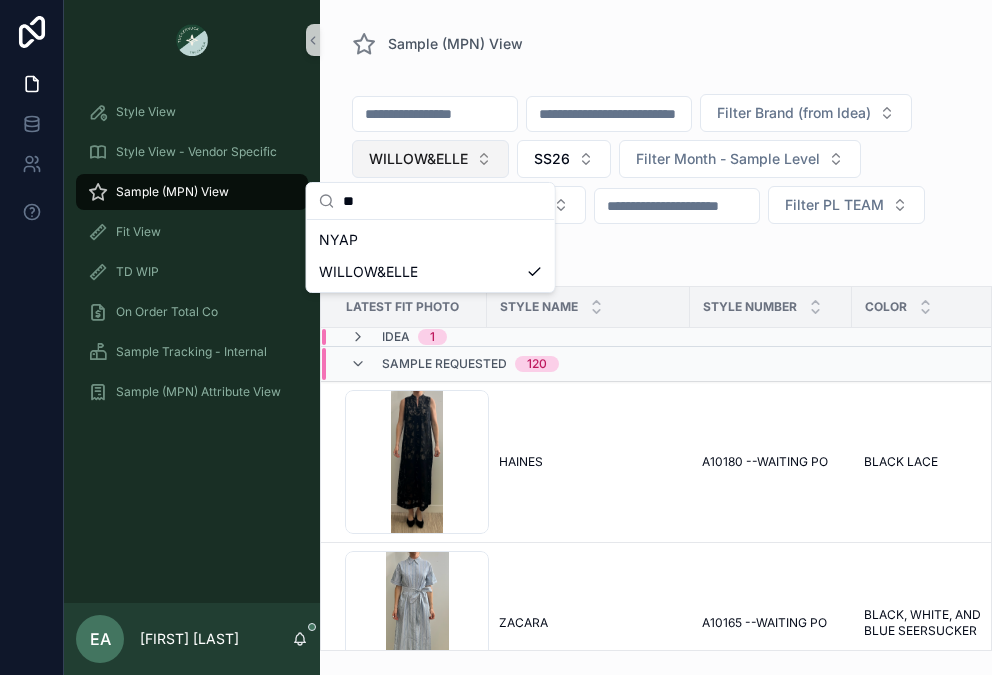 type on "***" 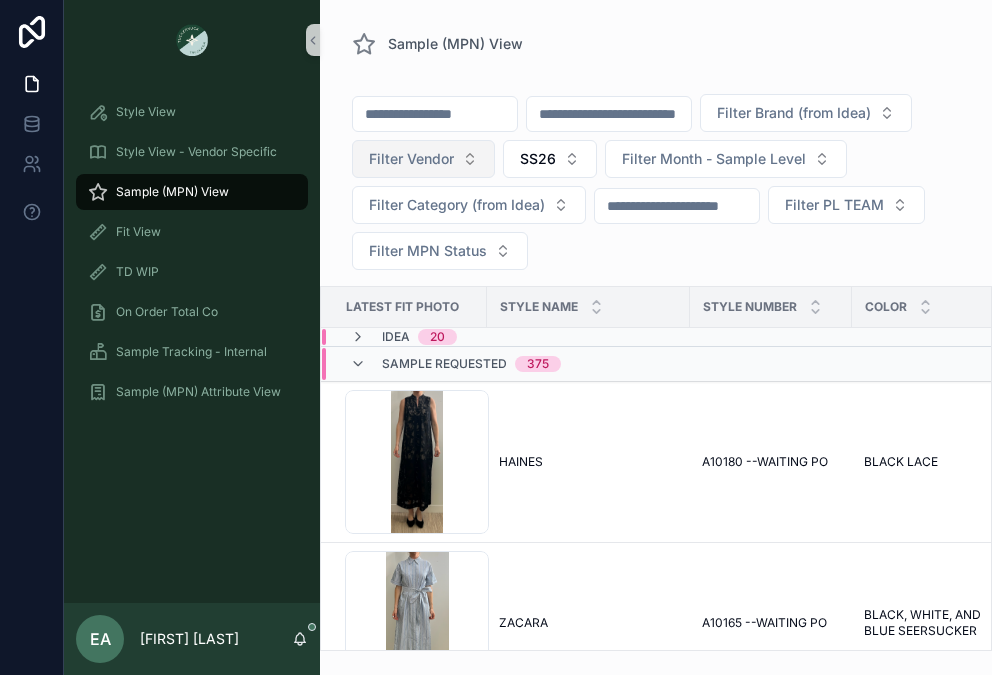 click on "Filter Vendor" at bounding box center (423, 159) 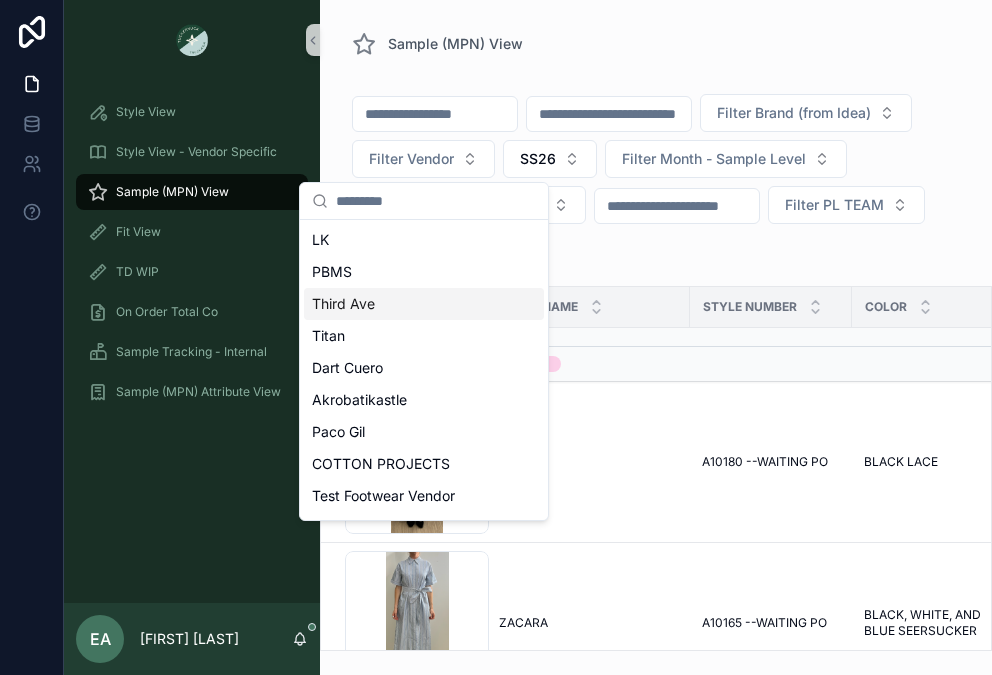 scroll, scrollTop: 828, scrollLeft: 0, axis: vertical 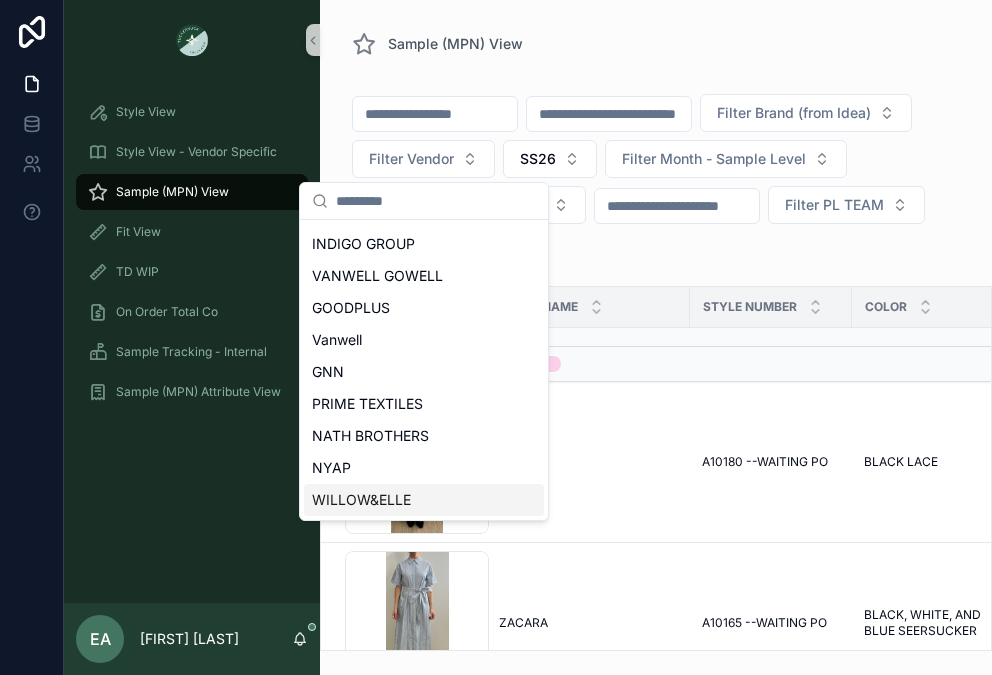 click on "NYAP" at bounding box center [424, 468] 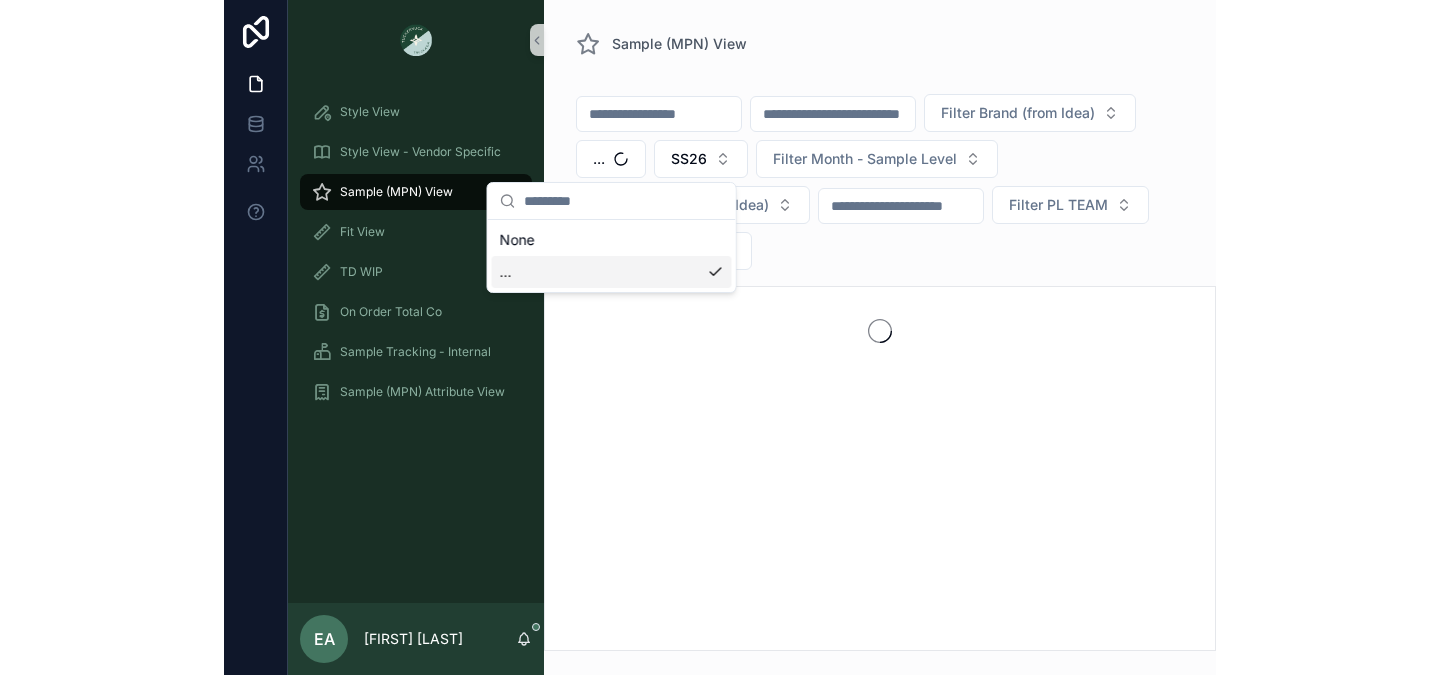 scroll, scrollTop: 0, scrollLeft: 0, axis: both 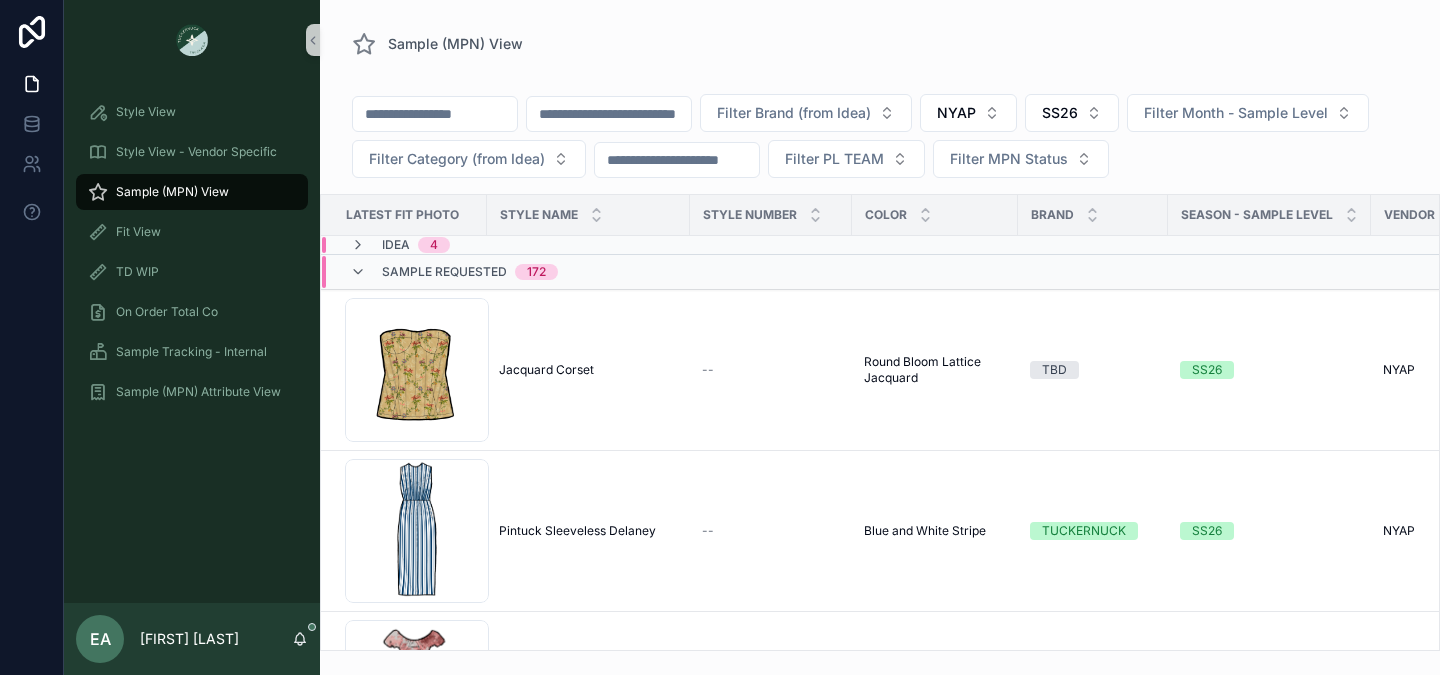 click at bounding box center (435, 114) 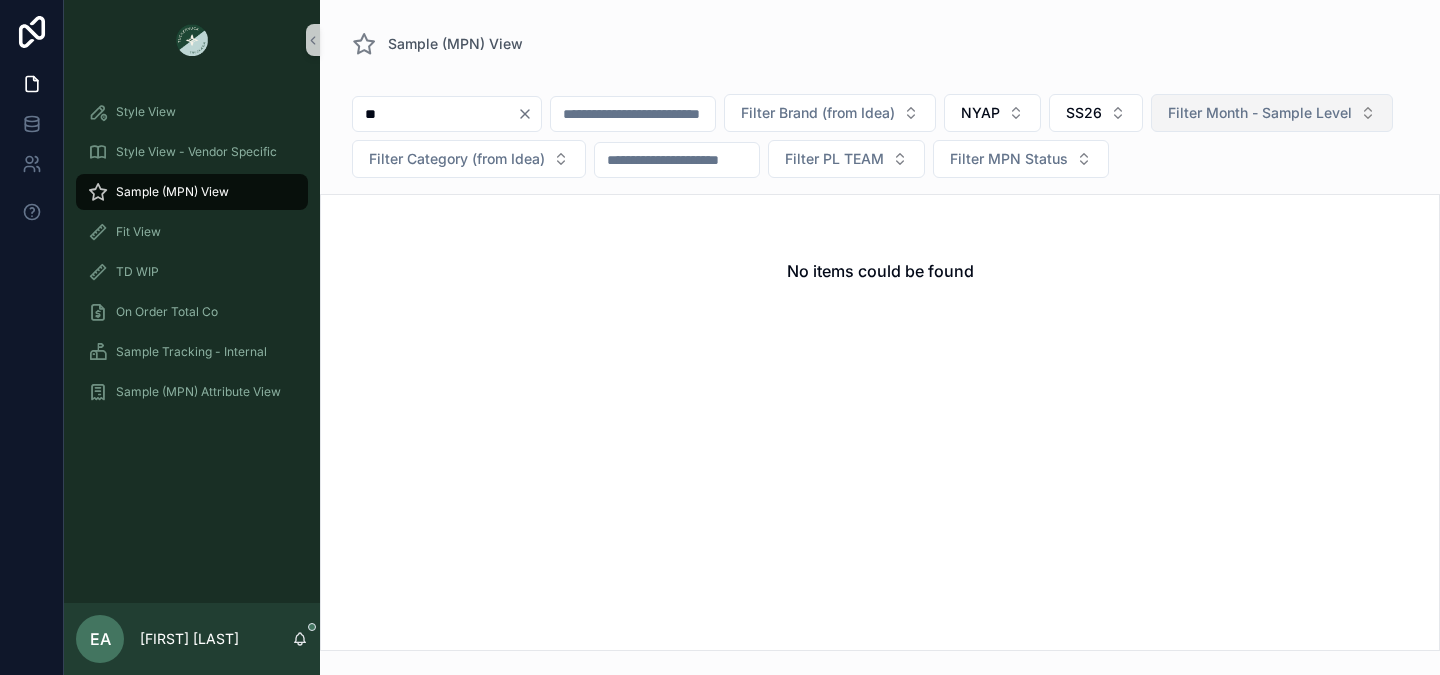 type on "*" 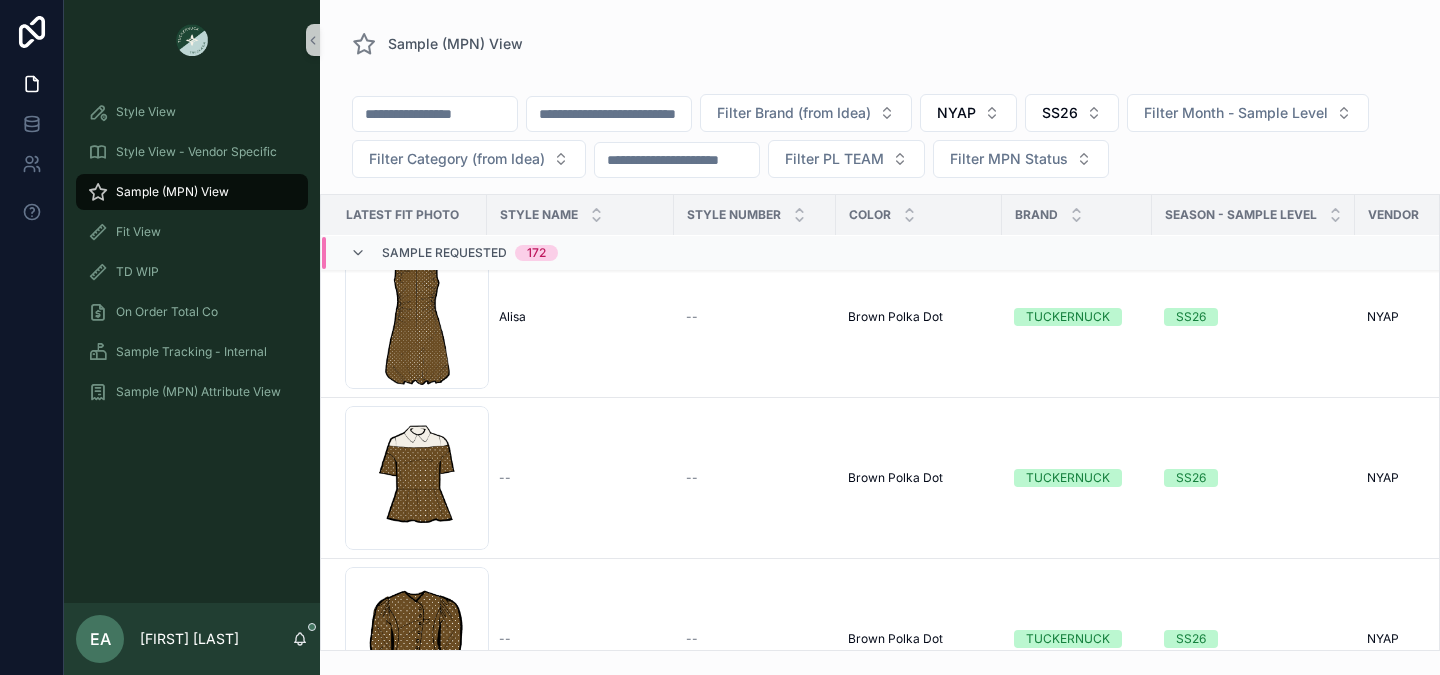 scroll, scrollTop: 17235, scrollLeft: 0, axis: vertical 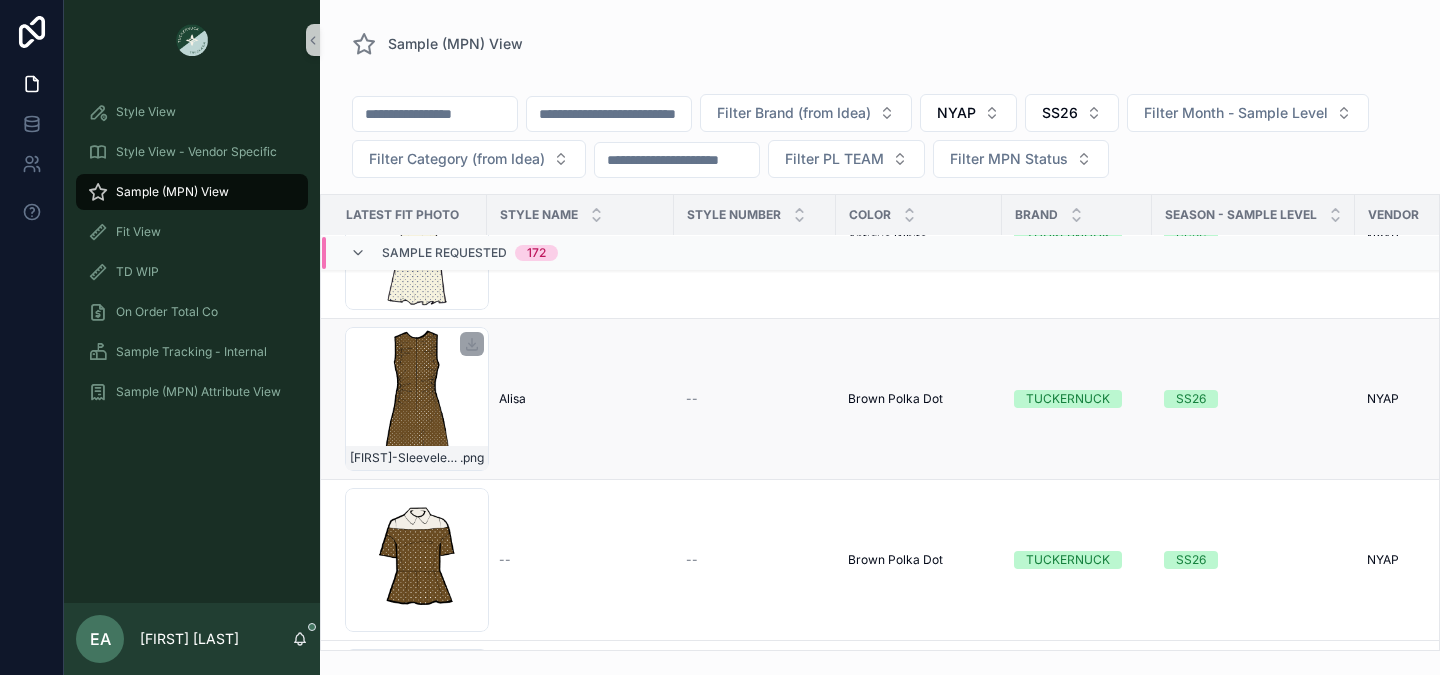 type 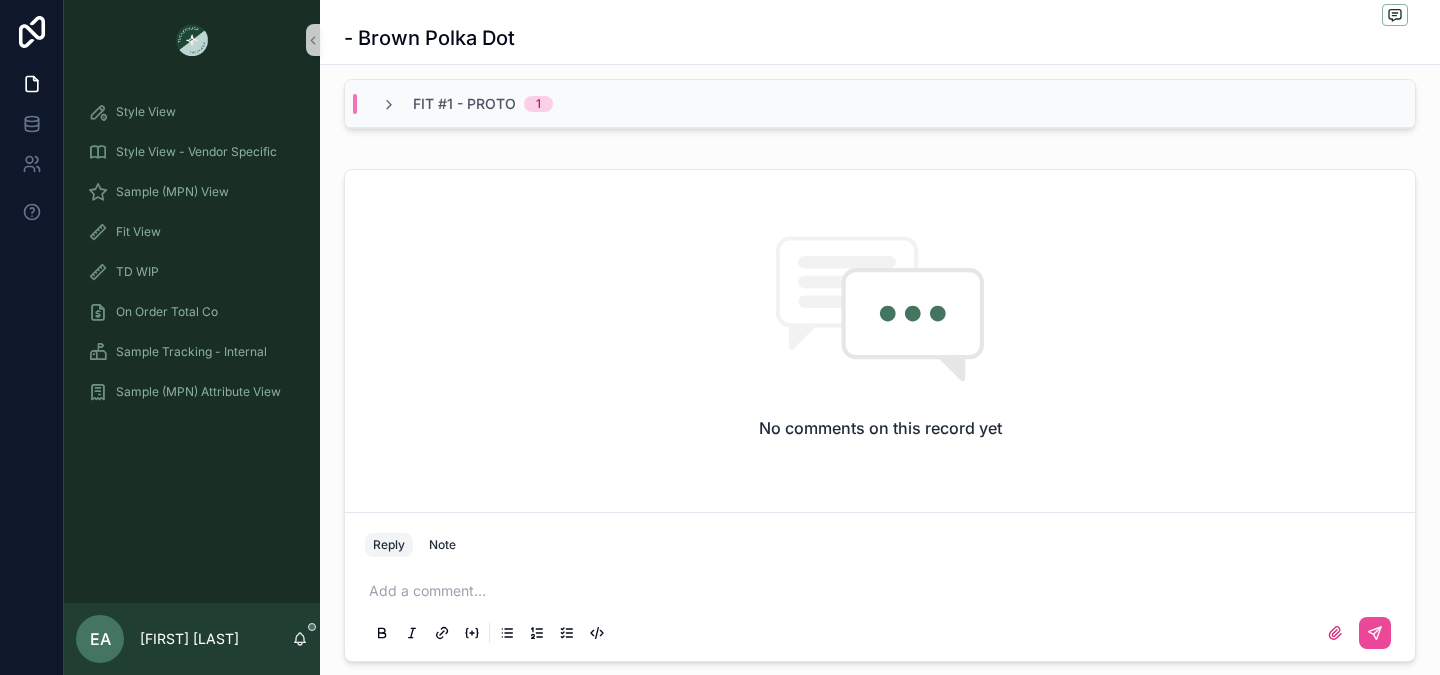 scroll, scrollTop: 804, scrollLeft: 0, axis: vertical 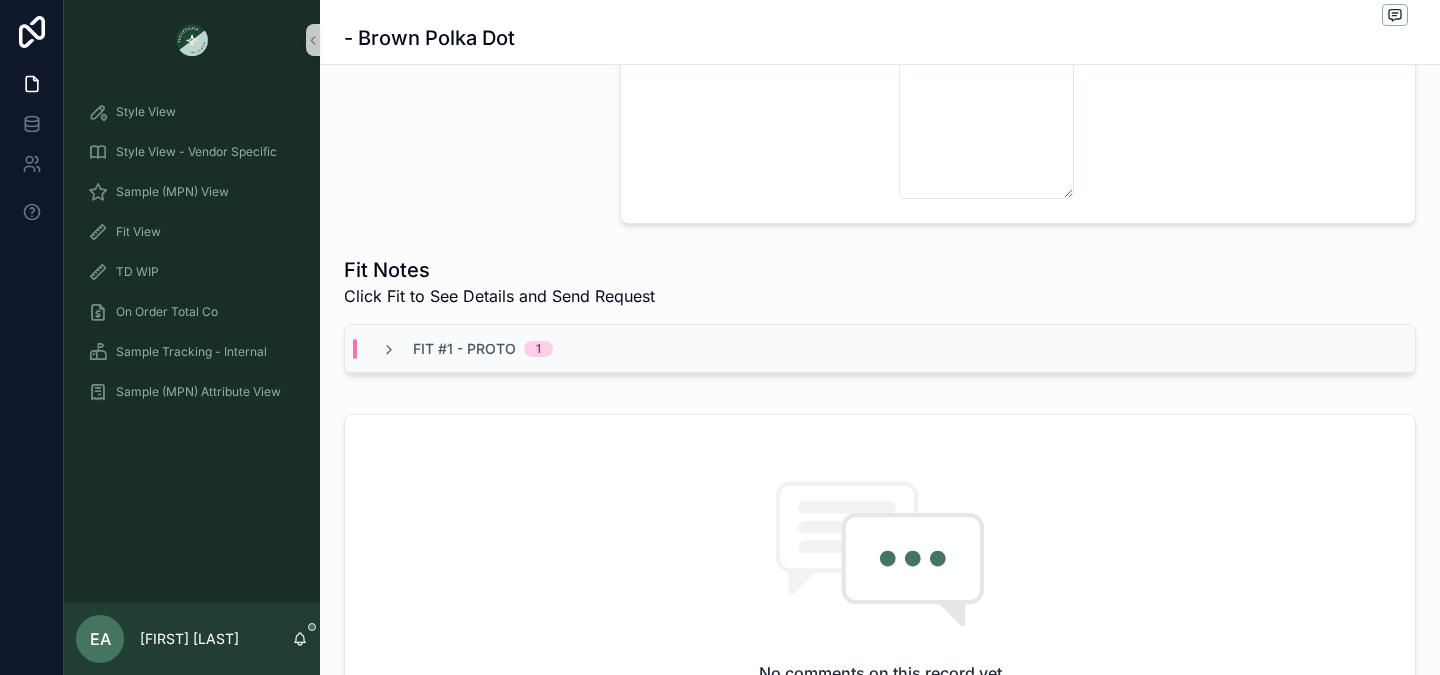 click on "Fit Notes Click Fit to See Details and Send Request Fit #1 - Proto 1" at bounding box center (880, 319) 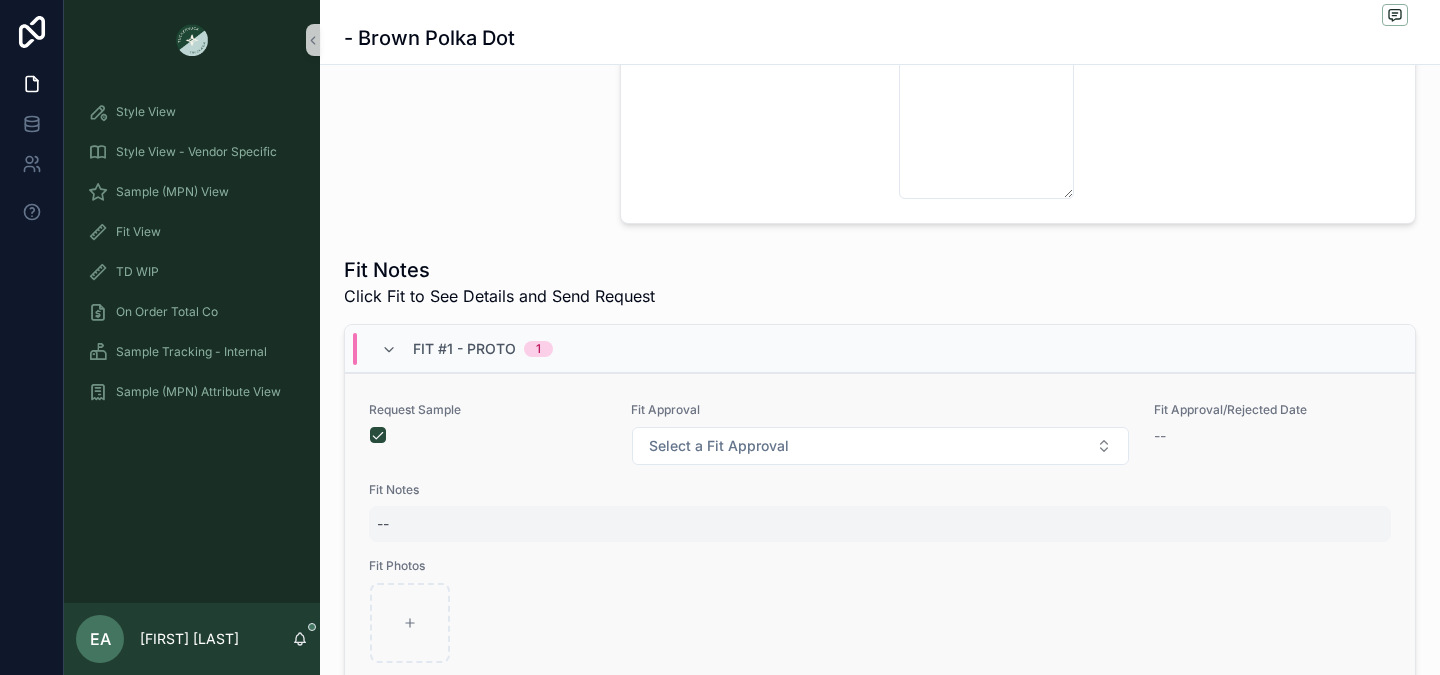 scroll, scrollTop: 42, scrollLeft: 0, axis: vertical 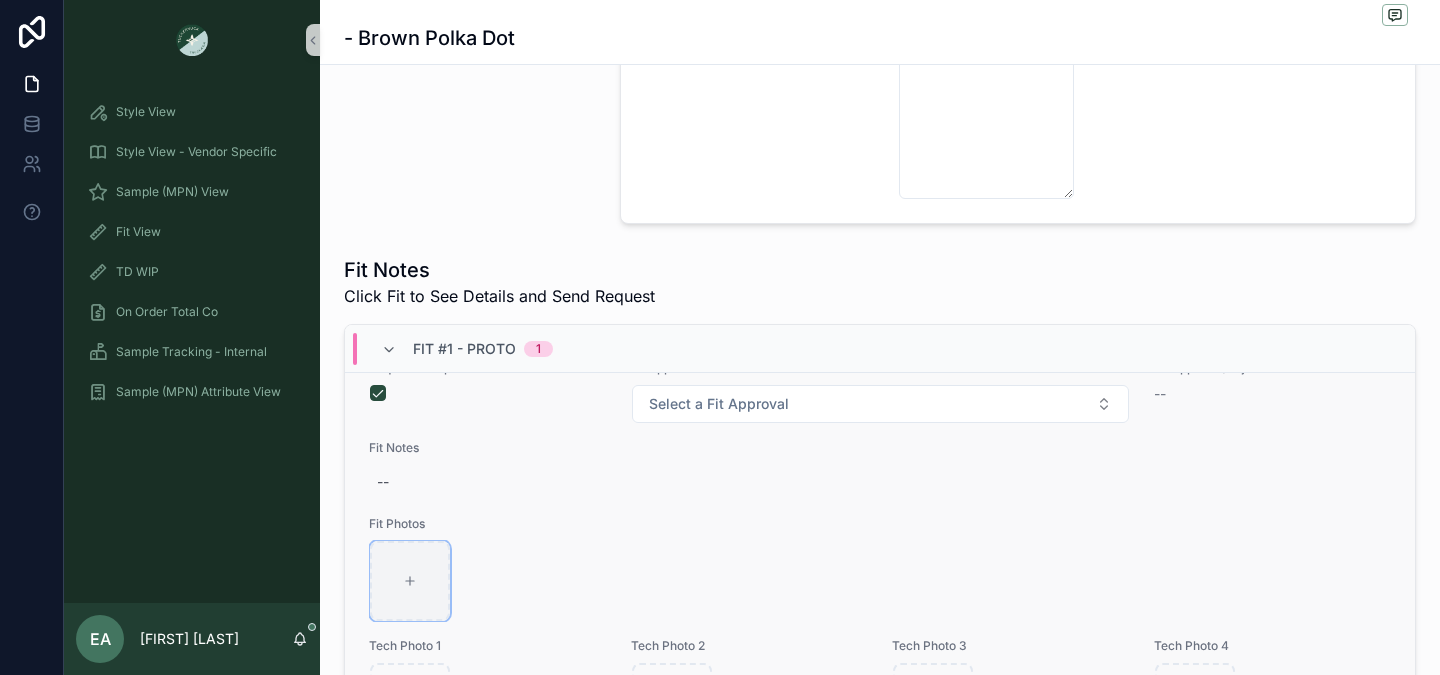 click 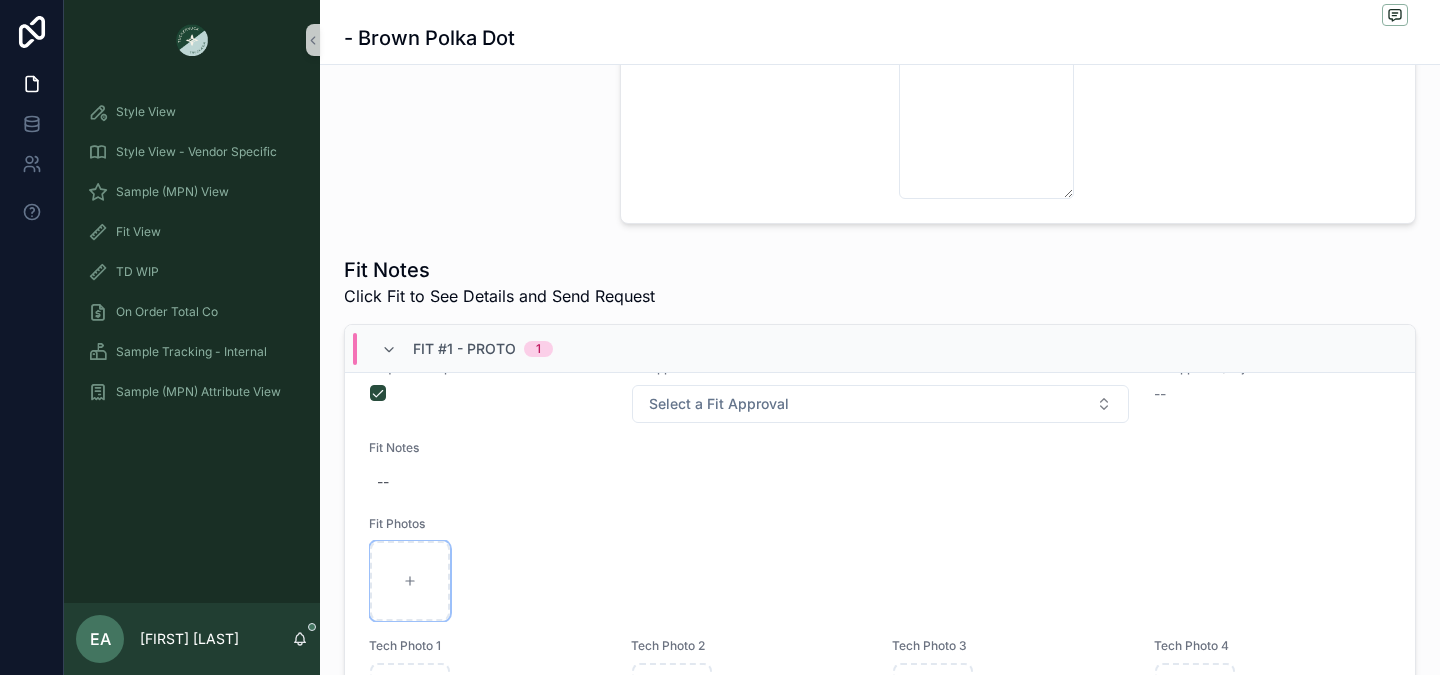 type on "**********" 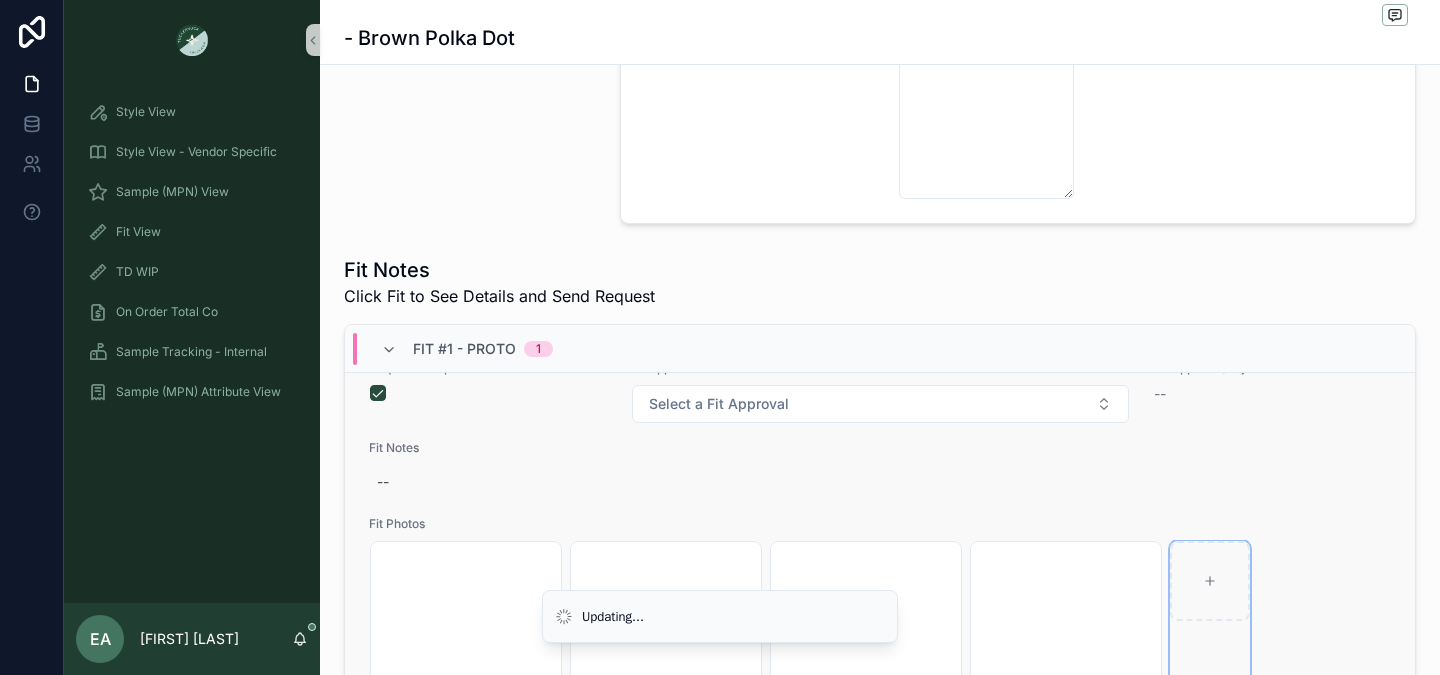 scroll, scrollTop: 154, scrollLeft: 0, axis: vertical 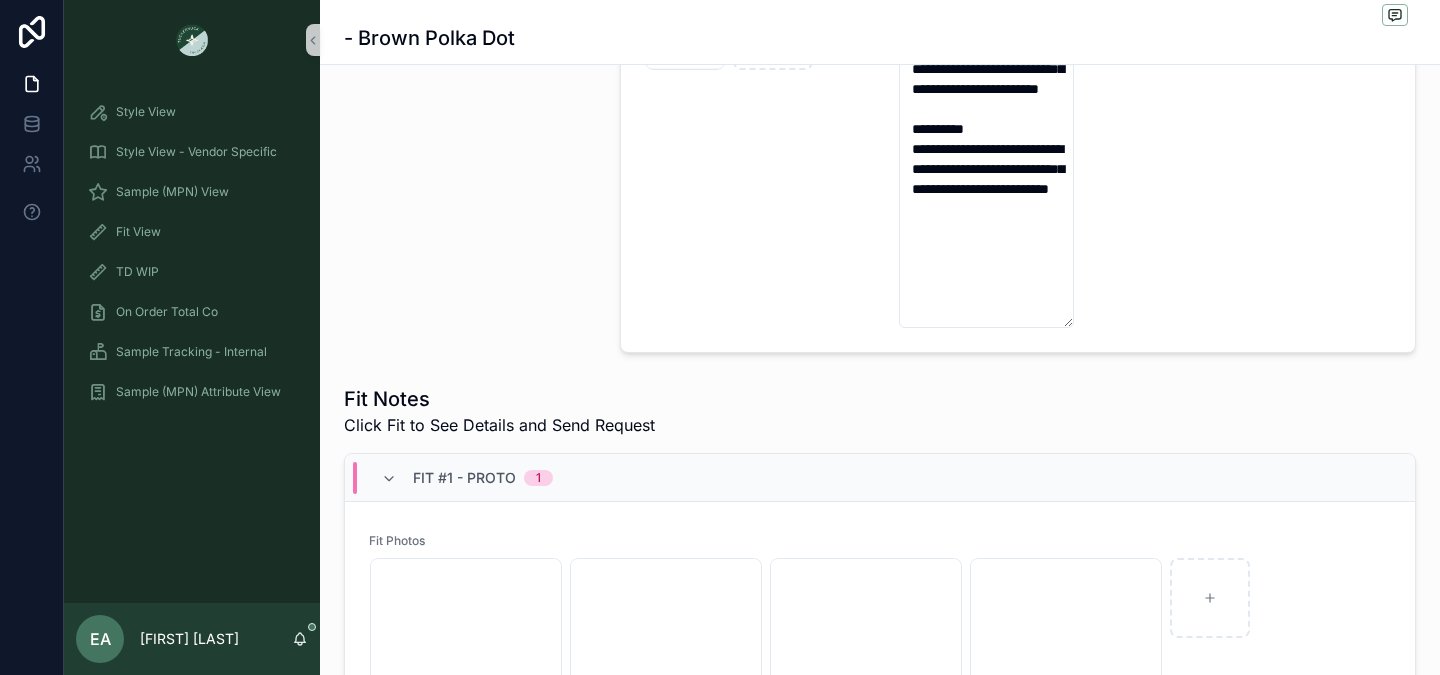 click on "Fit Notes Click Fit to See Details and Send Request" at bounding box center [880, 411] 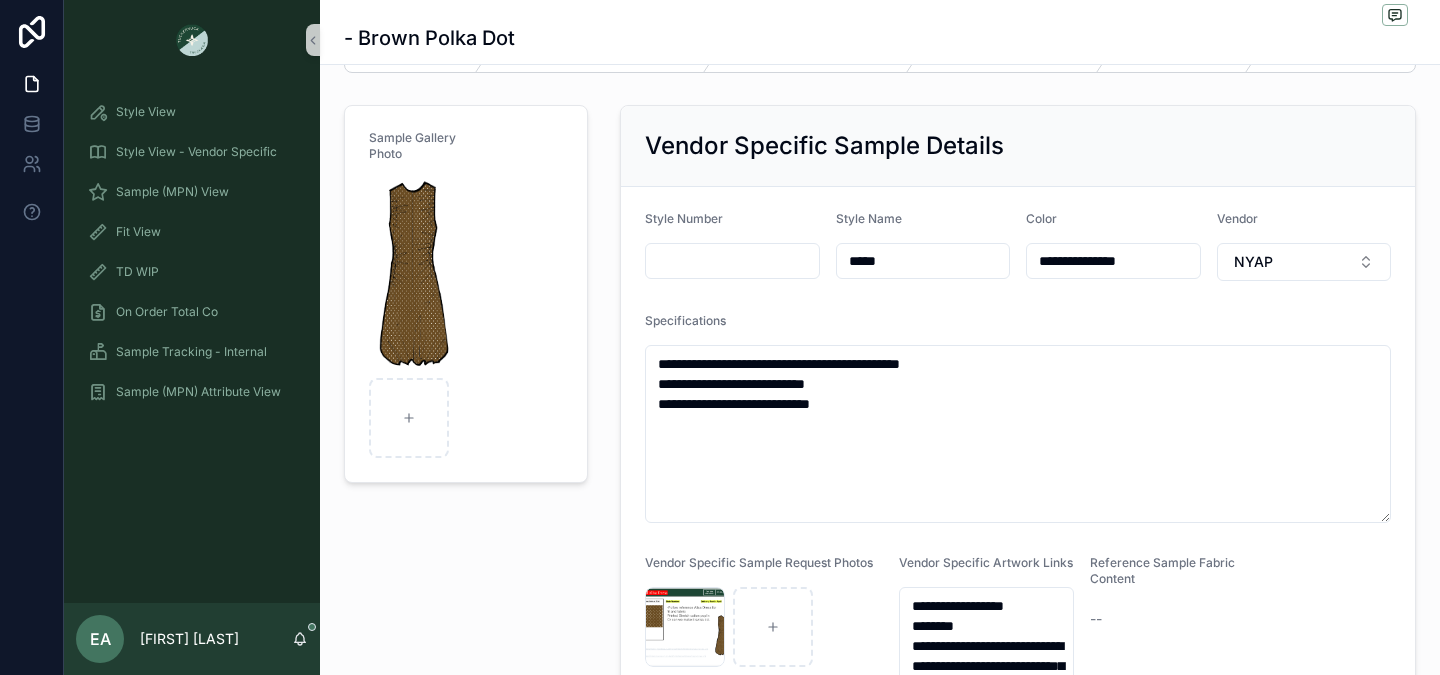 scroll, scrollTop: 0, scrollLeft: 0, axis: both 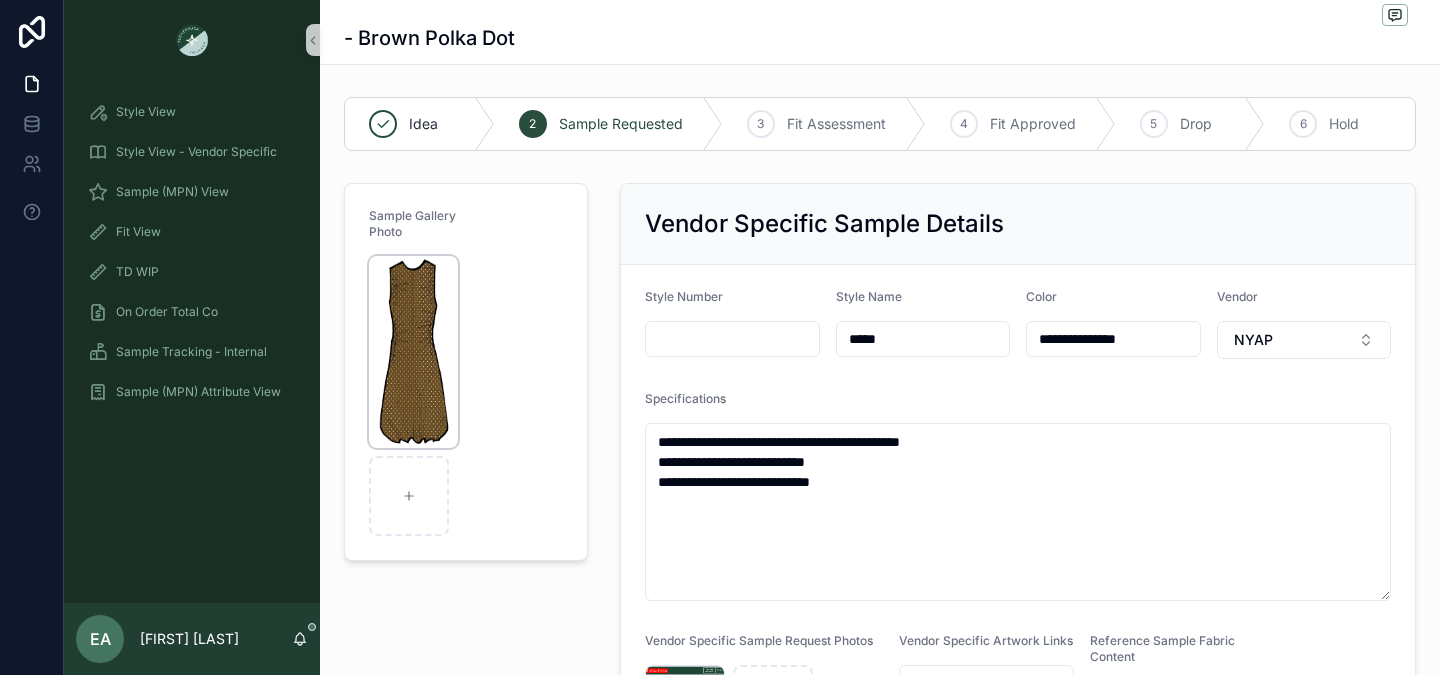 click at bounding box center [413, 352] 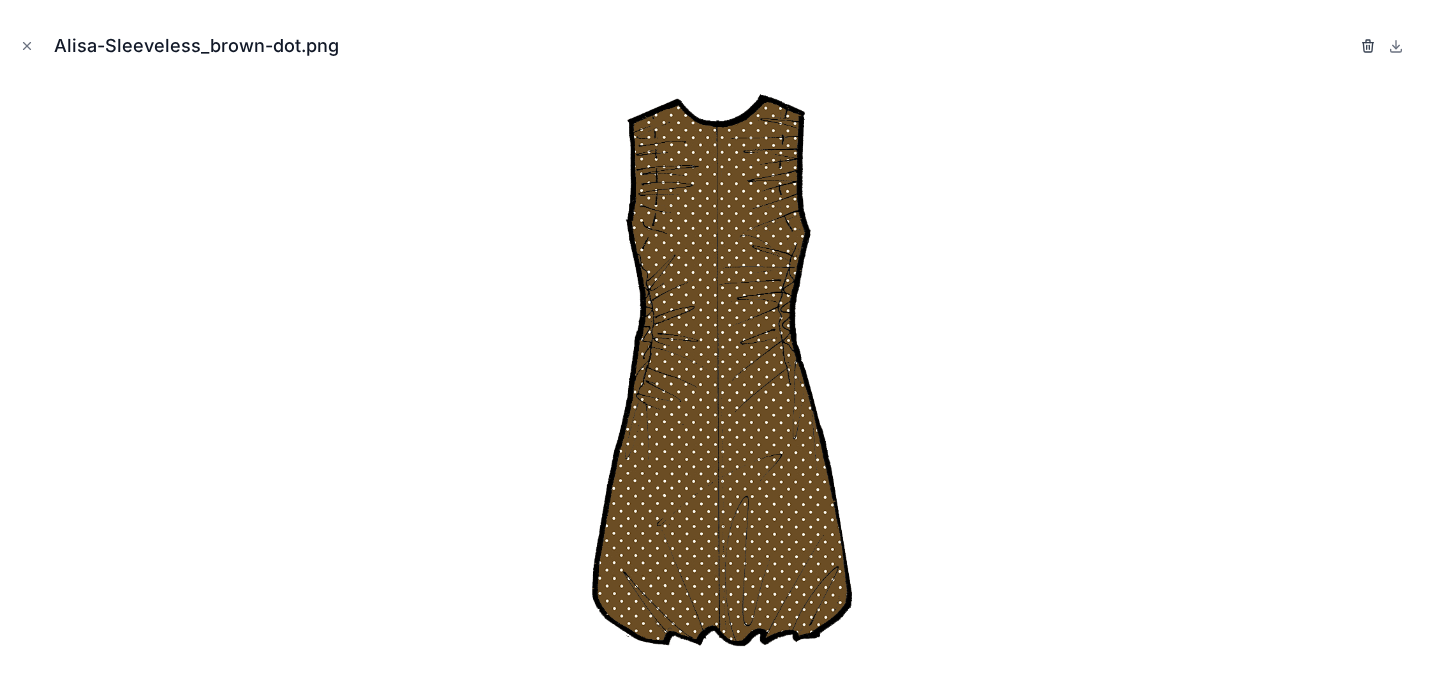 click 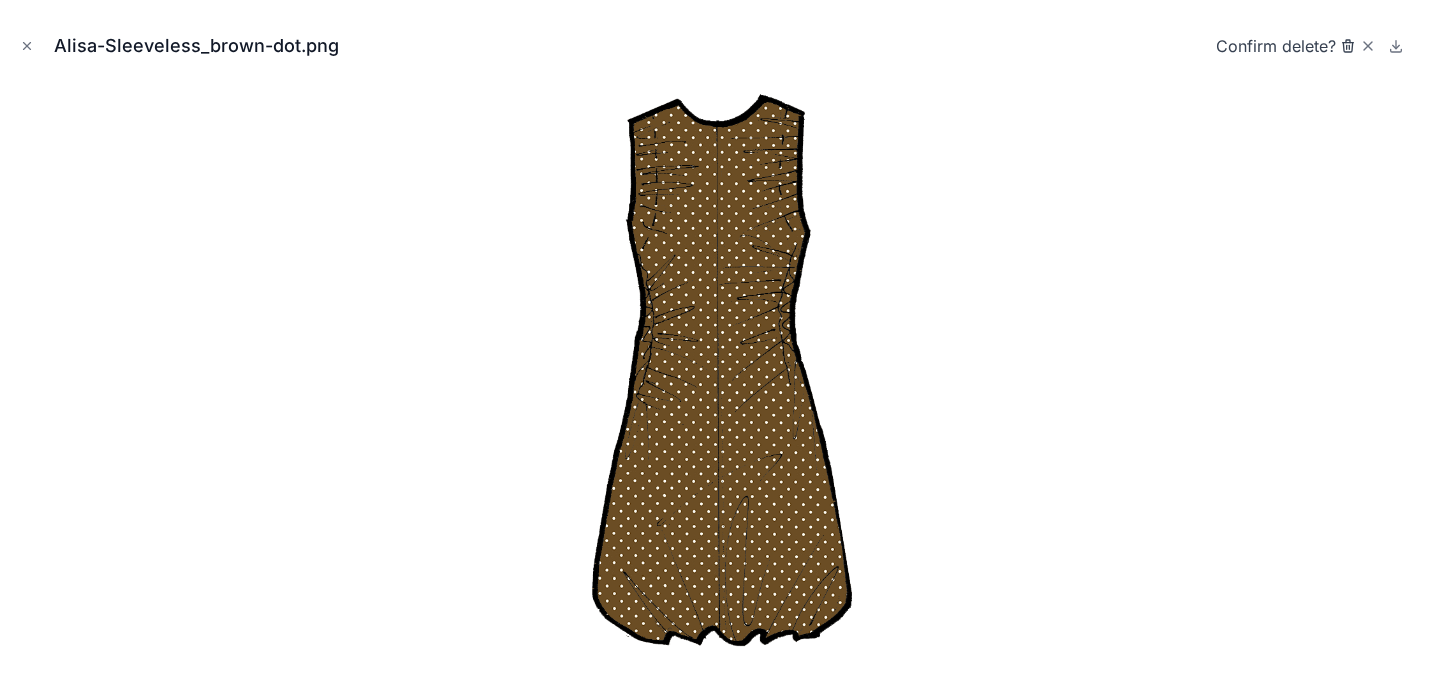 click 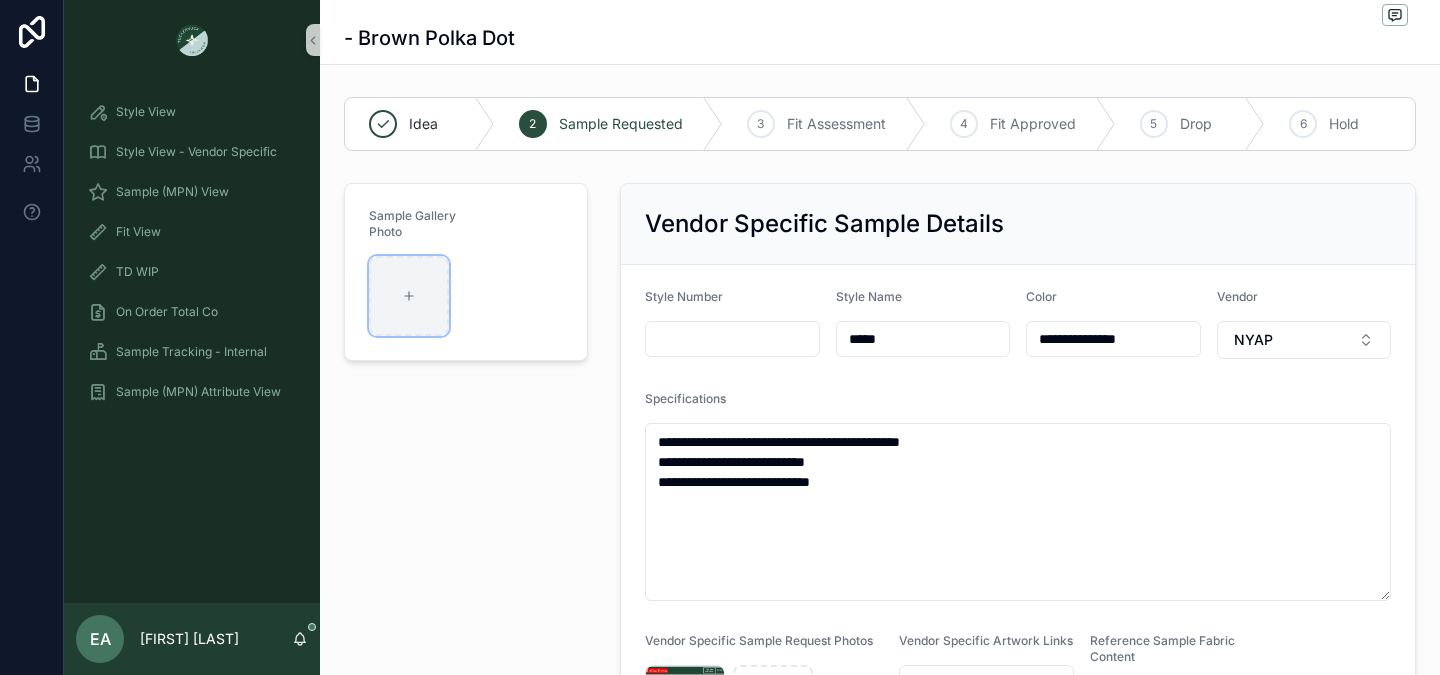 click at bounding box center [409, 296] 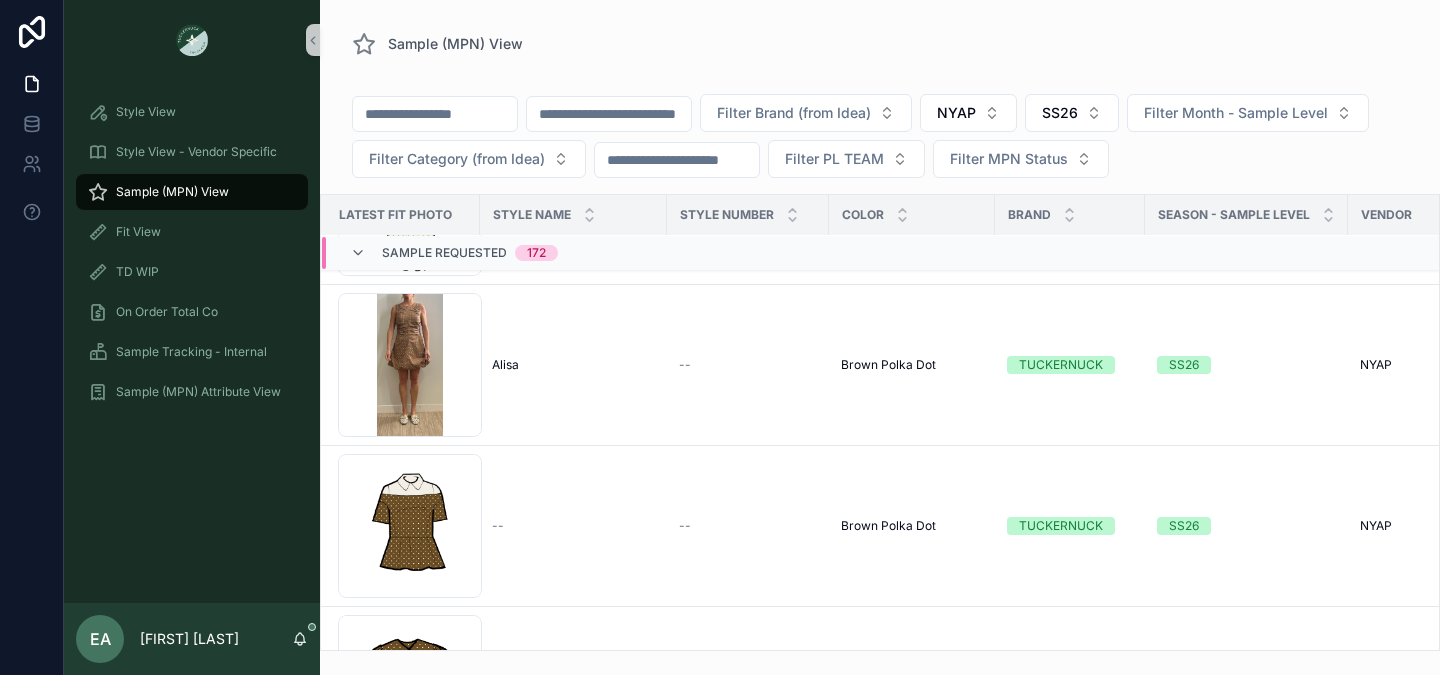 scroll, scrollTop: 17265, scrollLeft: 7, axis: both 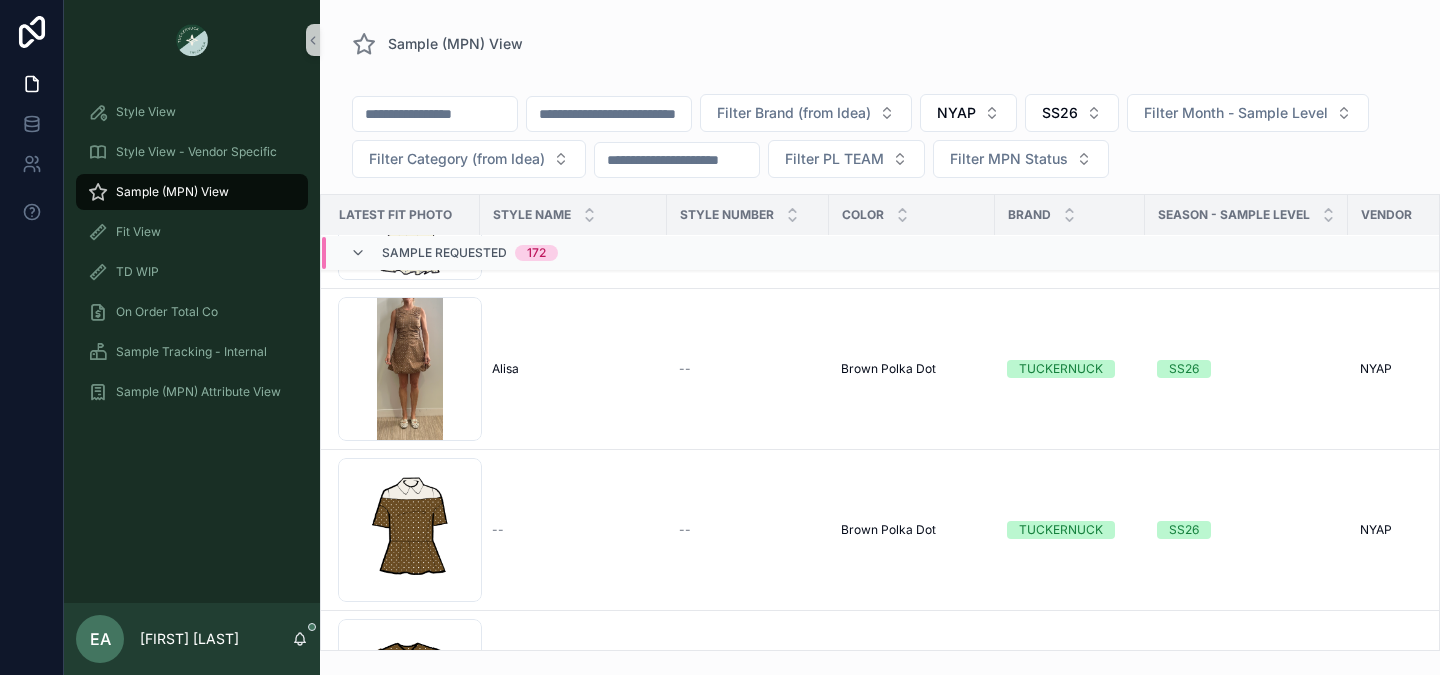 click at bounding box center (435, 114) 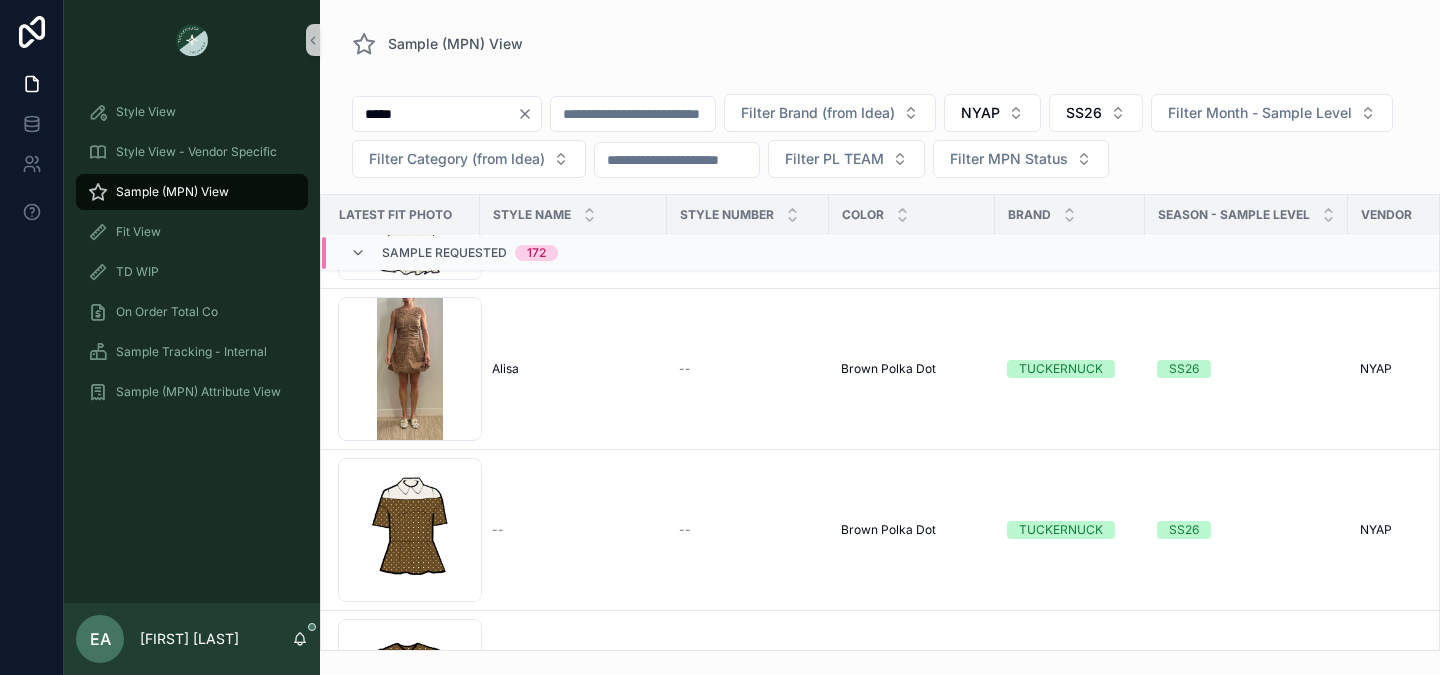 type on "*****" 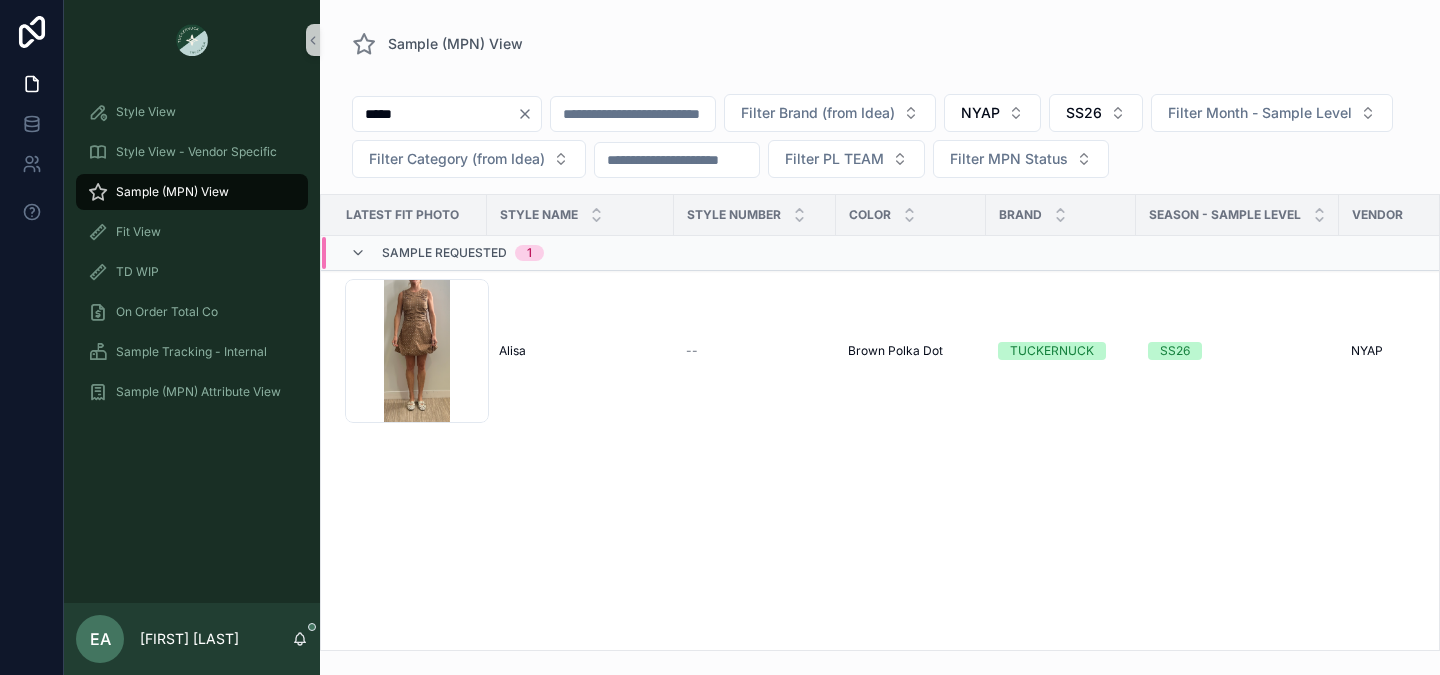 drag, startPoint x: 462, startPoint y: 116, endPoint x: 343, endPoint y: 89, distance: 122.02459 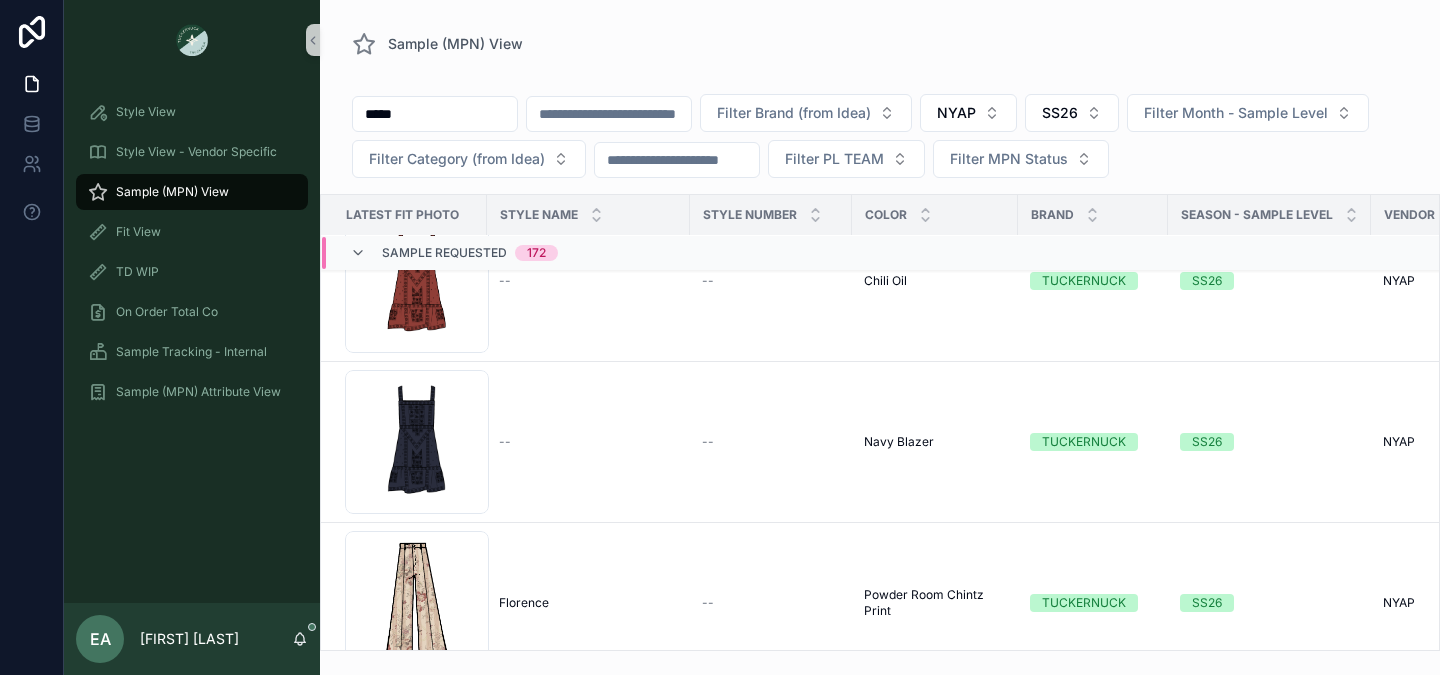 scroll, scrollTop: 5108, scrollLeft: 0, axis: vertical 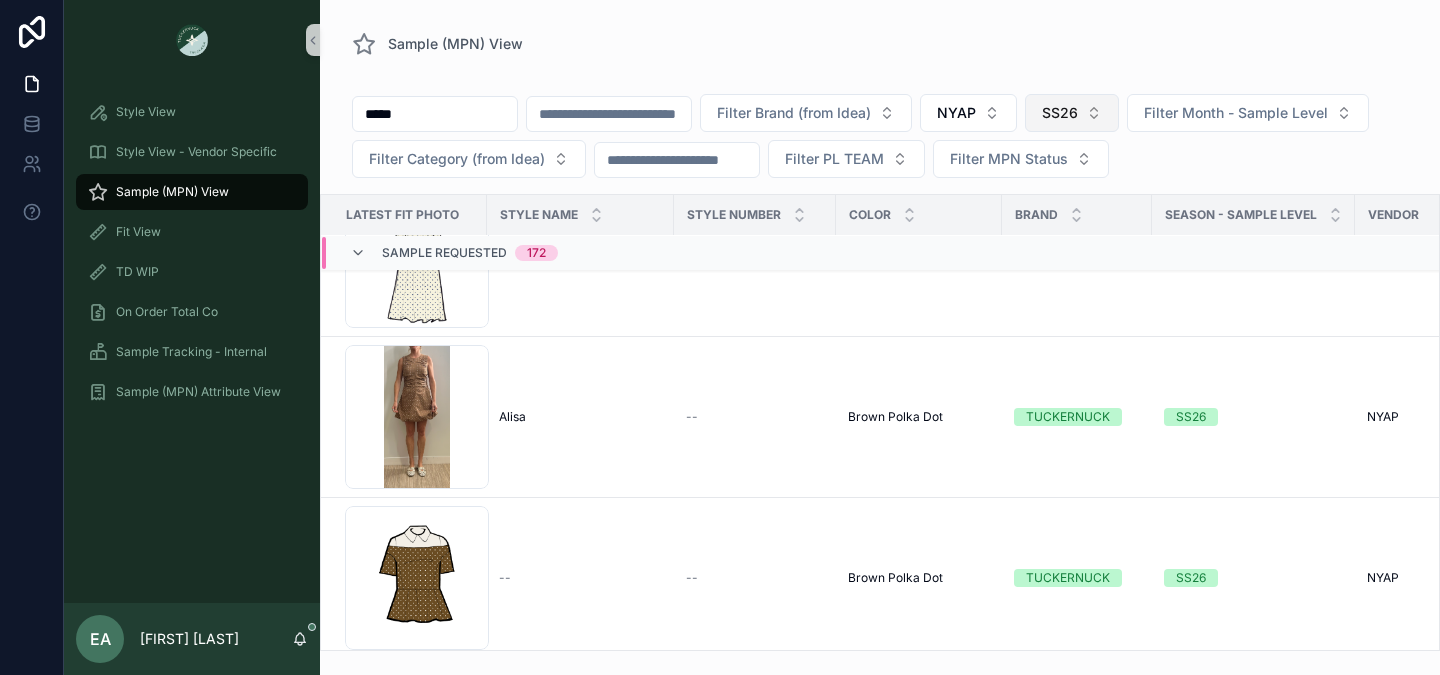 click on "SS26" at bounding box center (1072, 113) 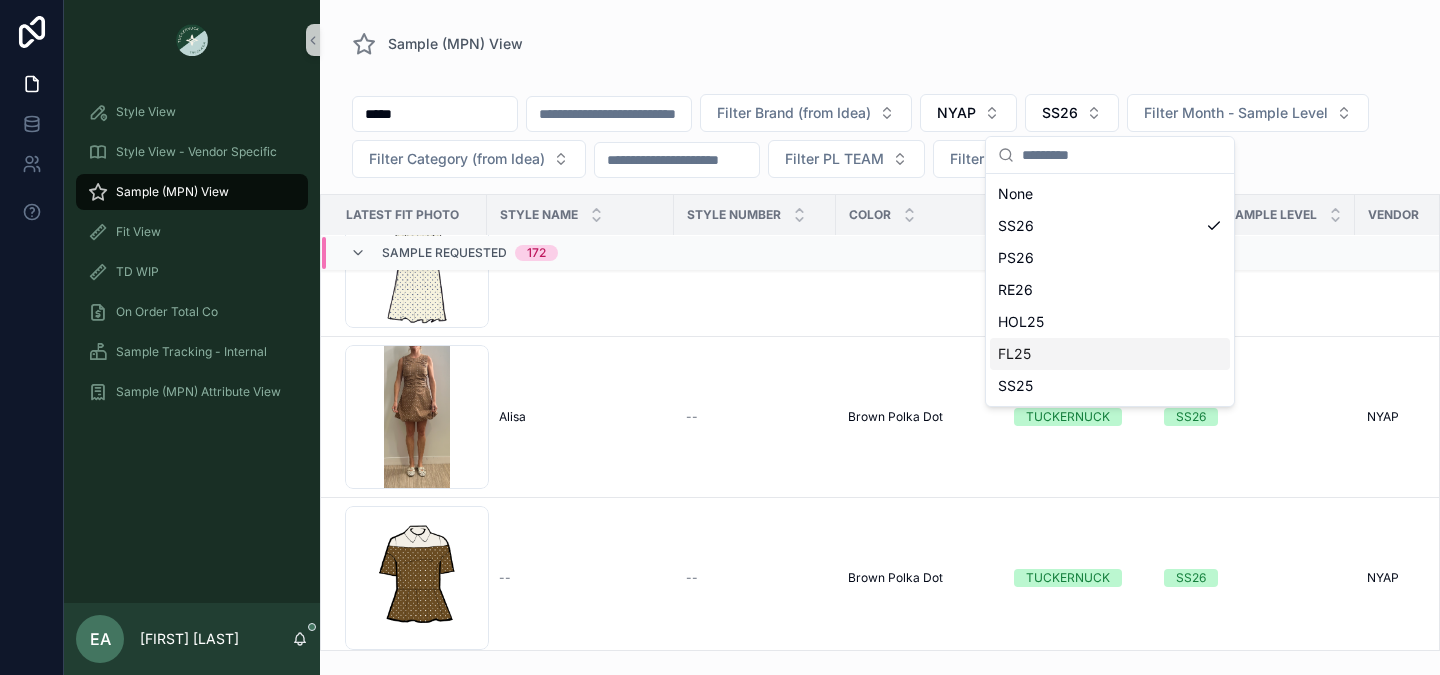 click on "FL25" at bounding box center (1110, 354) 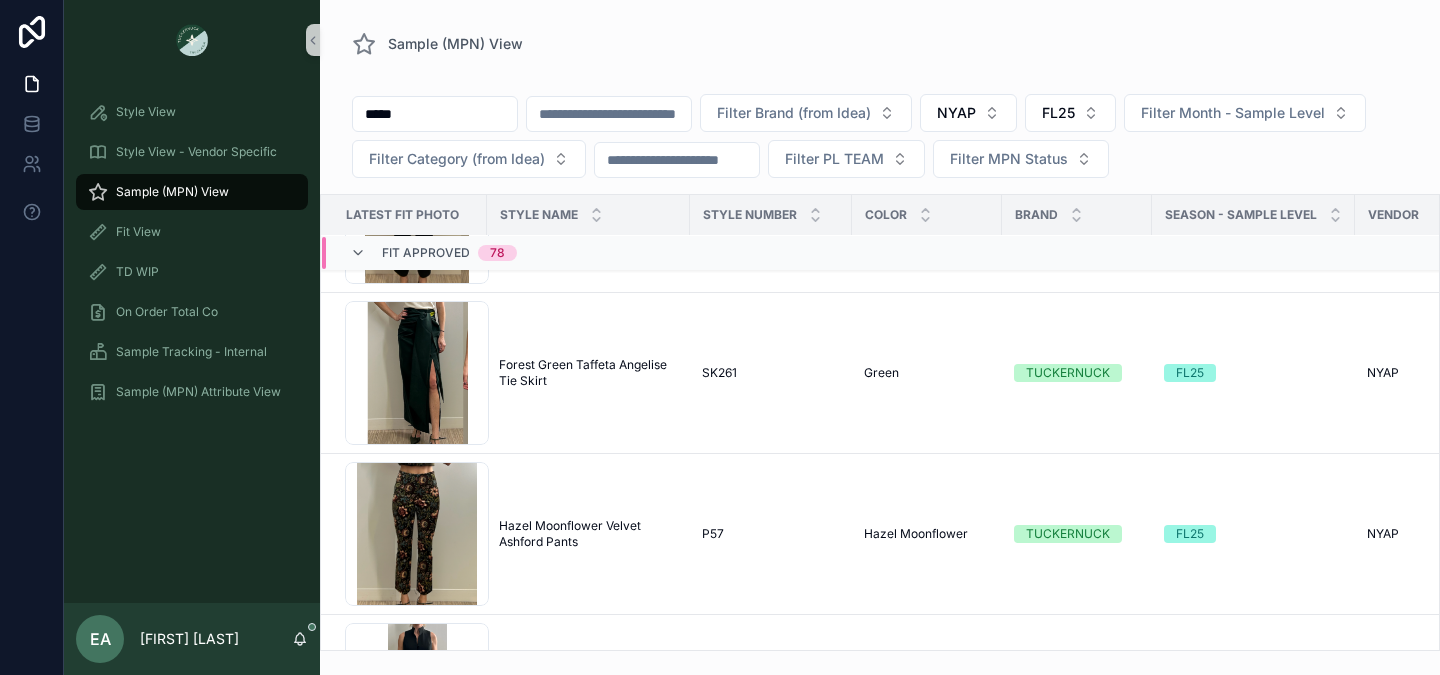 scroll, scrollTop: 6352, scrollLeft: 0, axis: vertical 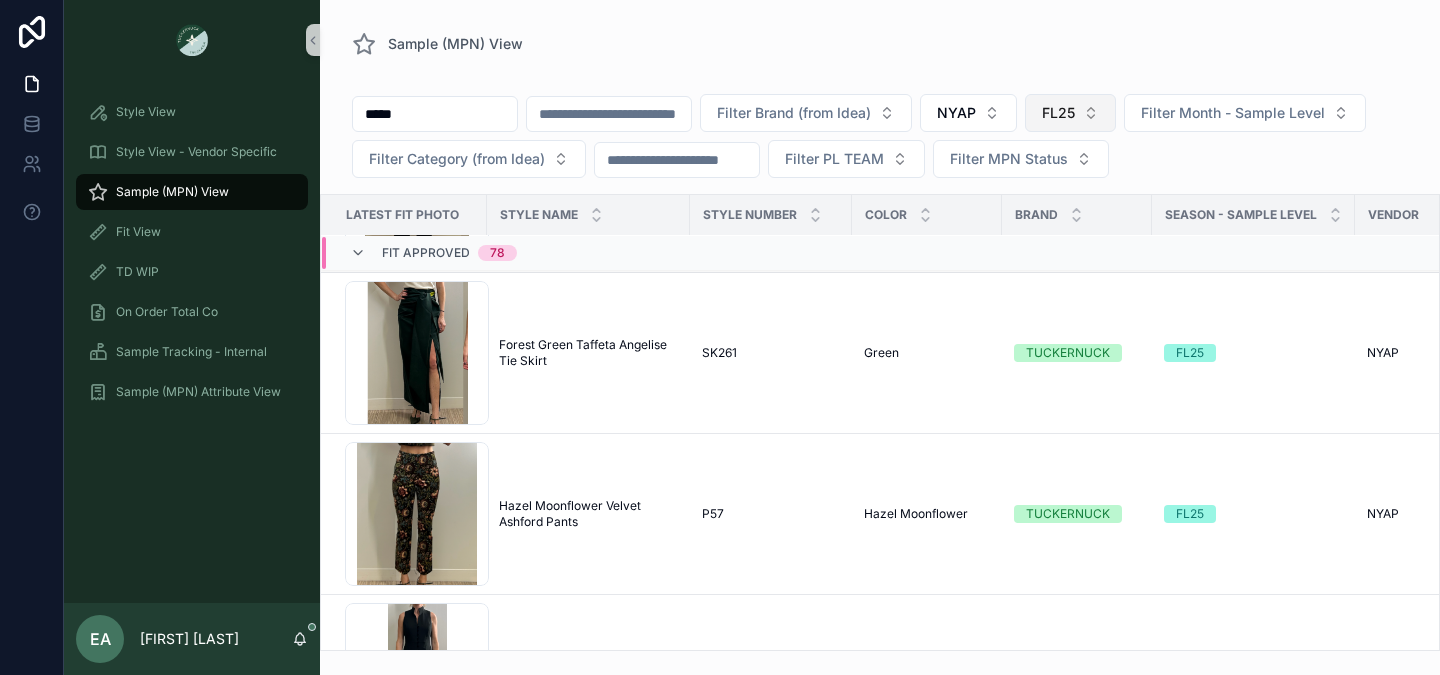 click on "FL25" at bounding box center [1070, 113] 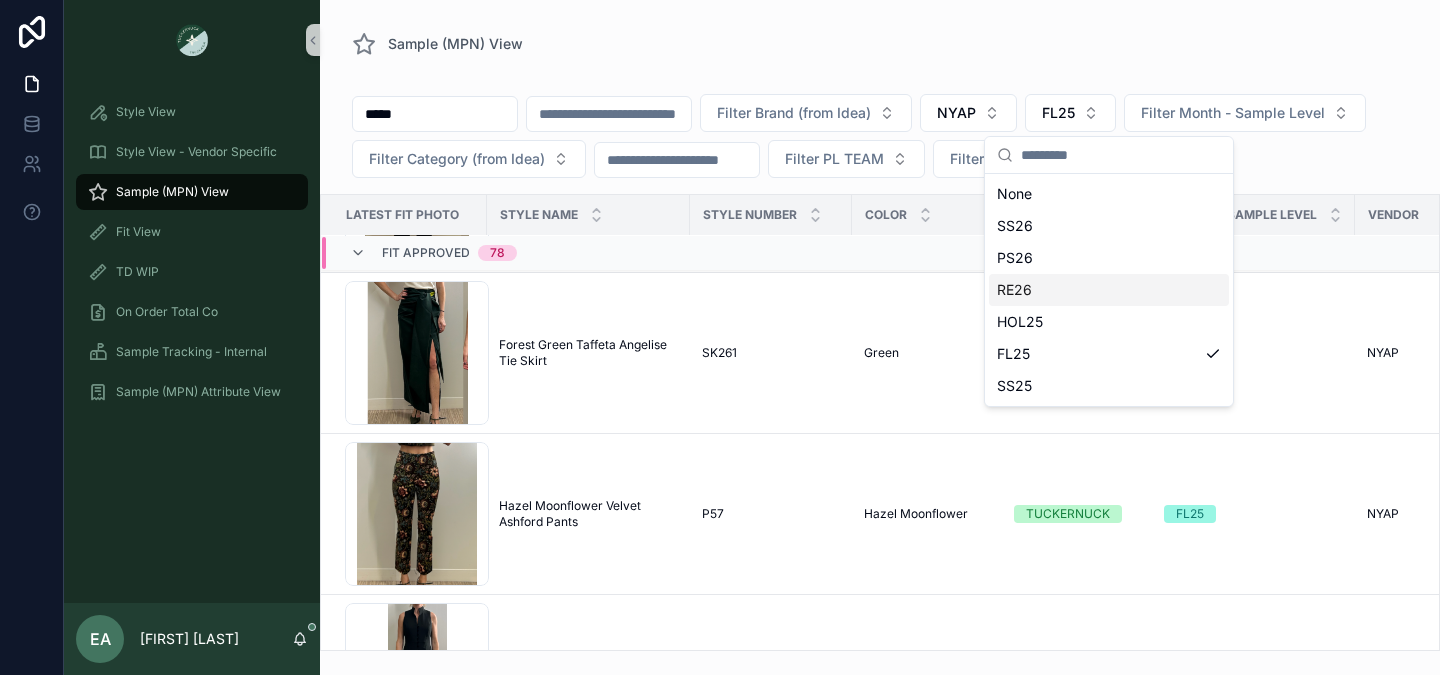 click on "HOL25" at bounding box center [1109, 322] 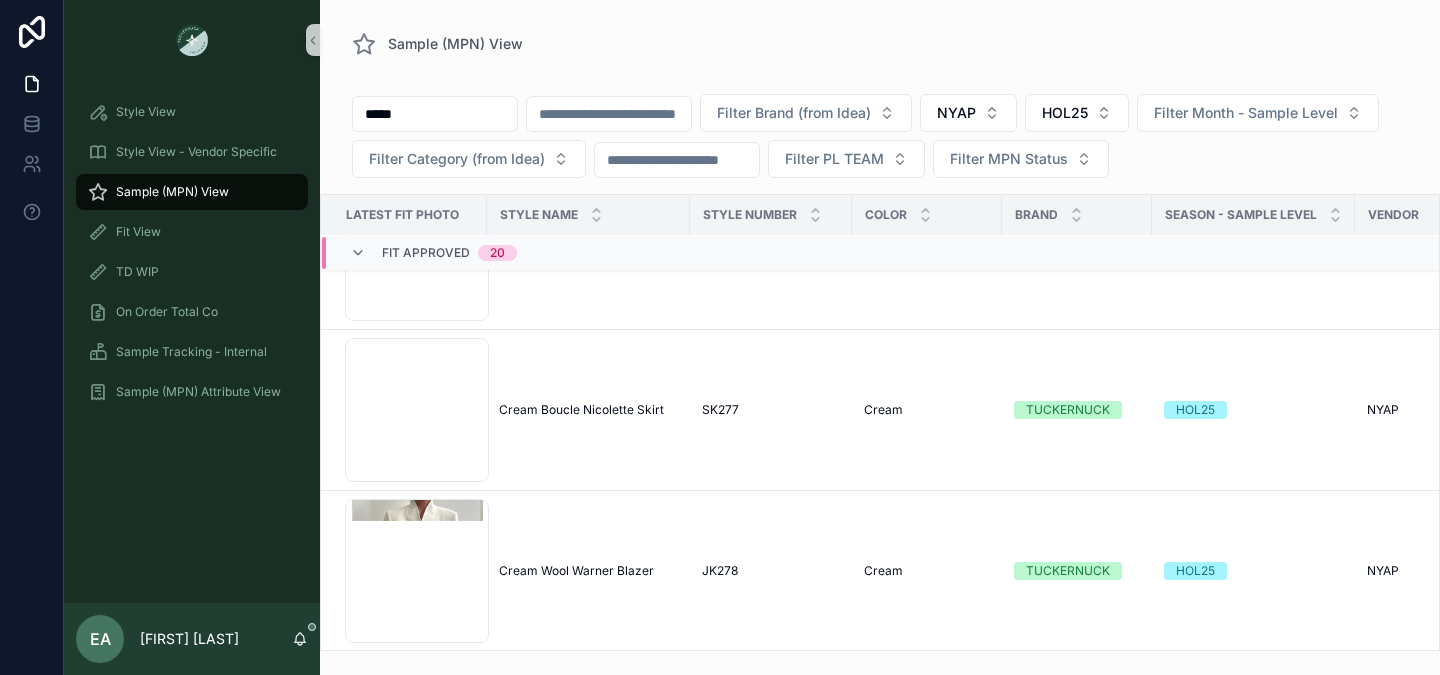 scroll, scrollTop: 10358, scrollLeft: 0, axis: vertical 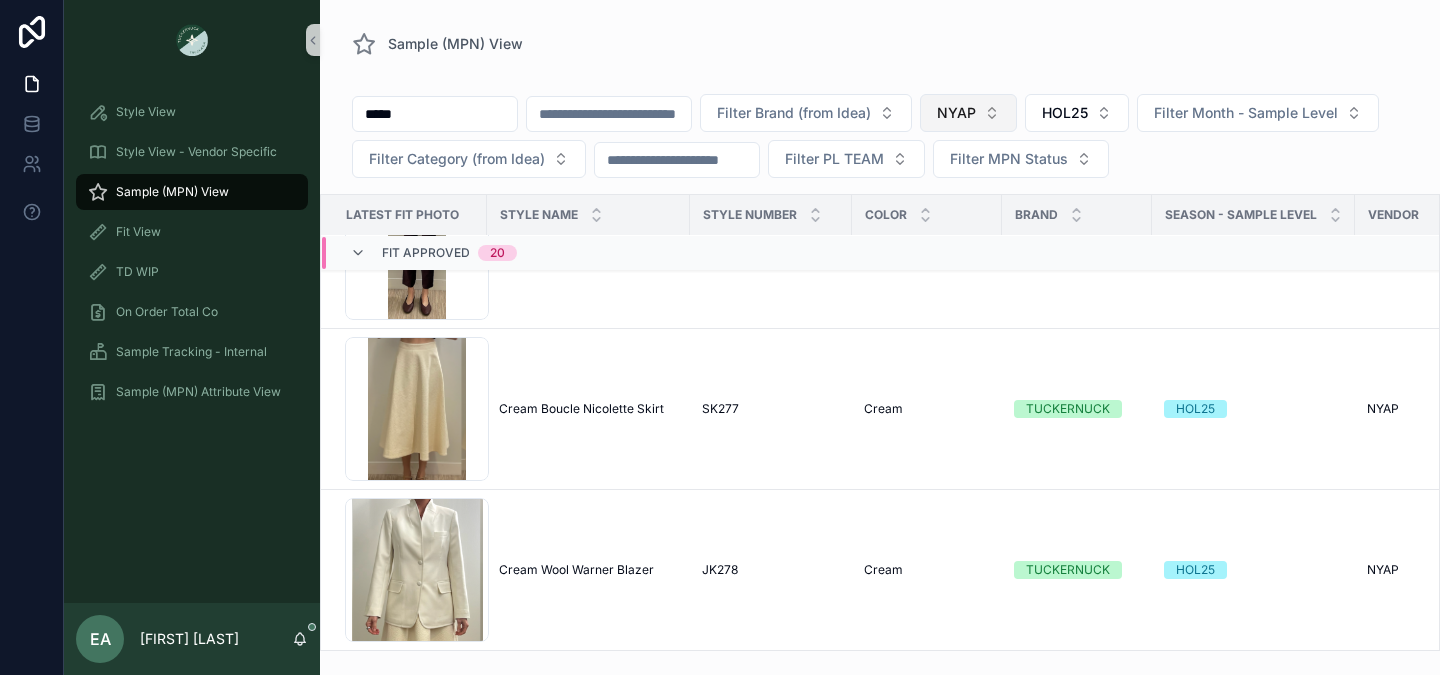 click on "NYAP" at bounding box center [968, 113] 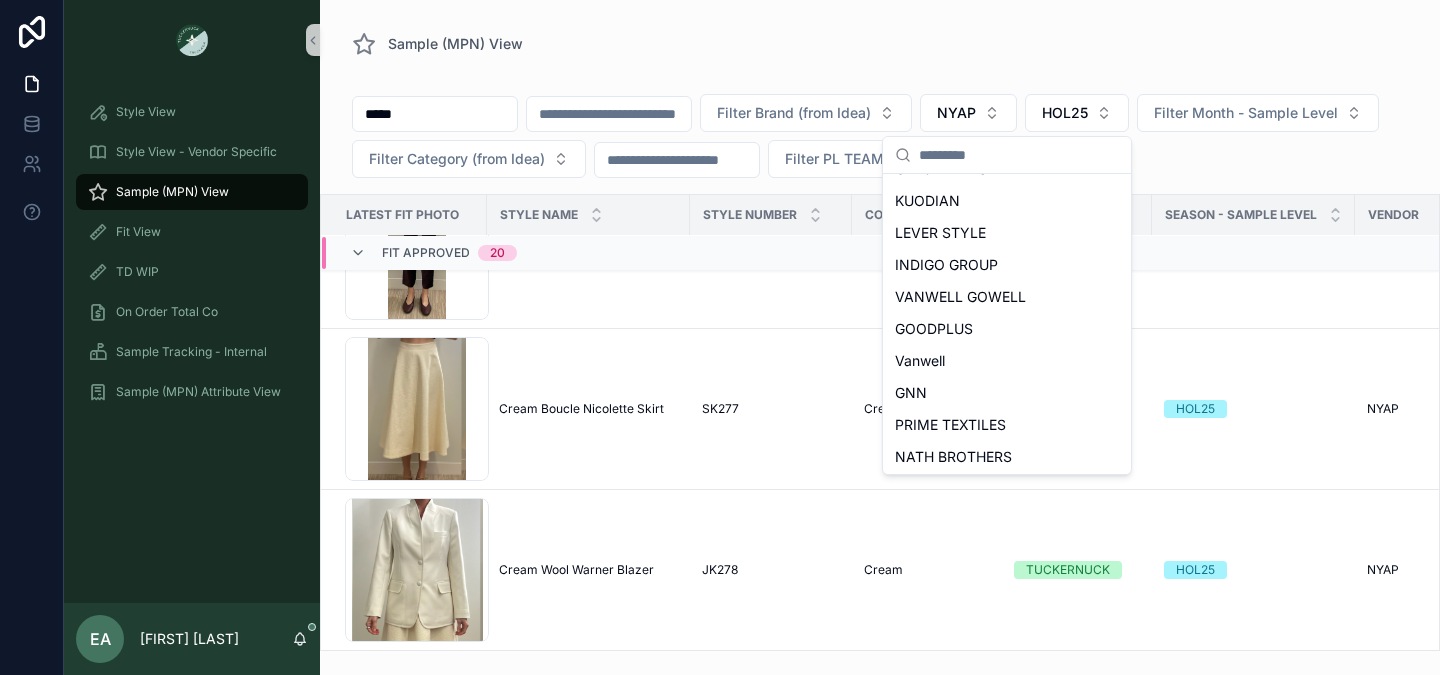 scroll, scrollTop: 860, scrollLeft: 0, axis: vertical 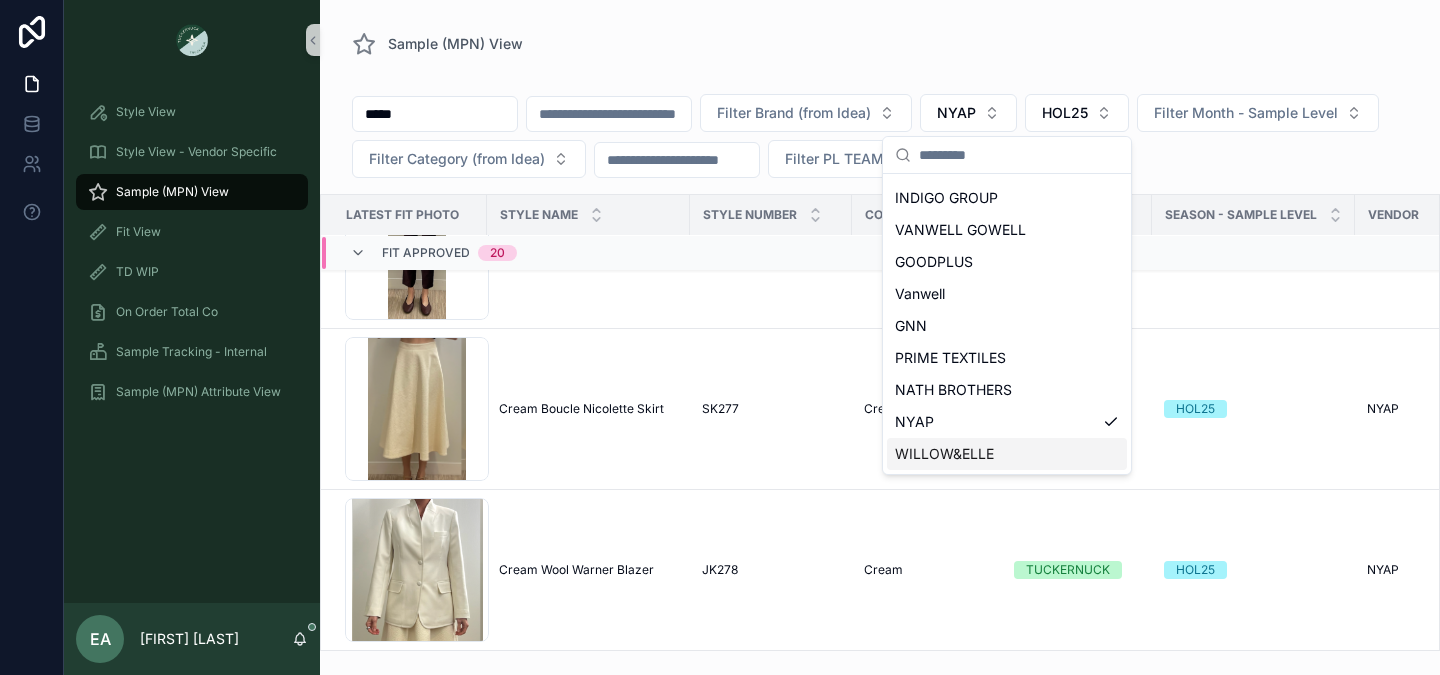 click on "WILLOW&ELLE" at bounding box center (944, 454) 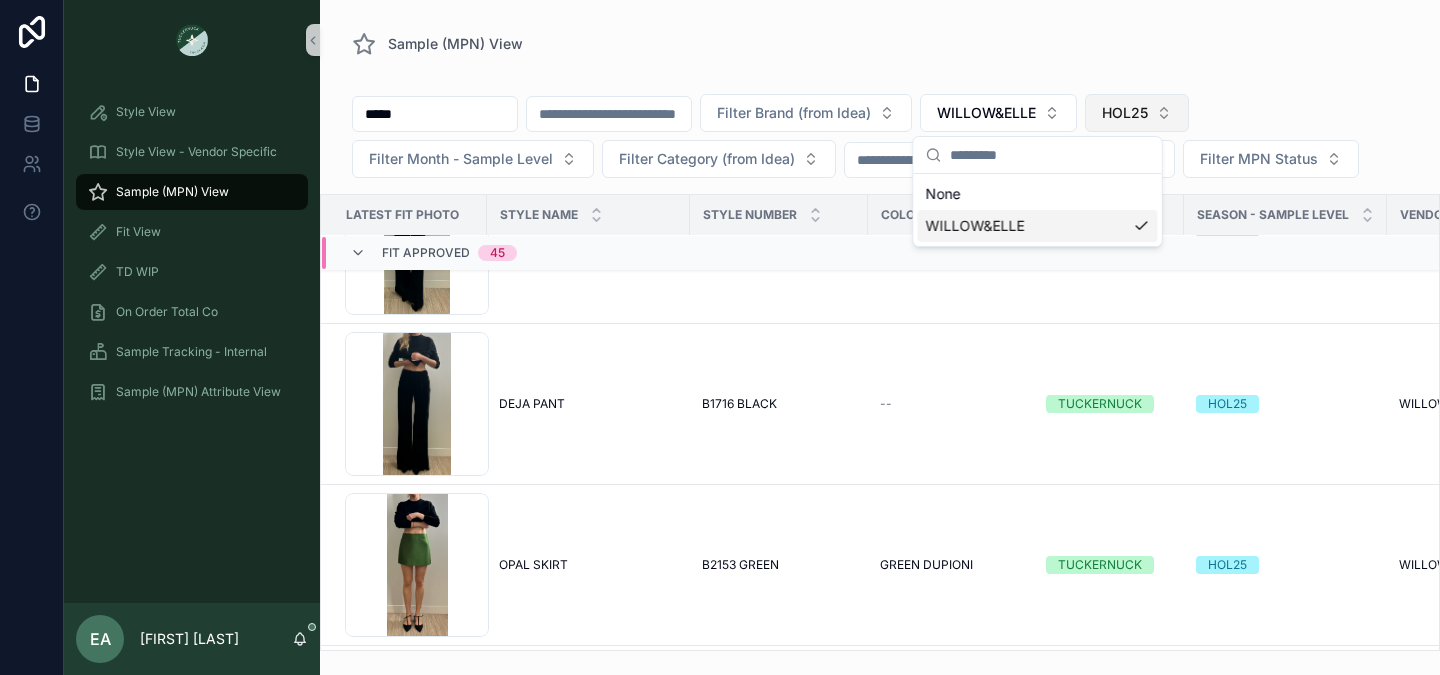 scroll, scrollTop: 0, scrollLeft: 0, axis: both 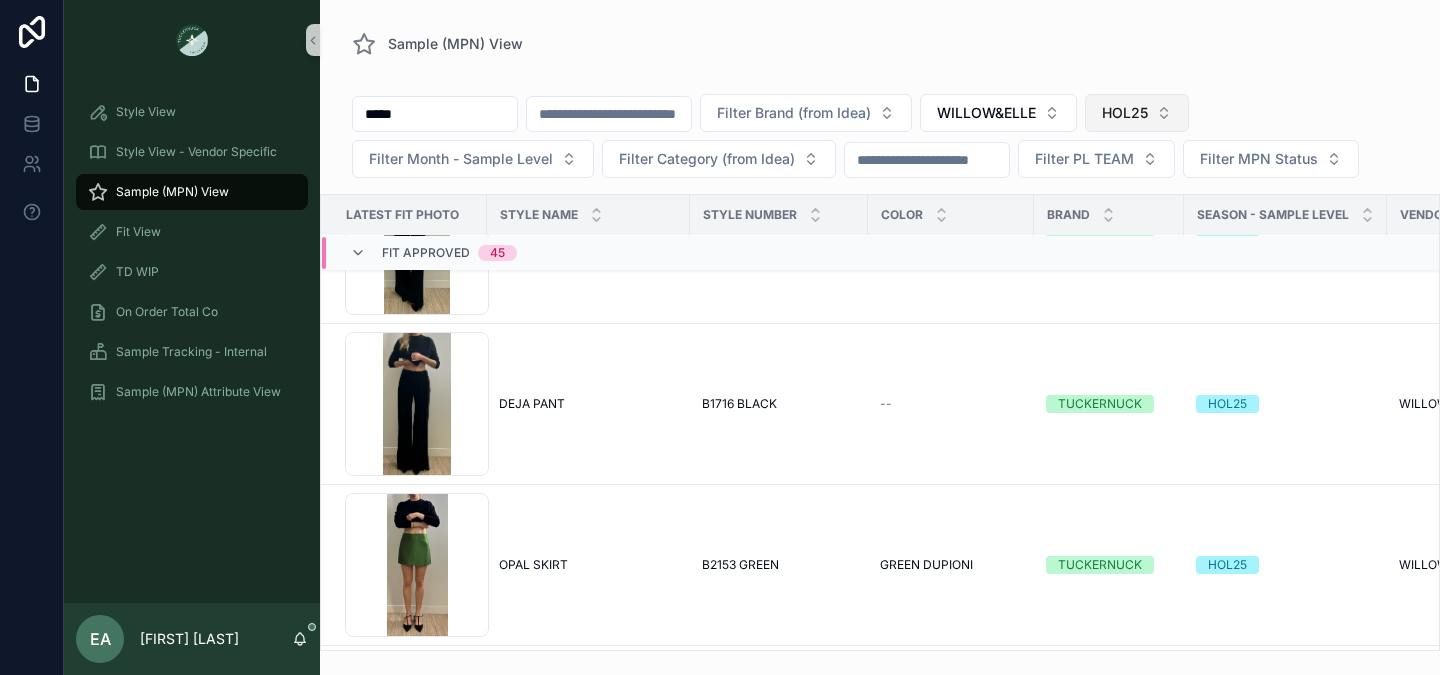 click on "HOL25" at bounding box center (1137, 113) 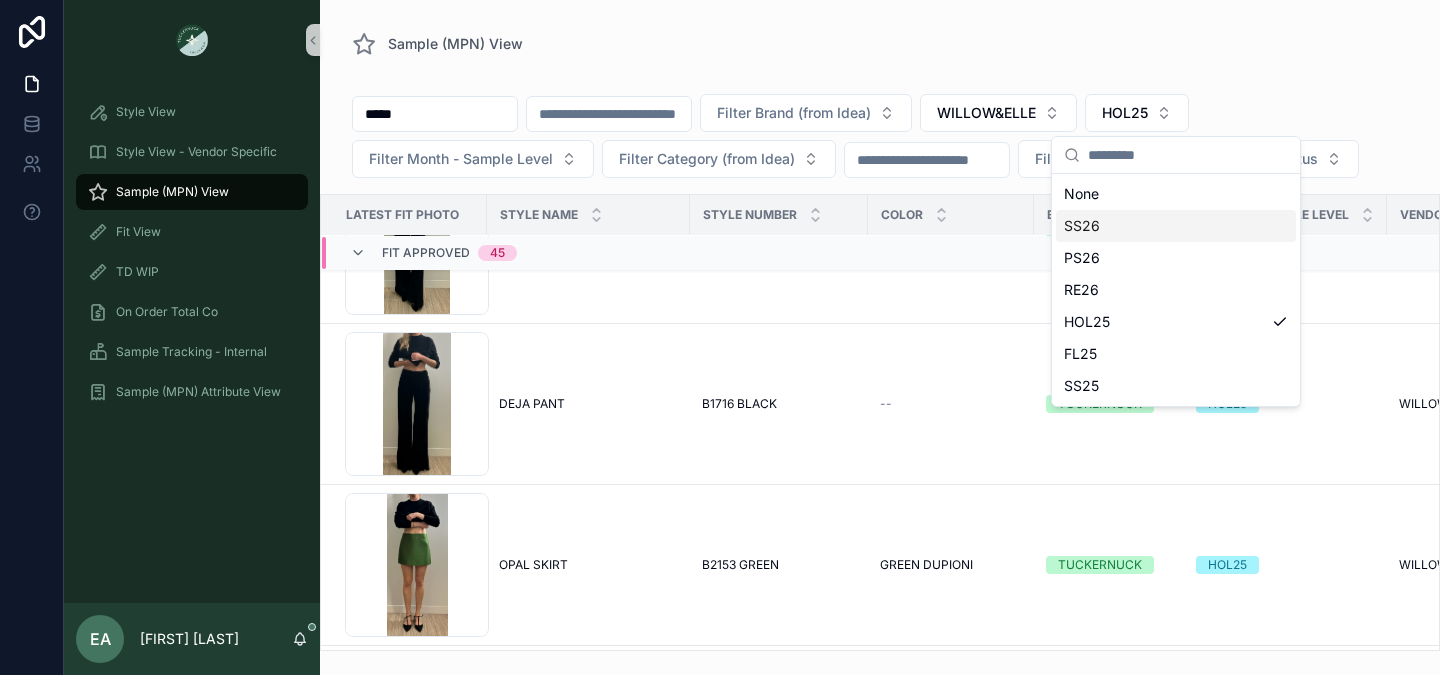 click on "SS26" at bounding box center (1176, 226) 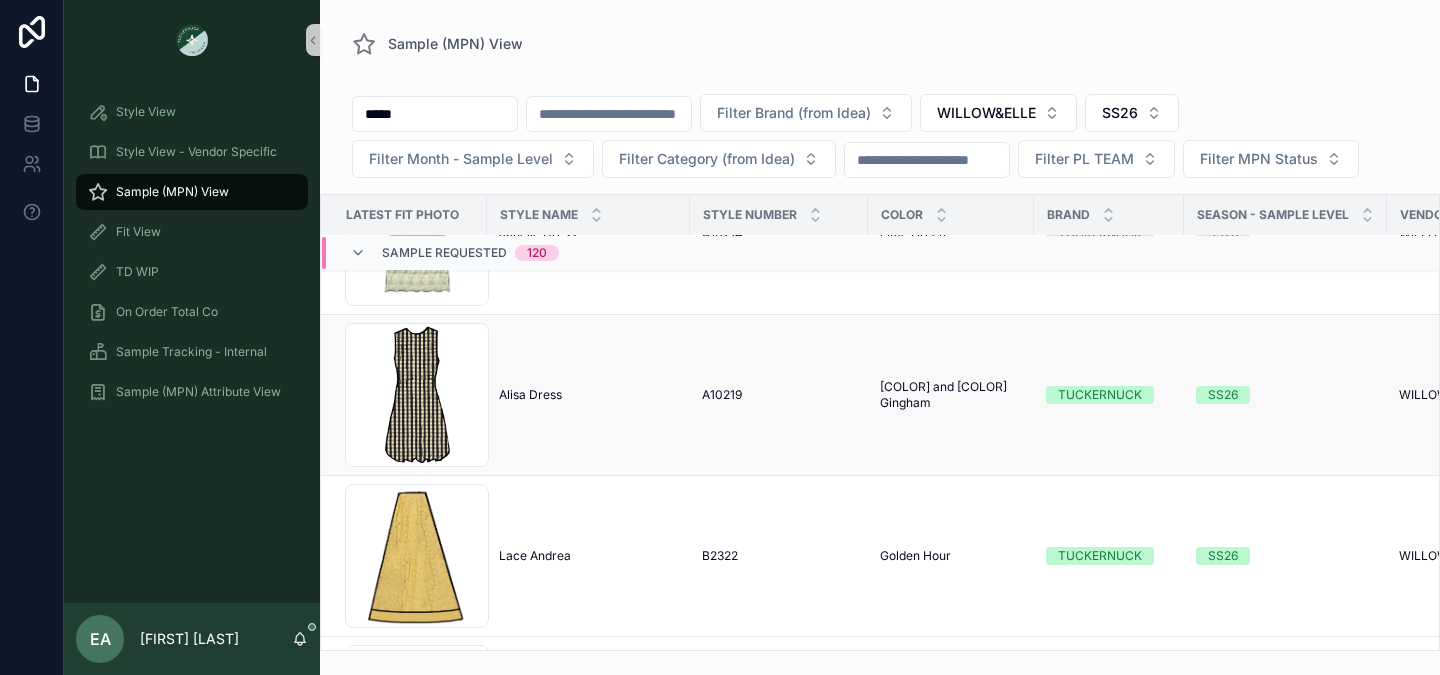 scroll, scrollTop: 17915, scrollLeft: 0, axis: vertical 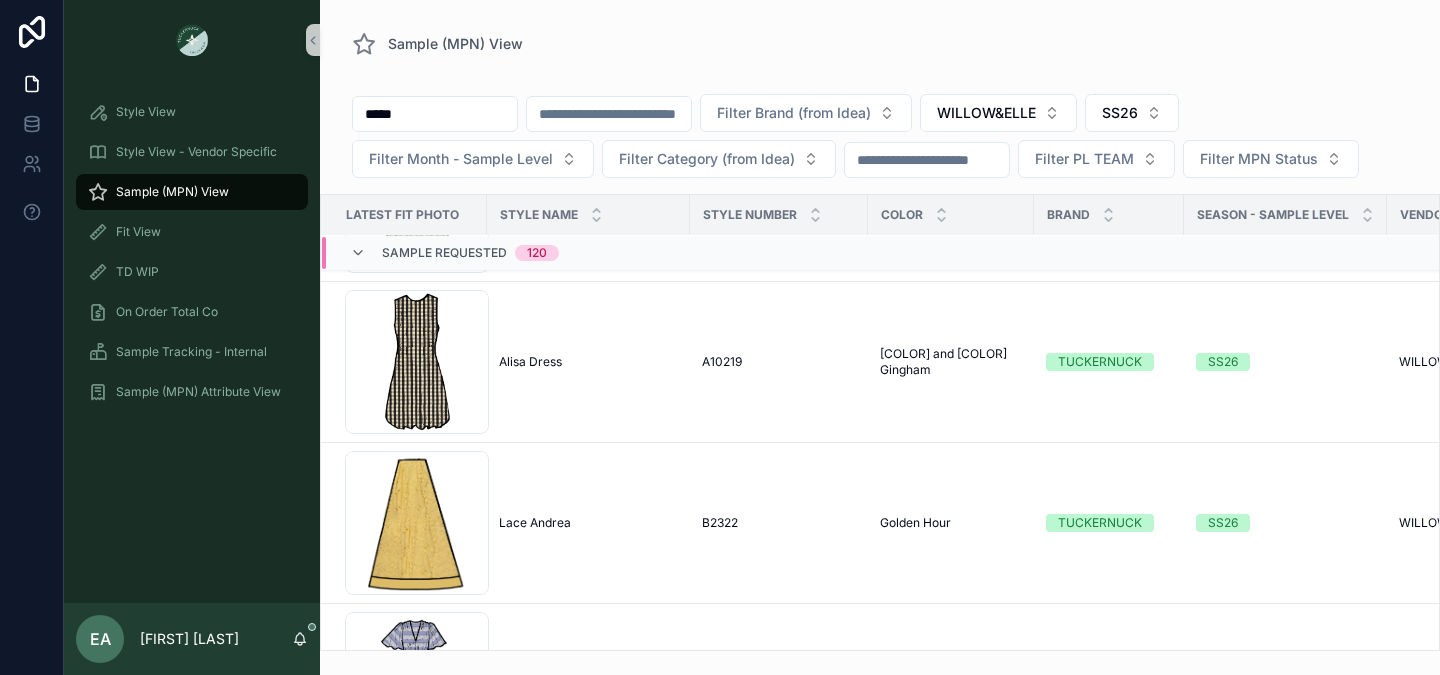 click on "*****" at bounding box center [435, 114] 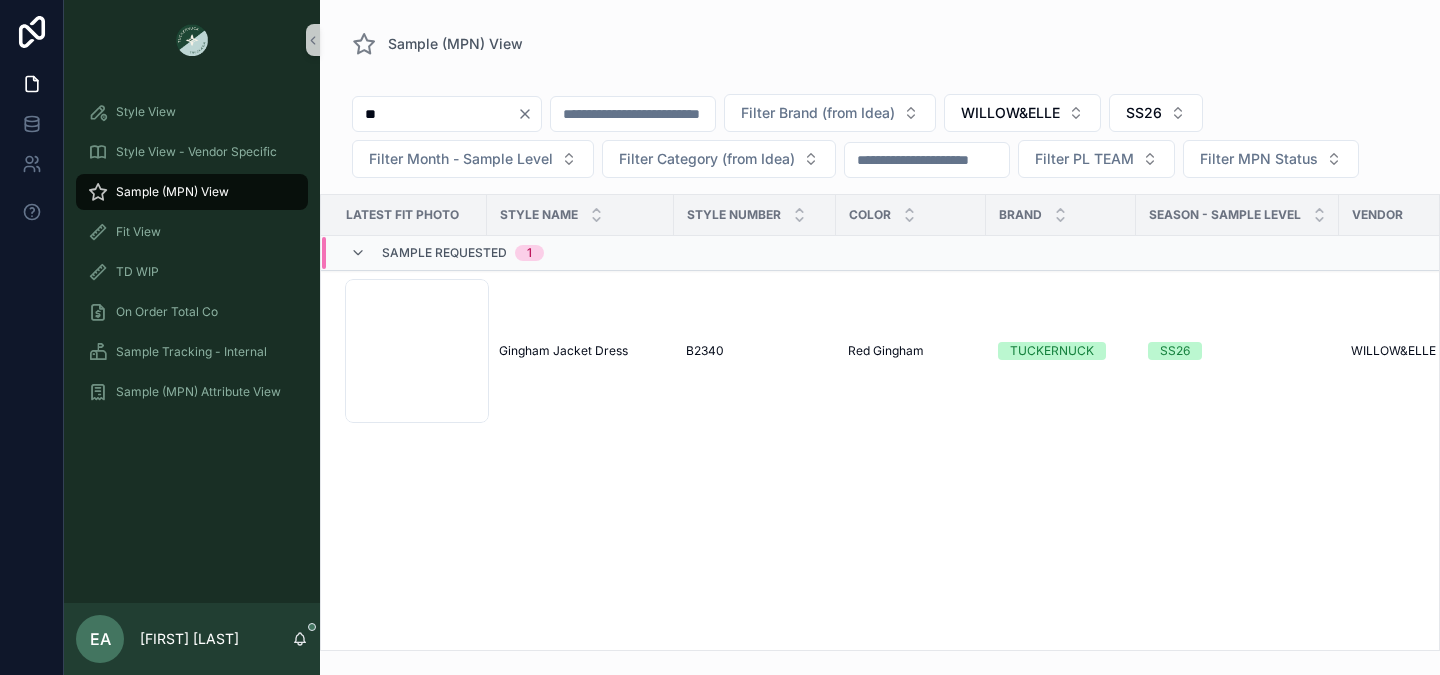 type on "*" 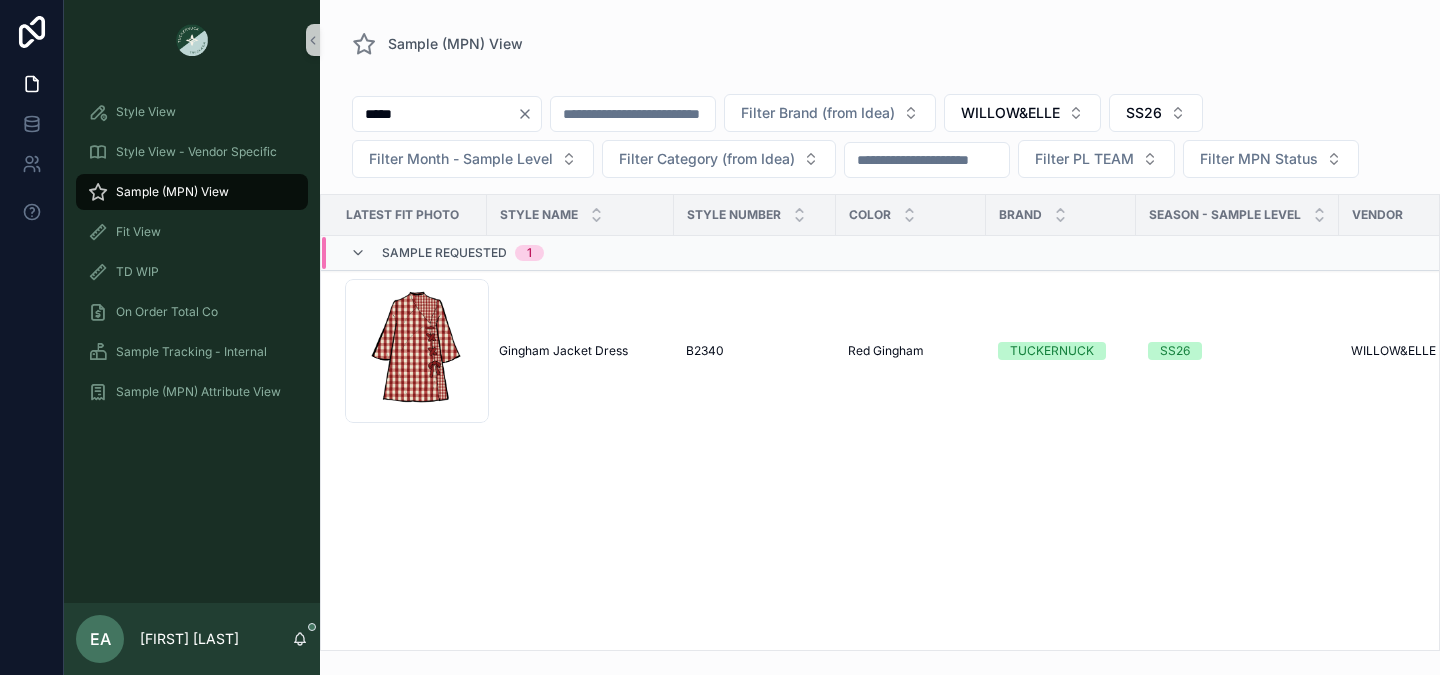 type on "*****" 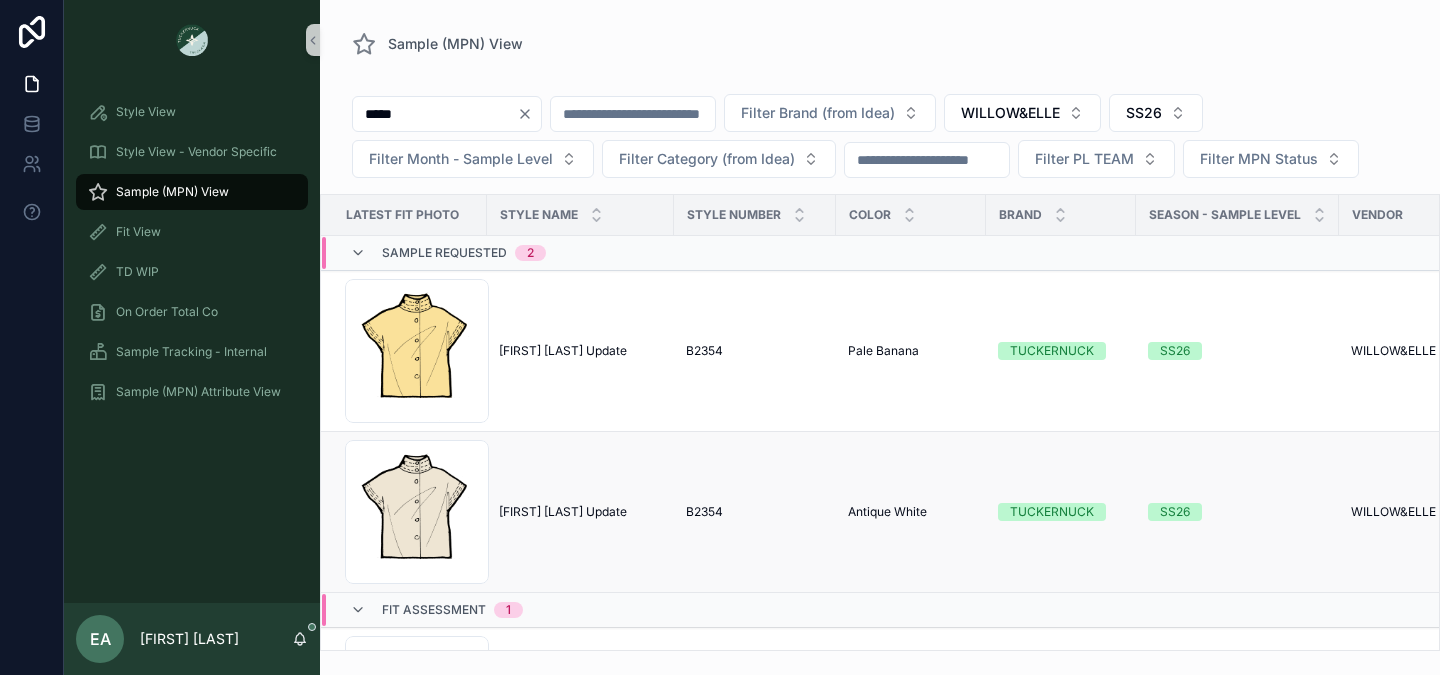 scroll, scrollTop: 138, scrollLeft: 0, axis: vertical 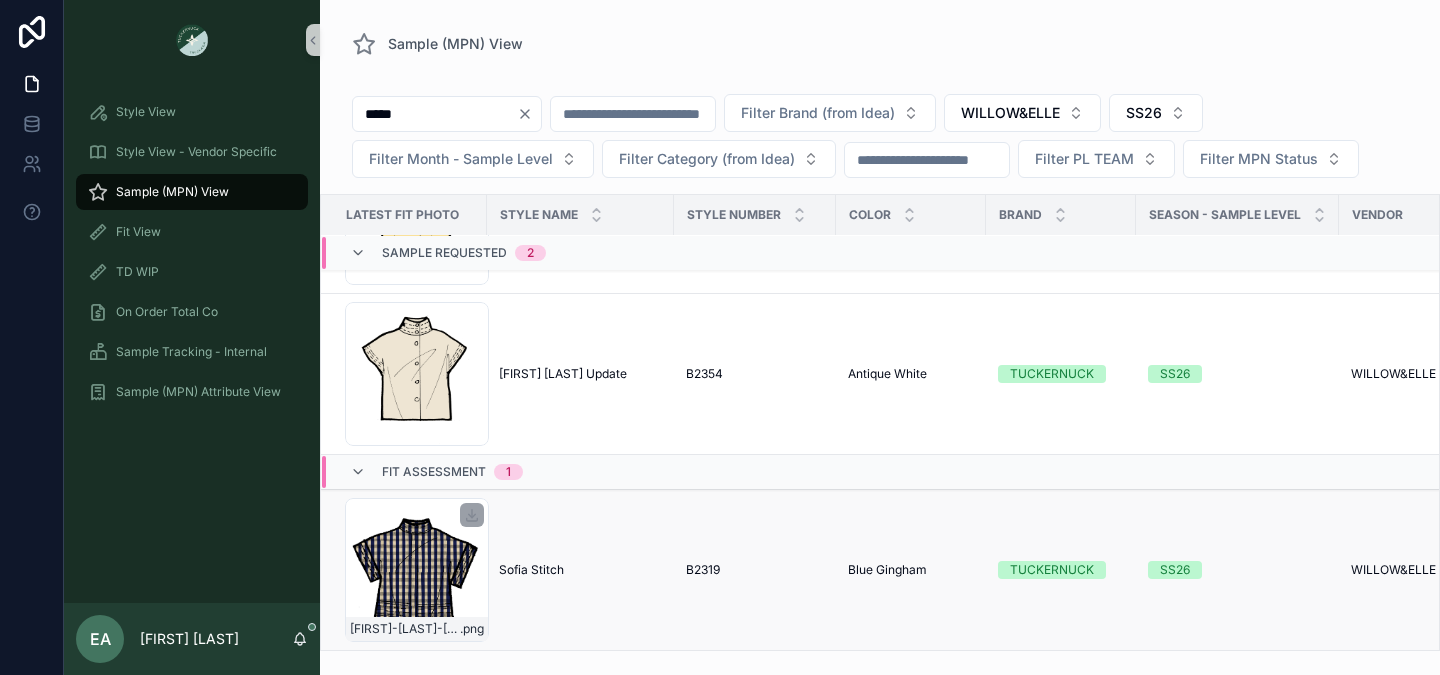 click on "[FIRST]-[LAST]-[NAME]-[MATERIAL].png" at bounding box center [417, 570] 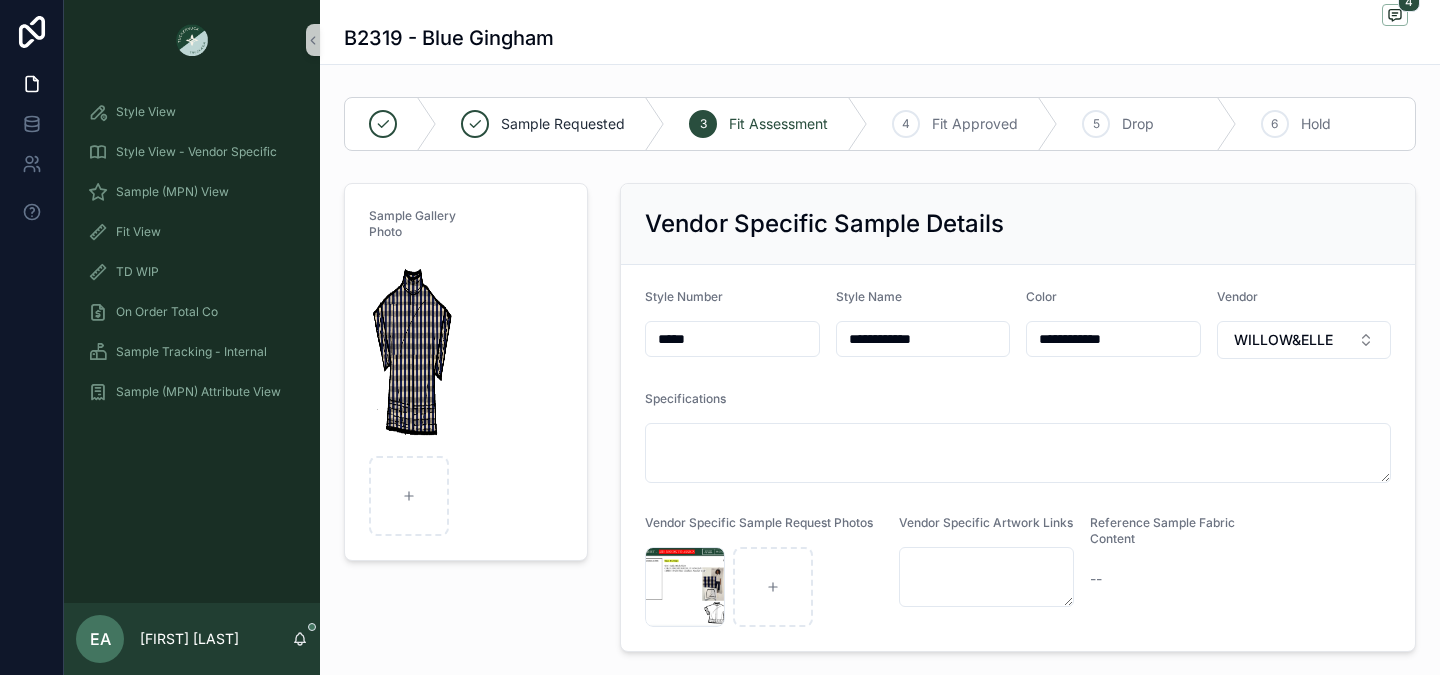 scroll, scrollTop: 72, scrollLeft: 0, axis: vertical 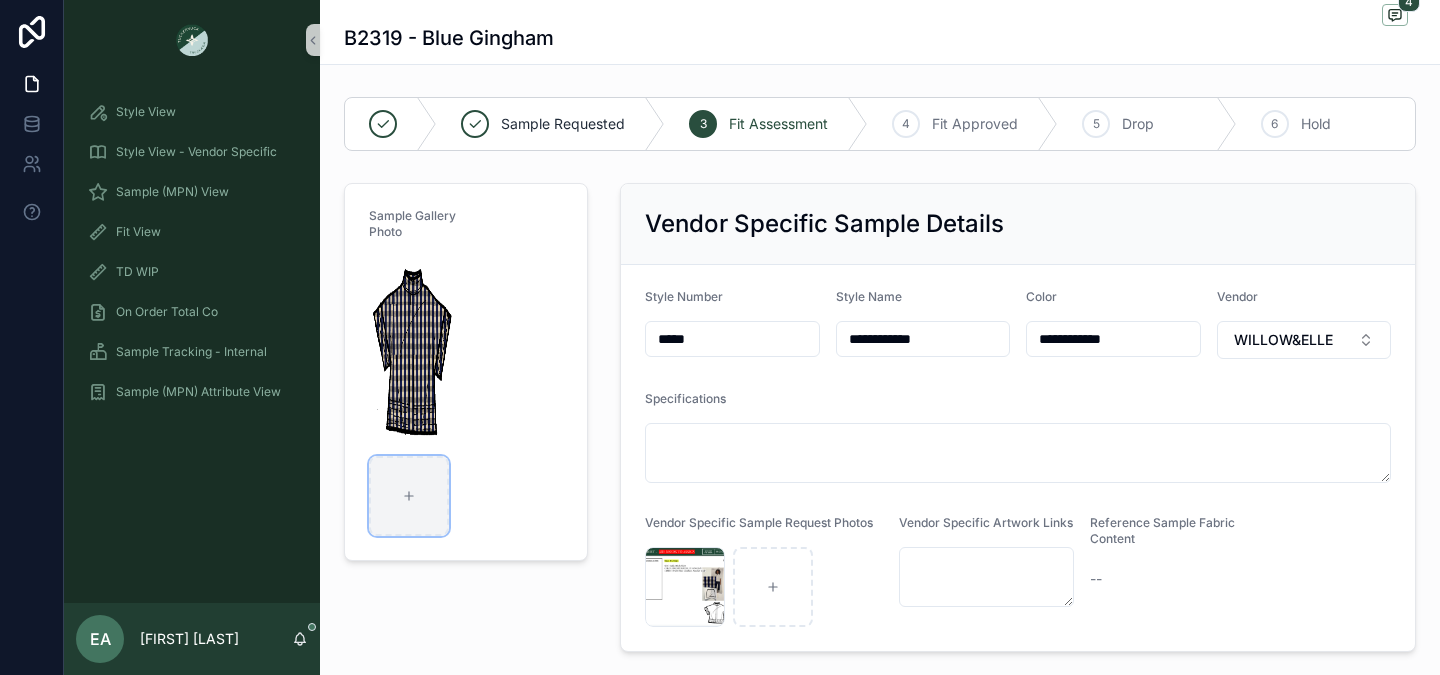click 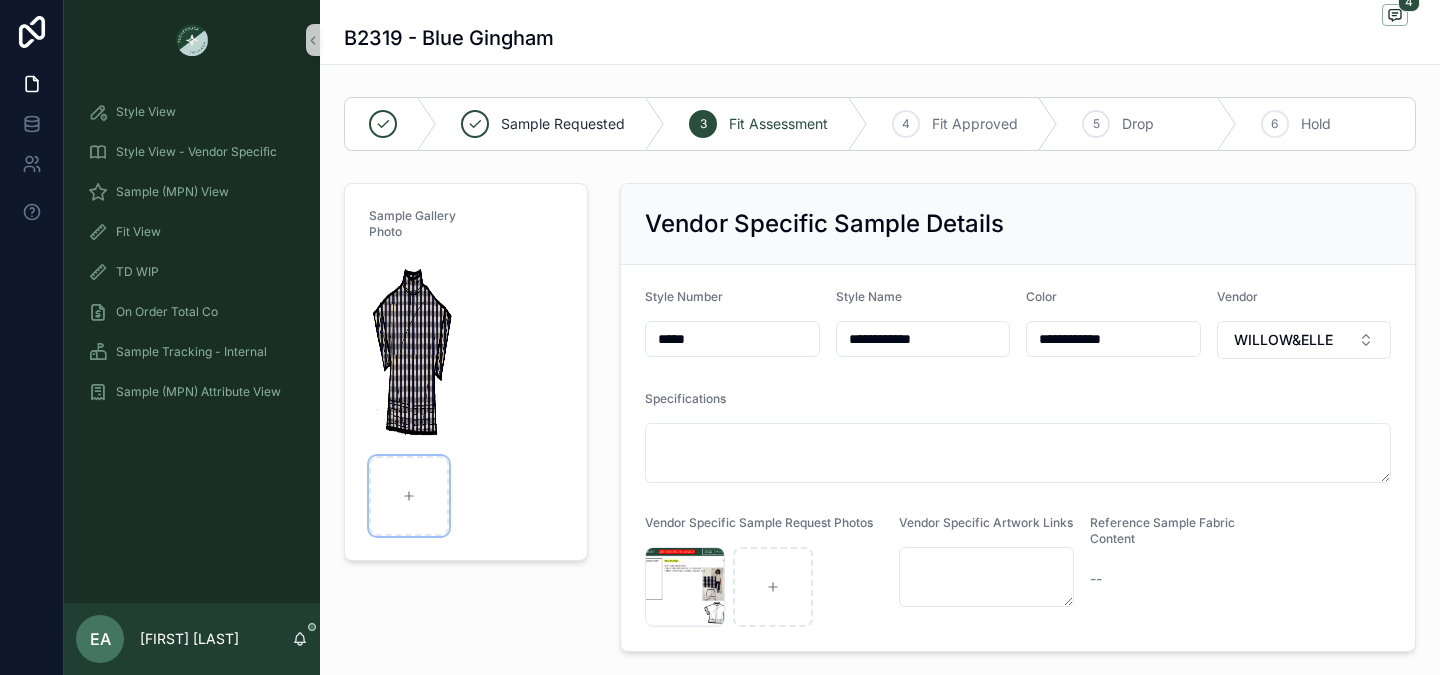 type on "**********" 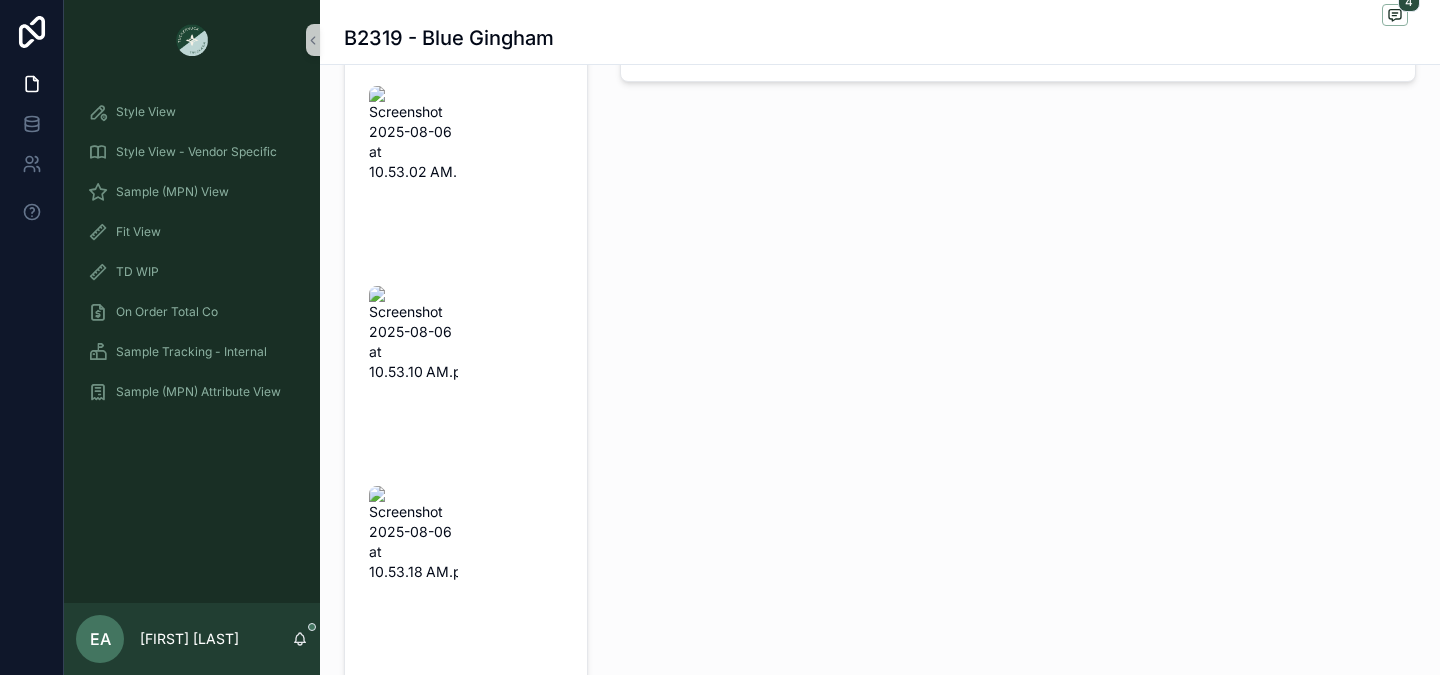 scroll, scrollTop: 17, scrollLeft: 0, axis: vertical 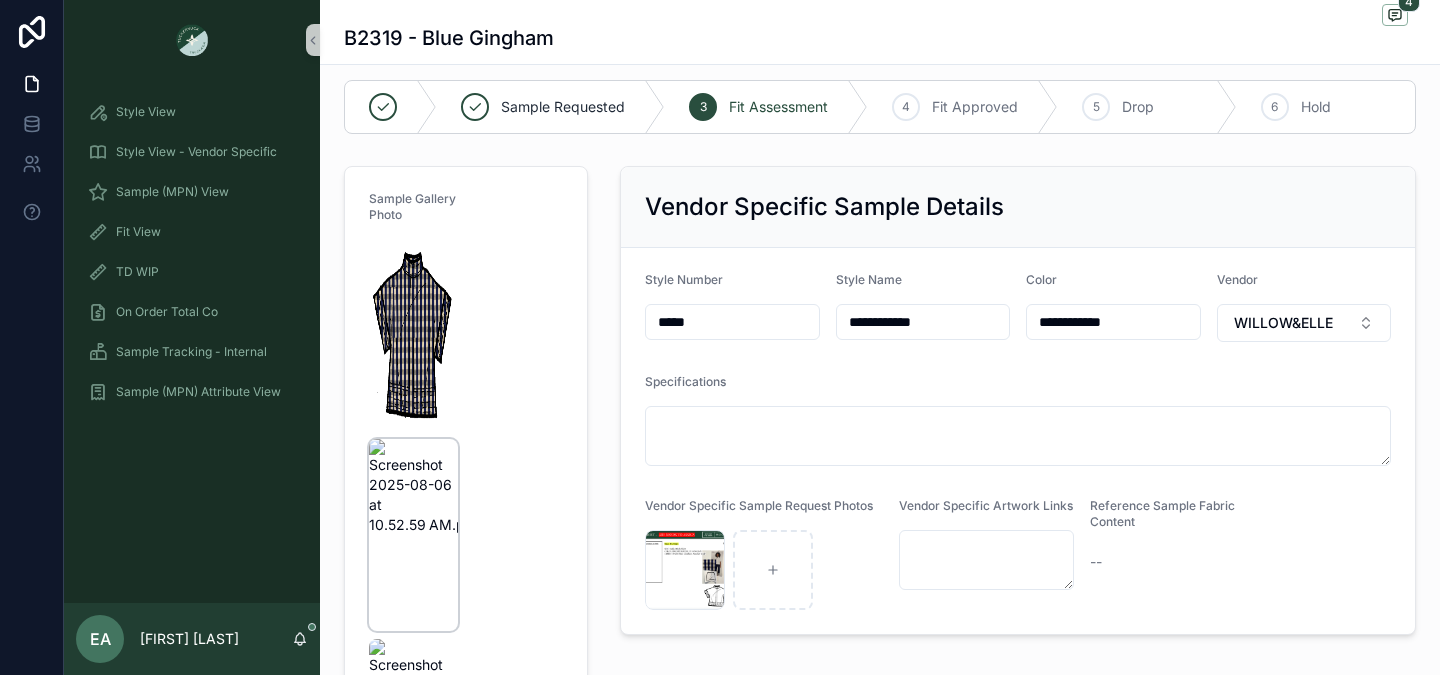 click at bounding box center (413, 535) 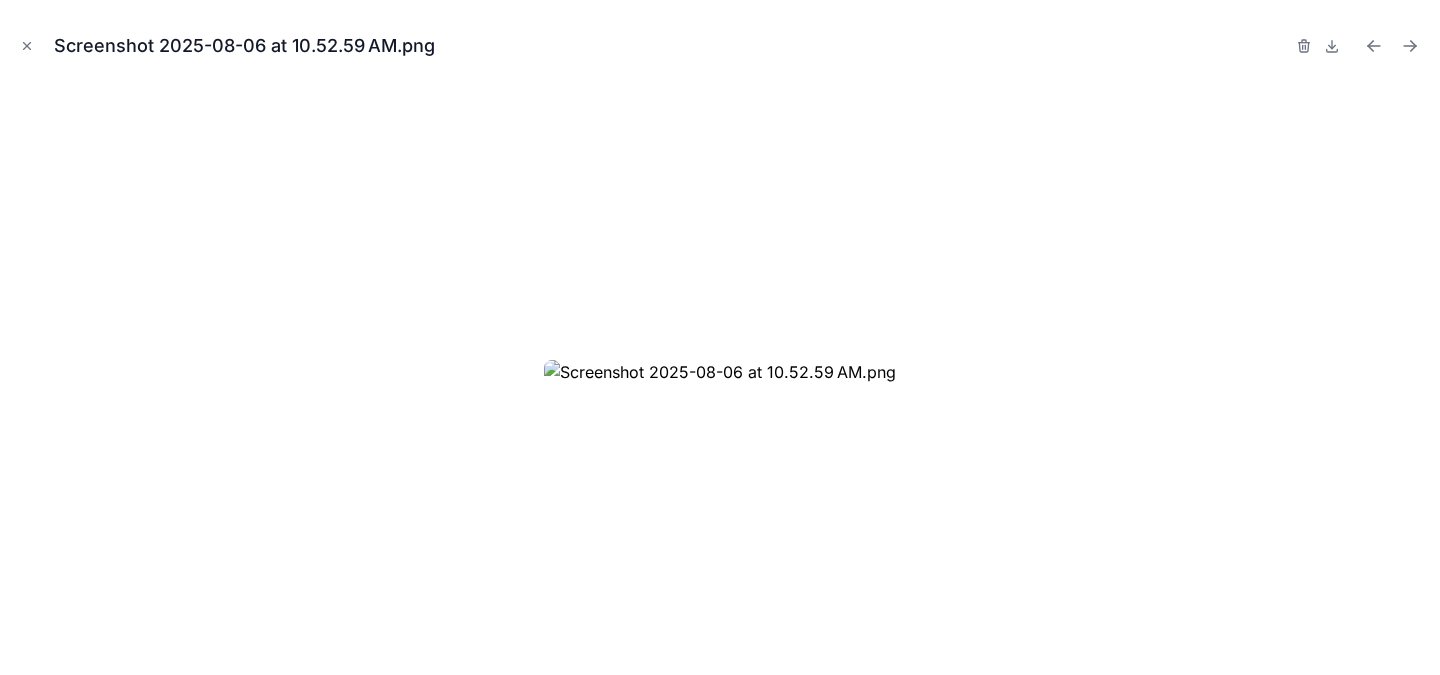 click on "Screenshot 2025-08-06 at 10.52.59 AM.png" at bounding box center (720, 46) 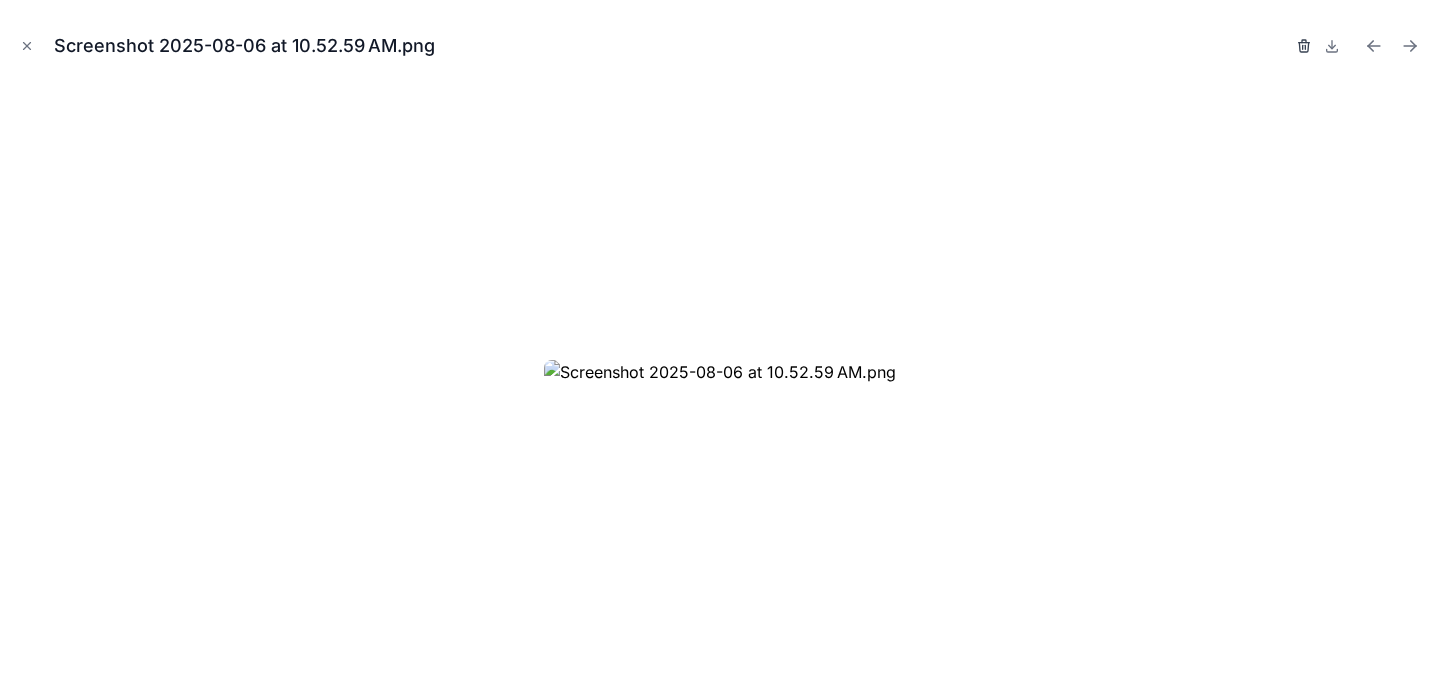 click 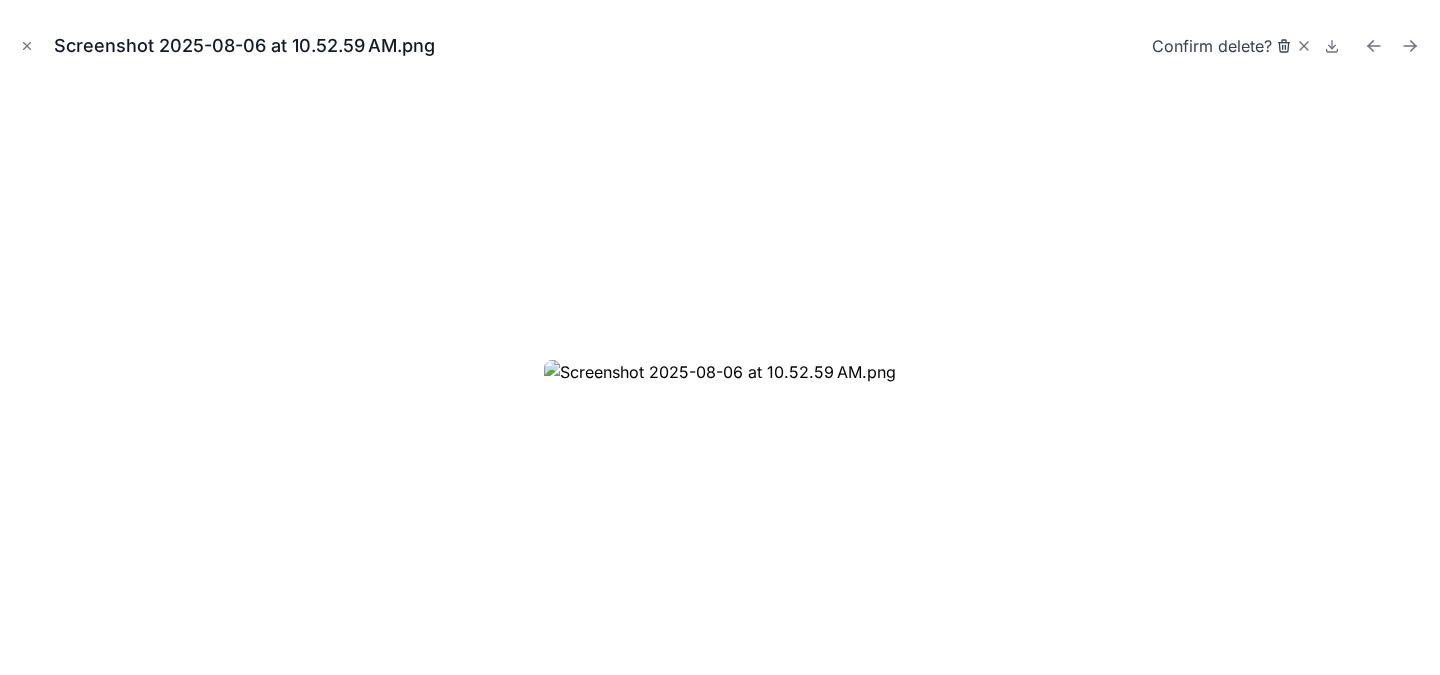 click 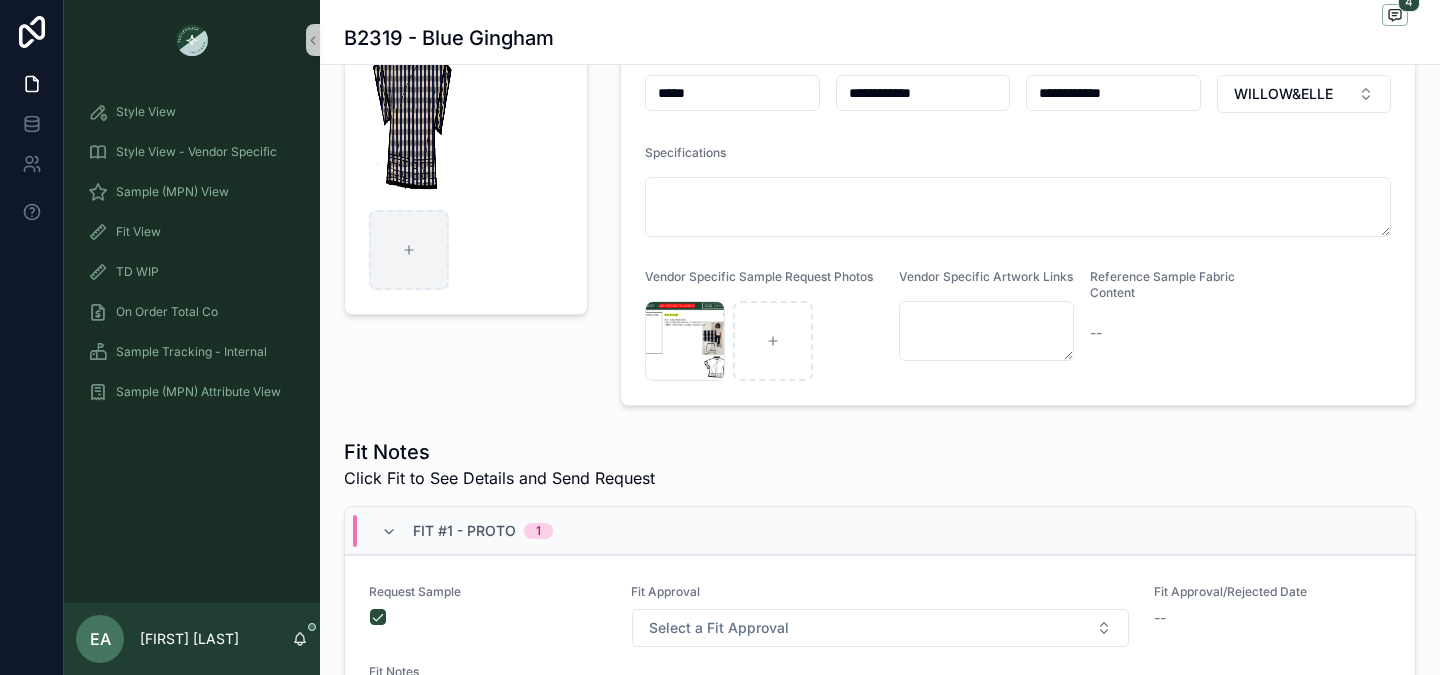 scroll, scrollTop: 532, scrollLeft: 0, axis: vertical 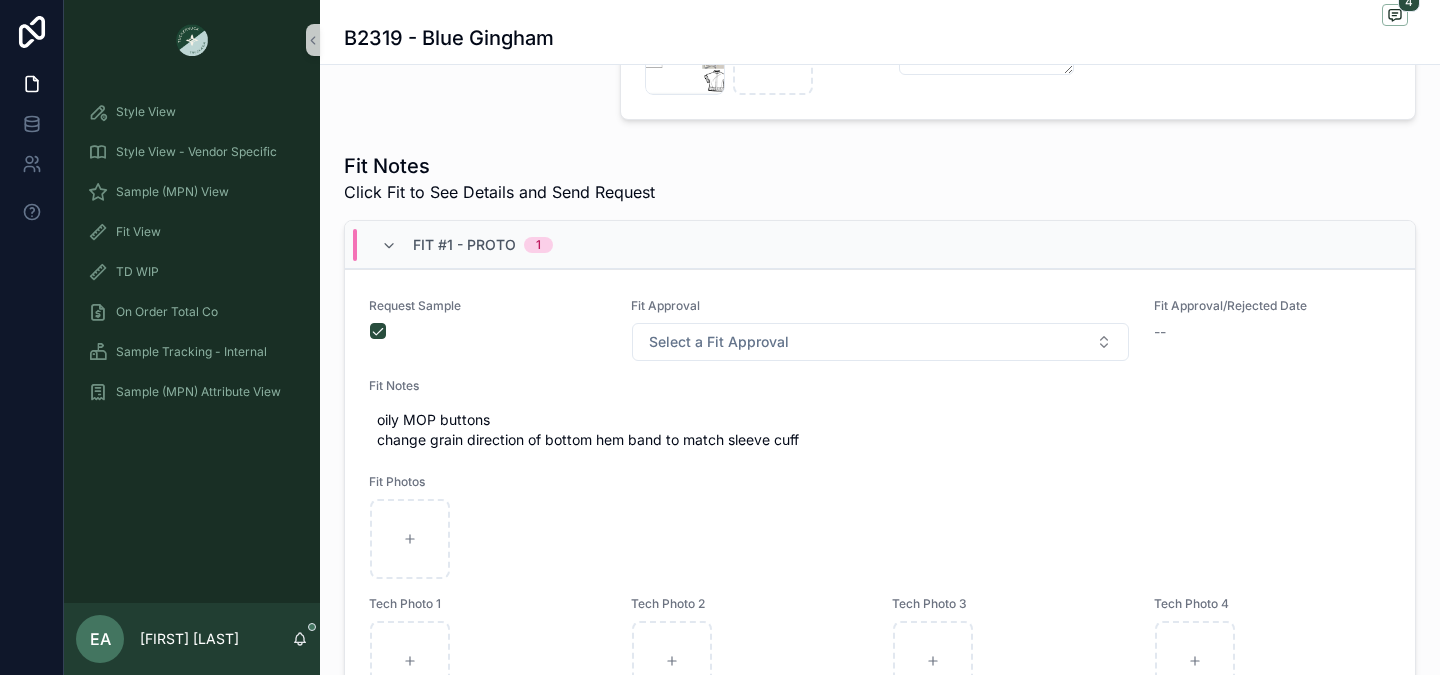 click on "Fit #1 - Proto 1" at bounding box center (880, 245) 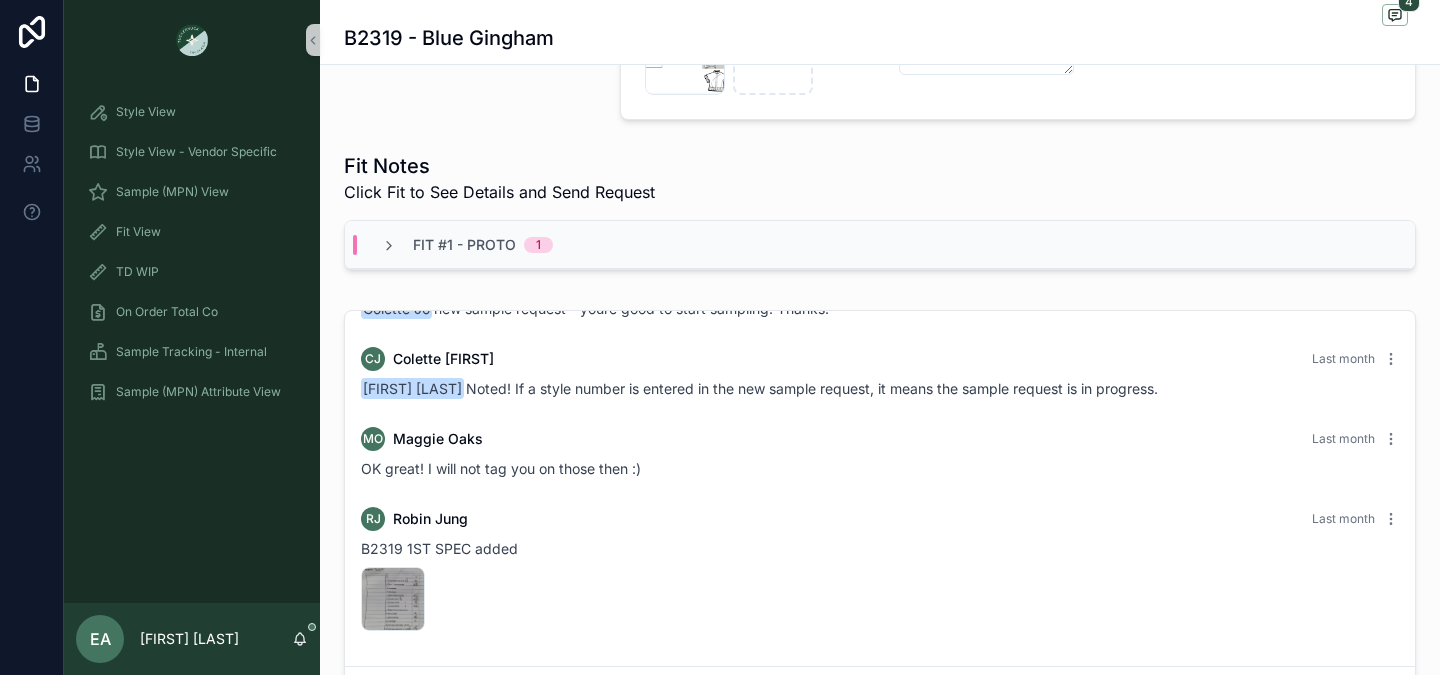 click on "Fit #1 - Proto 1" at bounding box center (880, 245) 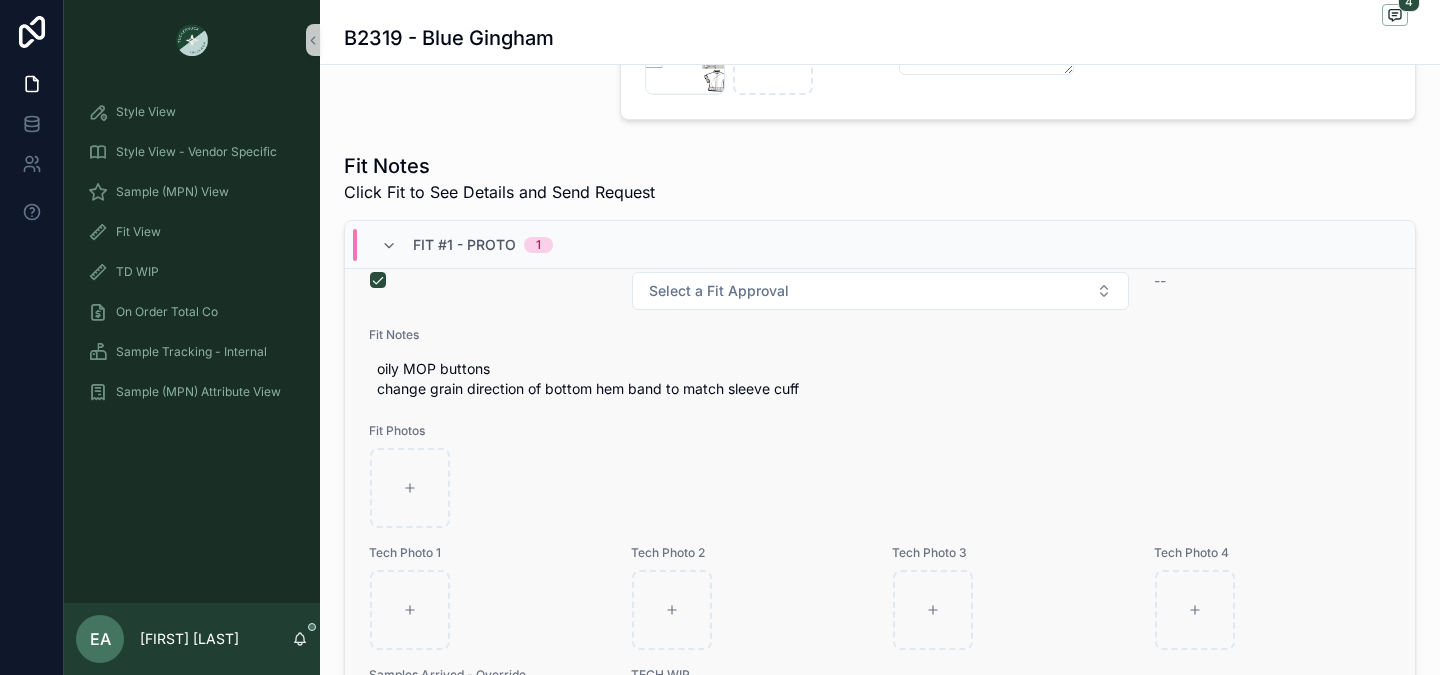 scroll, scrollTop: 61, scrollLeft: 0, axis: vertical 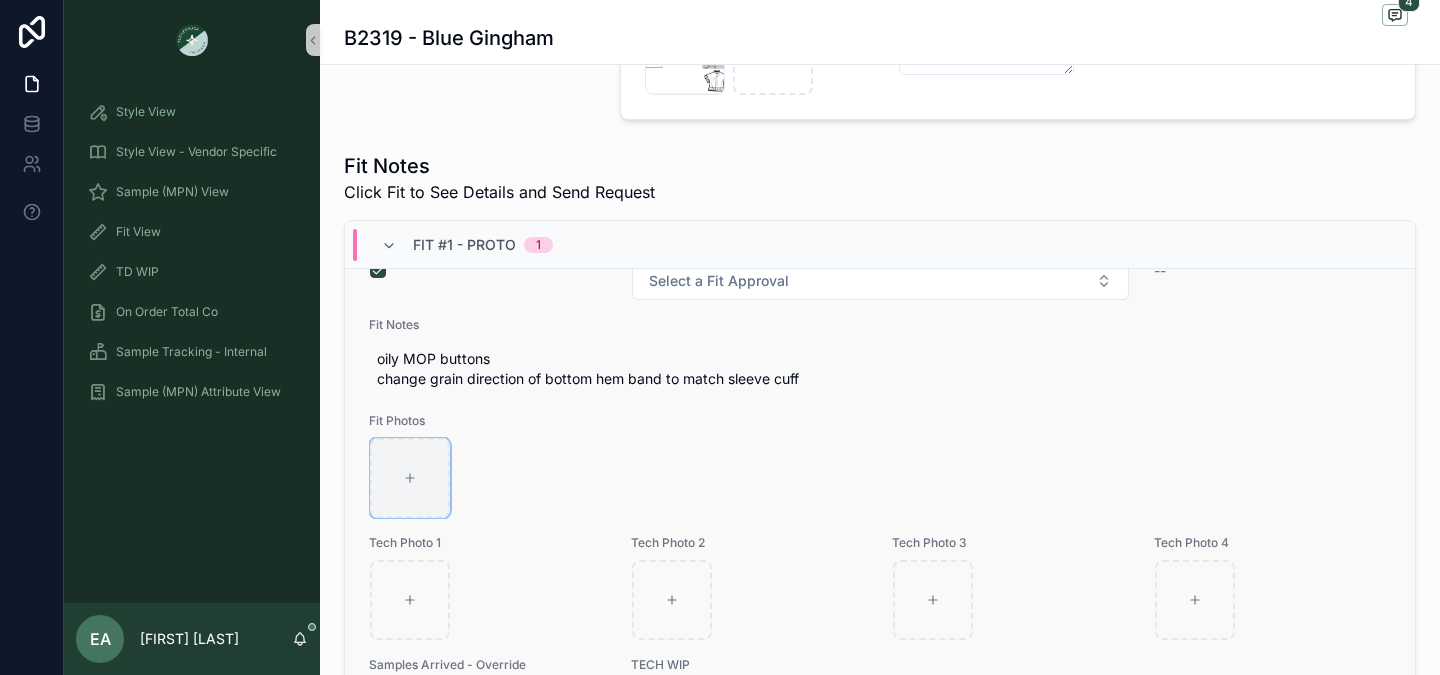 click at bounding box center [410, 478] 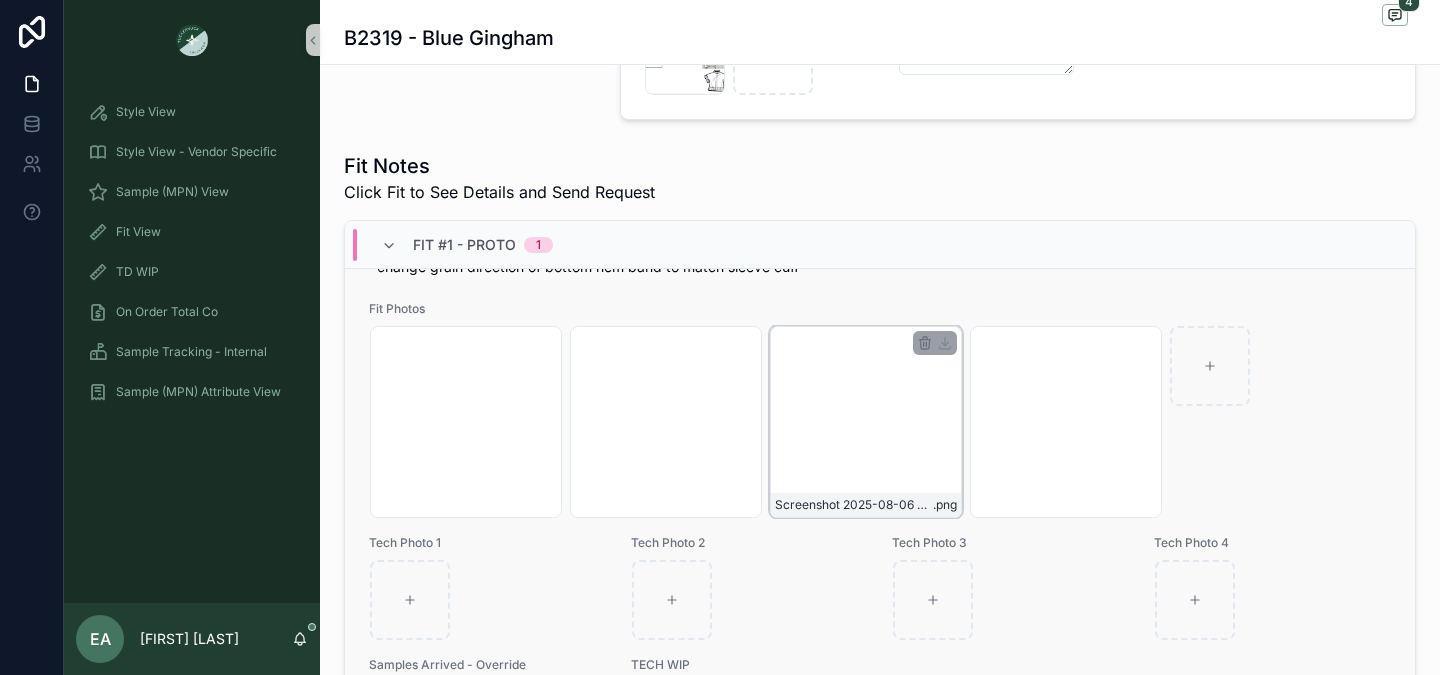 scroll, scrollTop: 174, scrollLeft: 0, axis: vertical 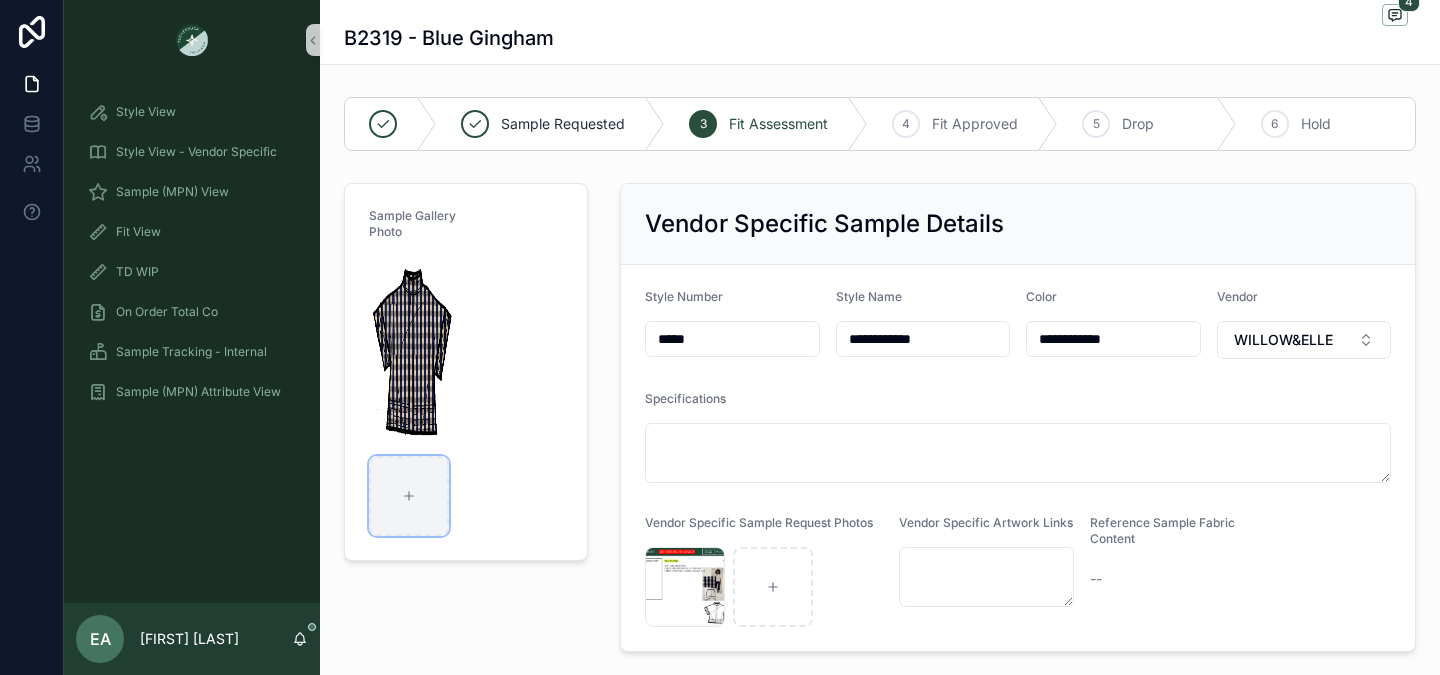 click at bounding box center (409, 496) 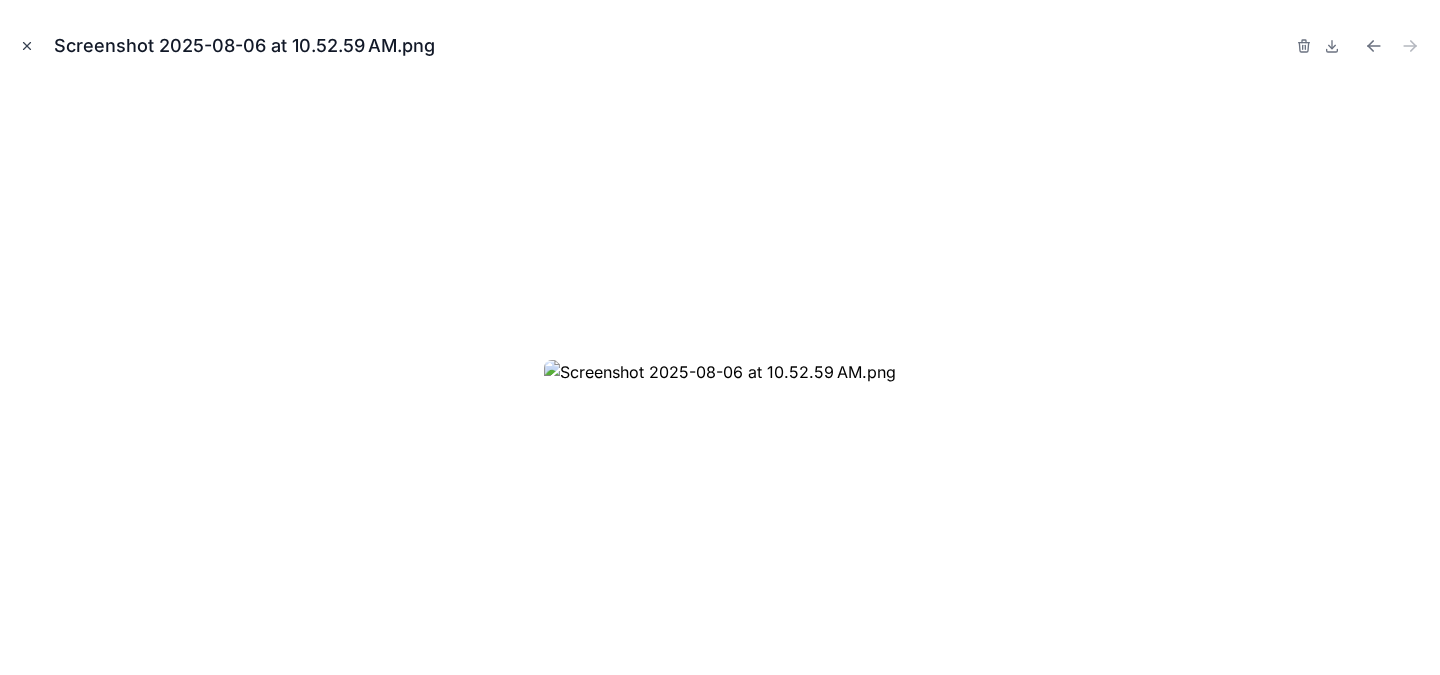 click 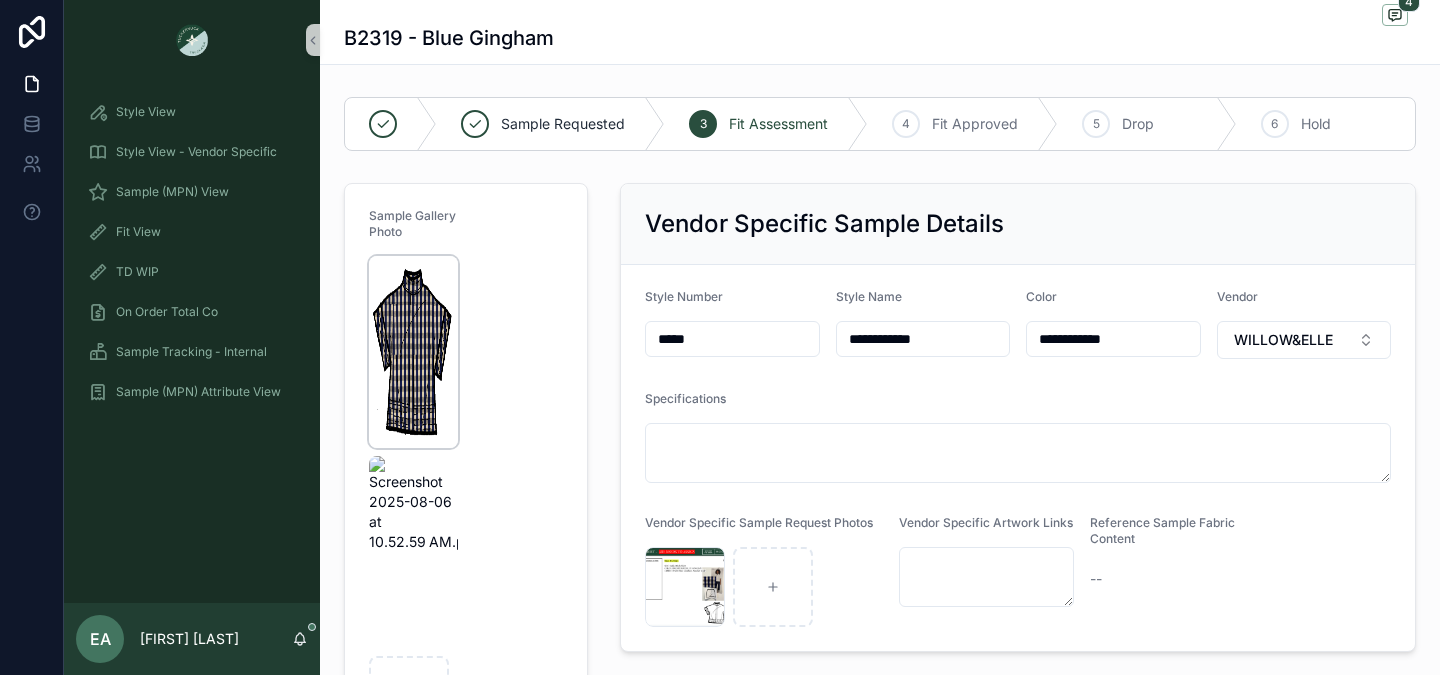 click at bounding box center [413, 352] 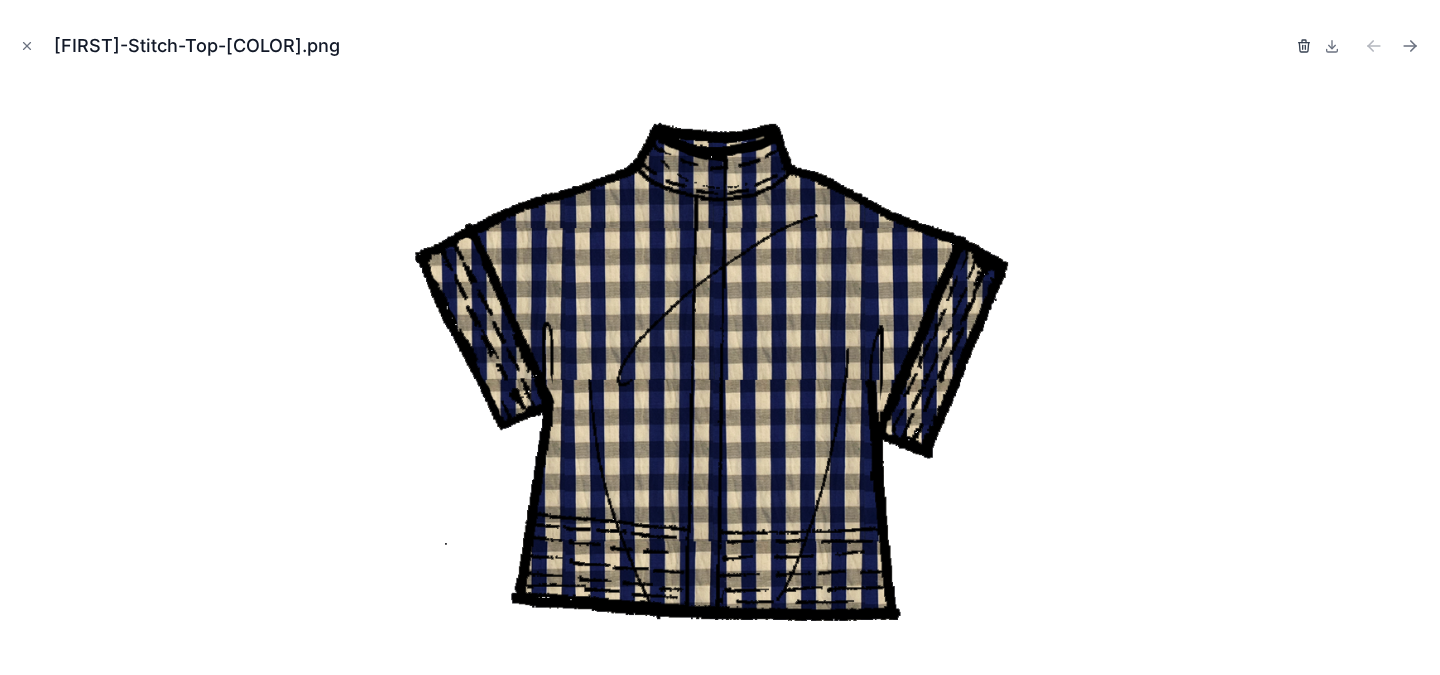 click 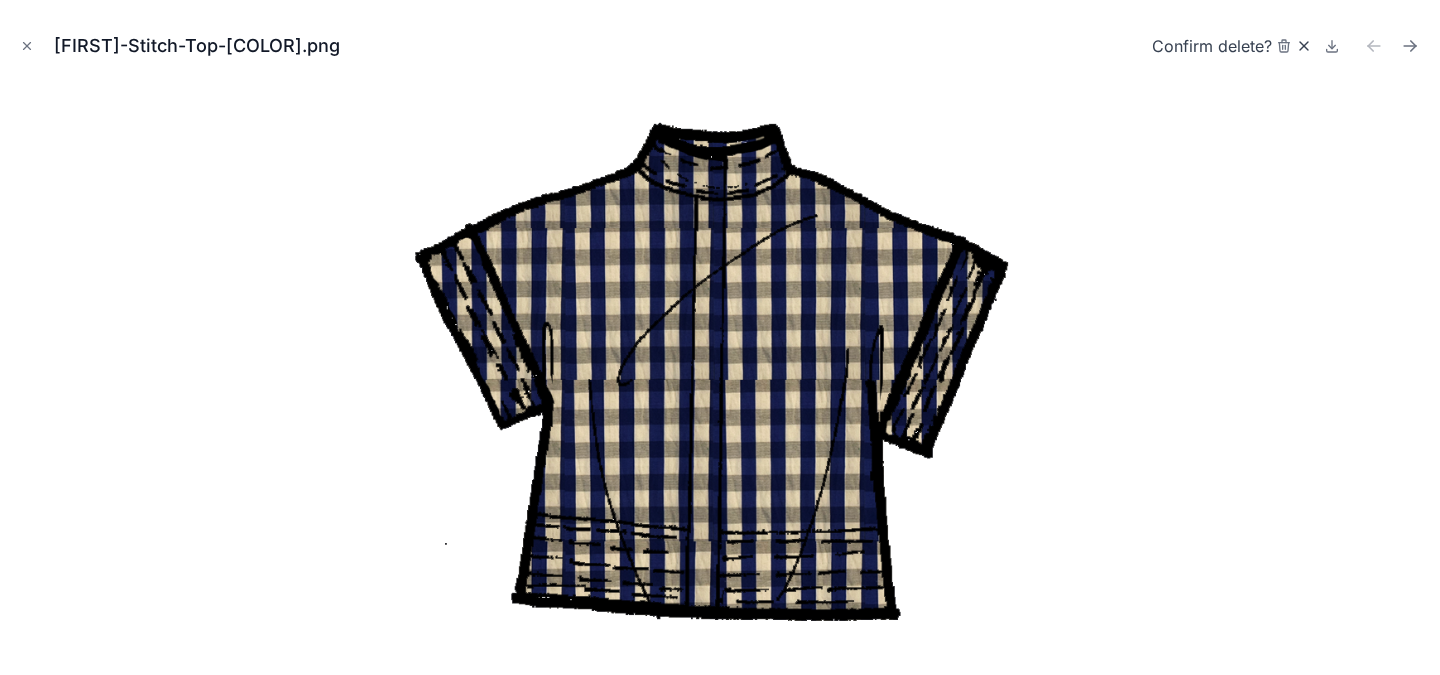 click 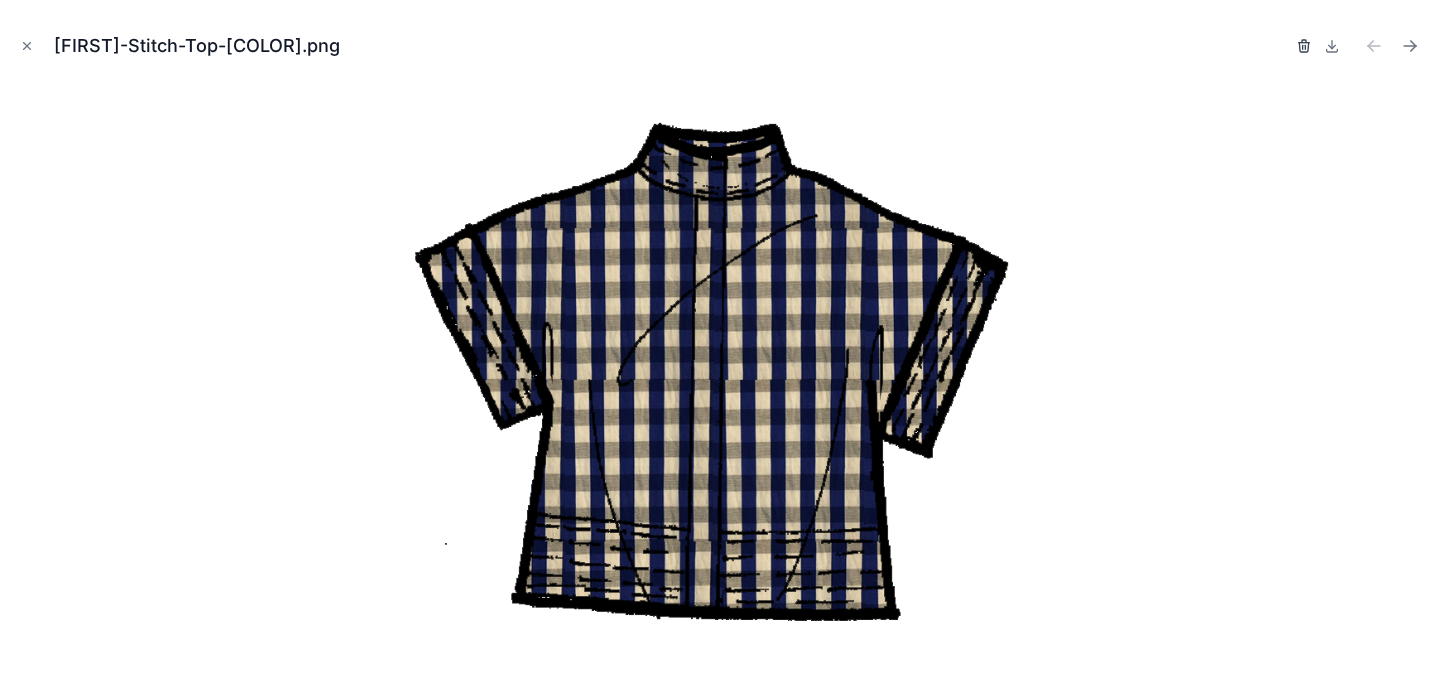 click 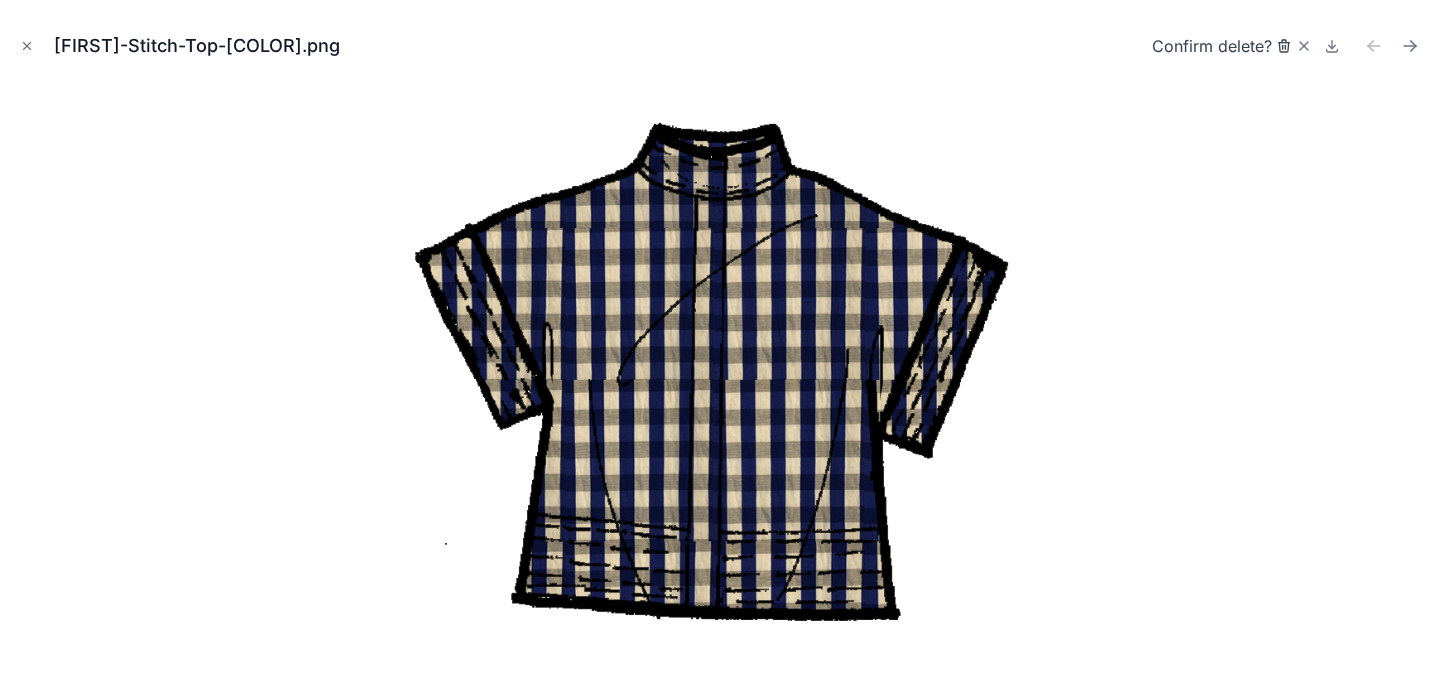 click 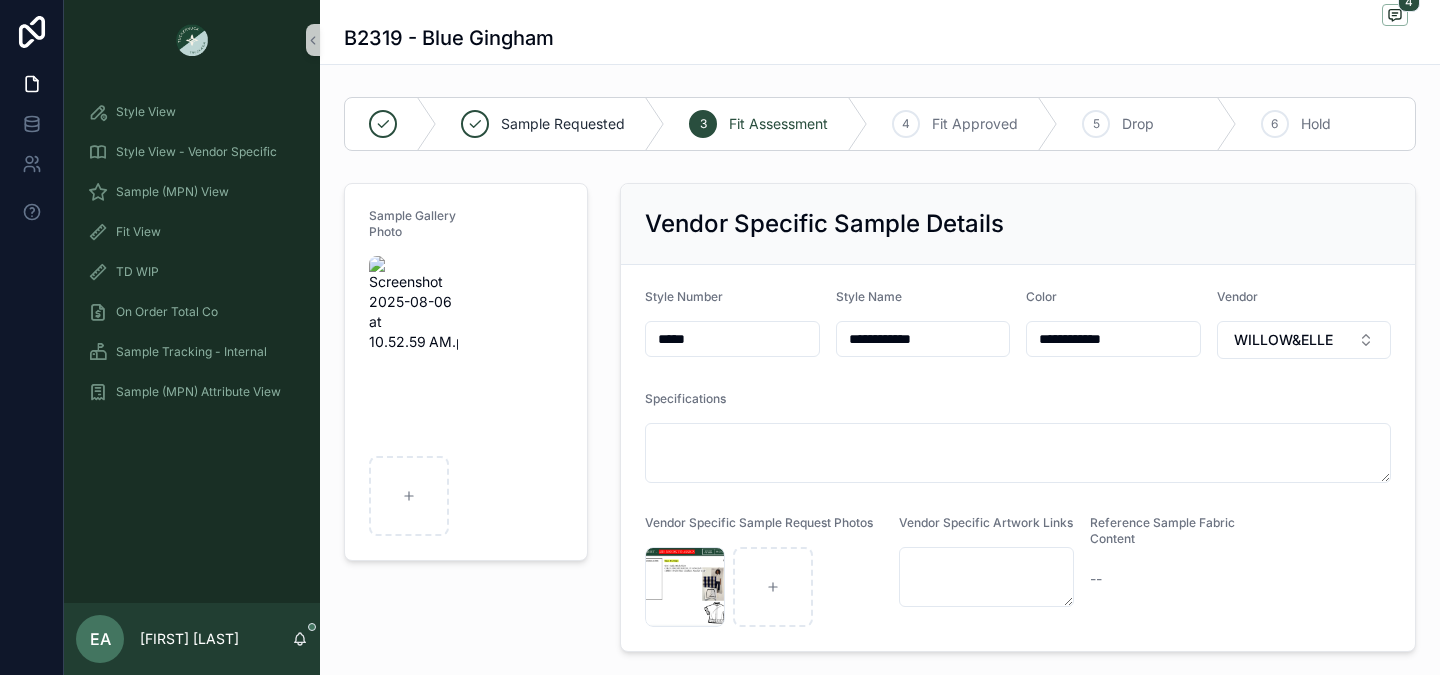 scroll, scrollTop: 40, scrollLeft: 0, axis: vertical 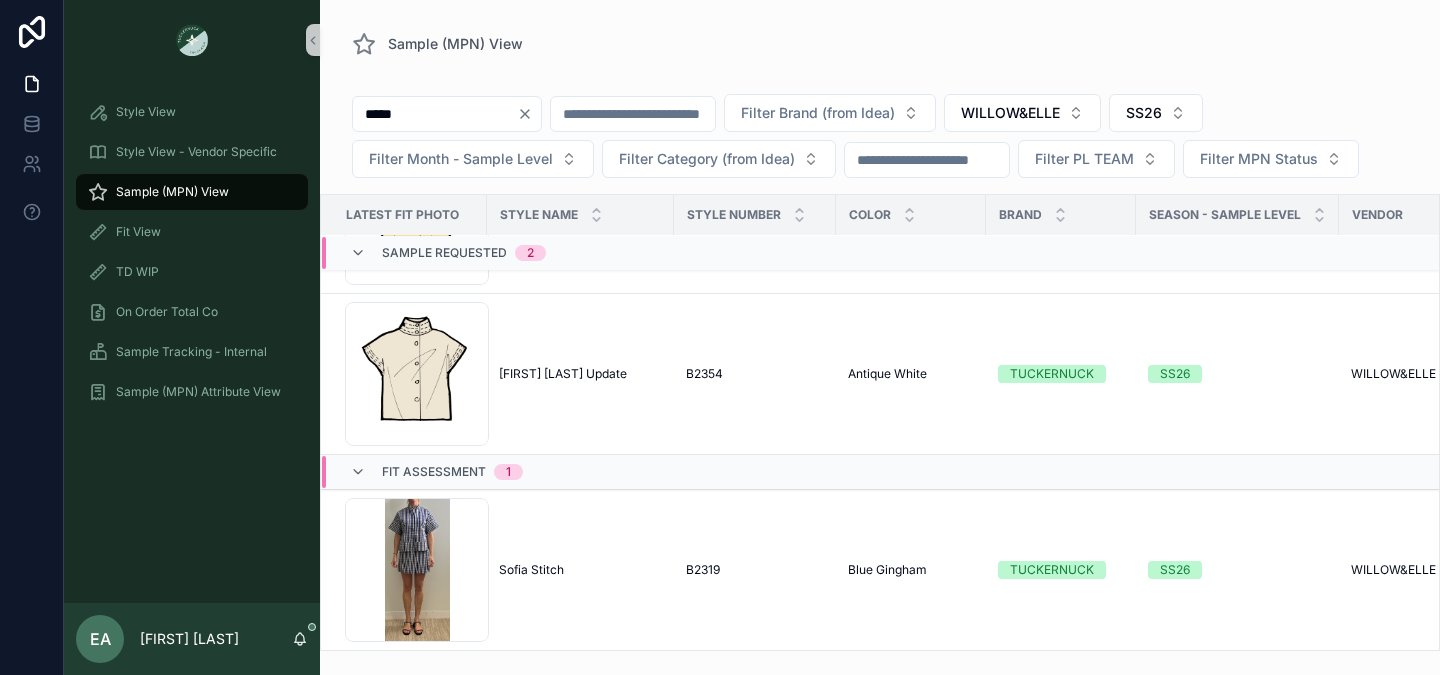 click on "*****" at bounding box center (435, 114) 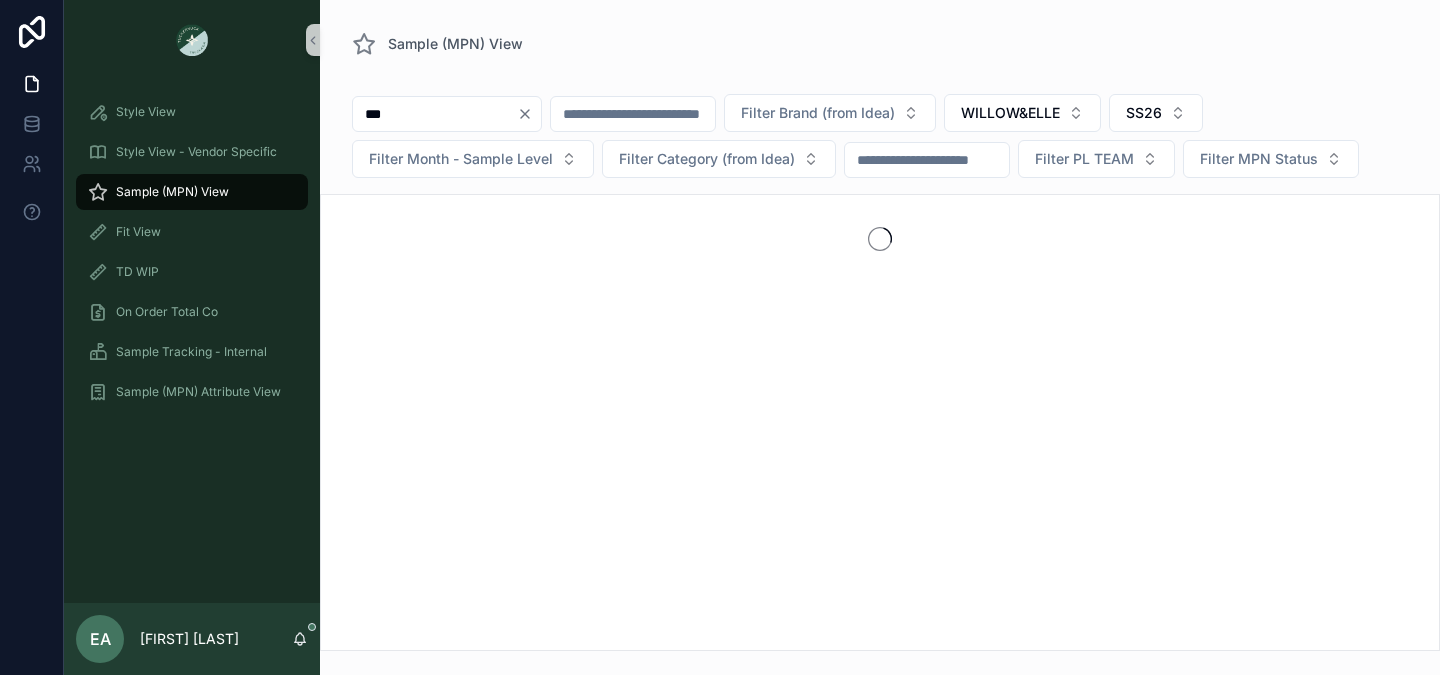 type on "***" 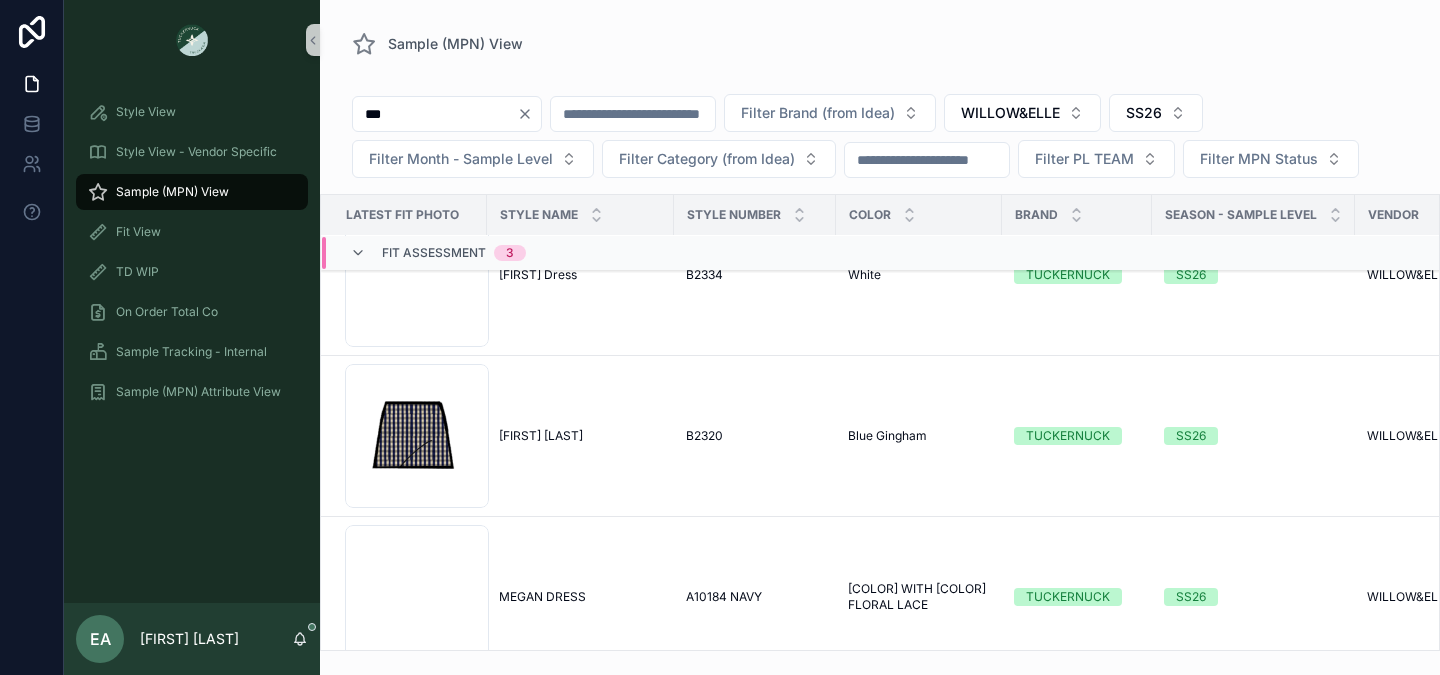 scroll, scrollTop: 460, scrollLeft: 0, axis: vertical 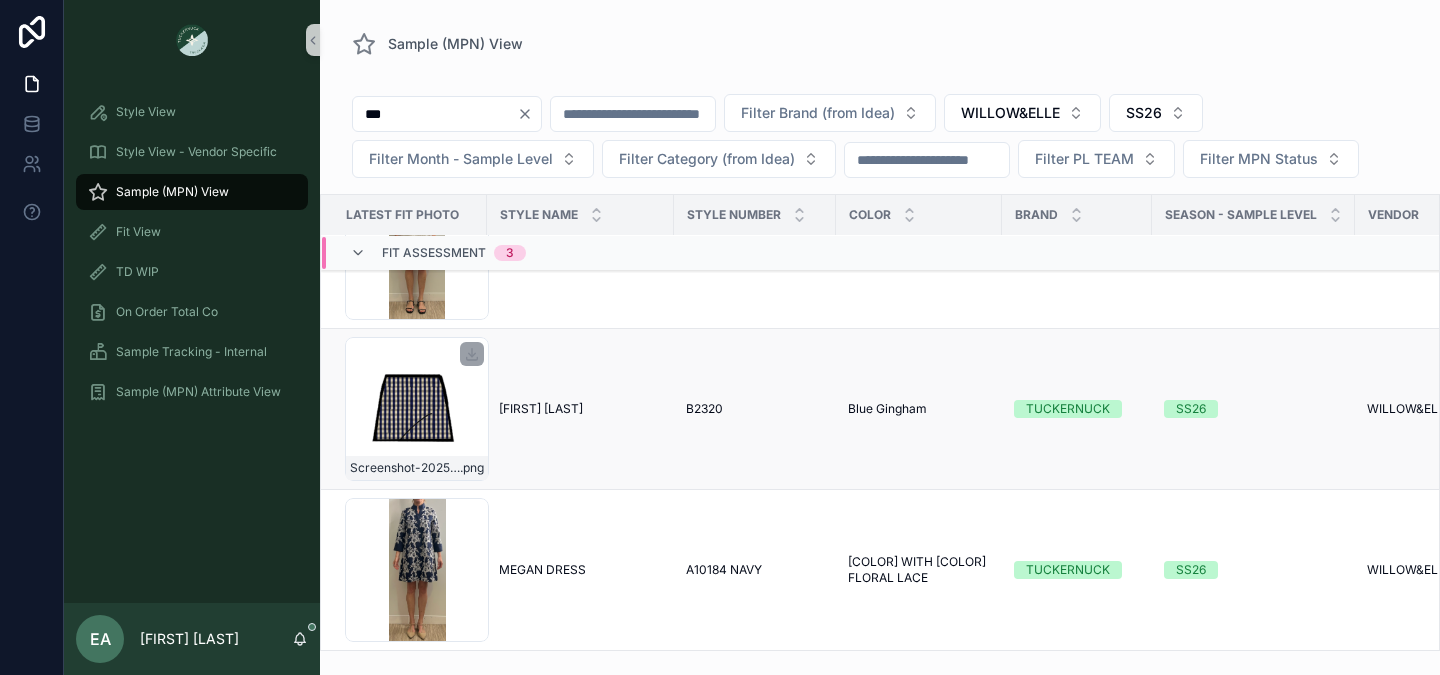 click on "Screenshot-2025-07-08-at-4.28.18-PM .png" at bounding box center [417, 409] 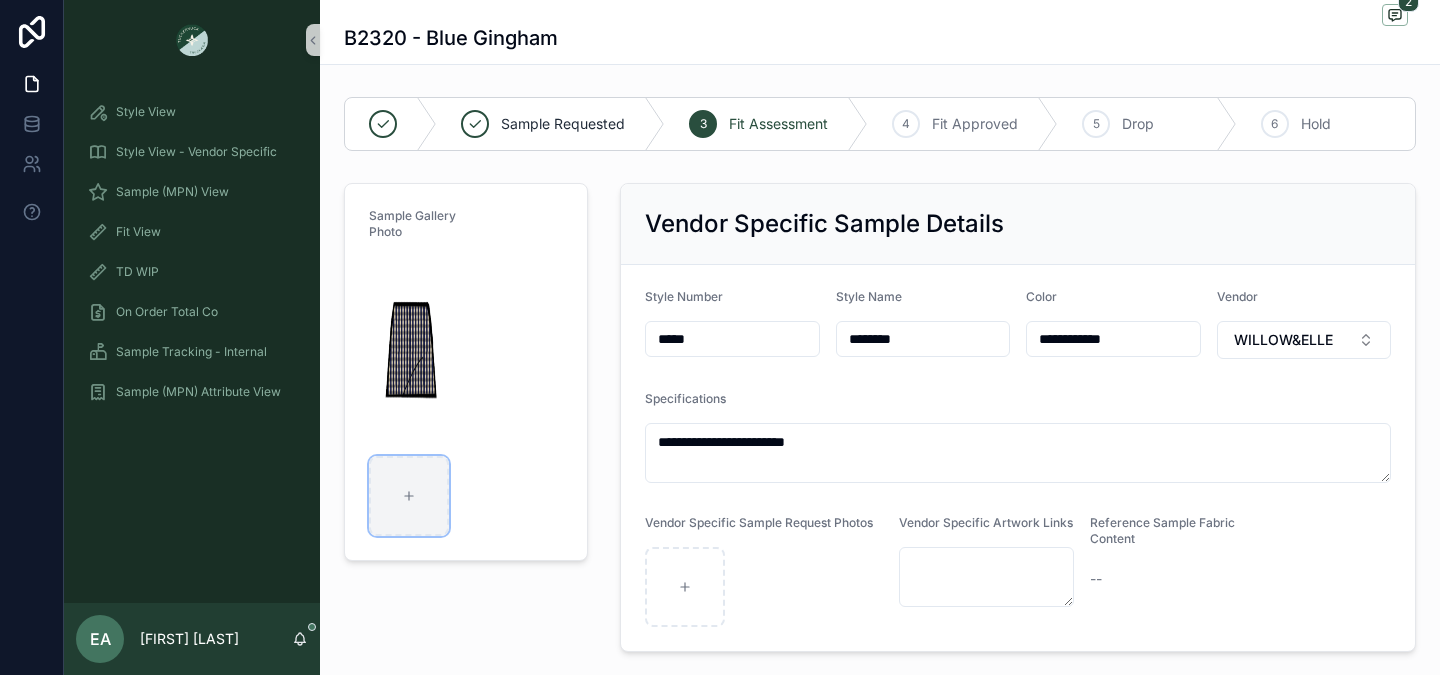 click at bounding box center (409, 496) 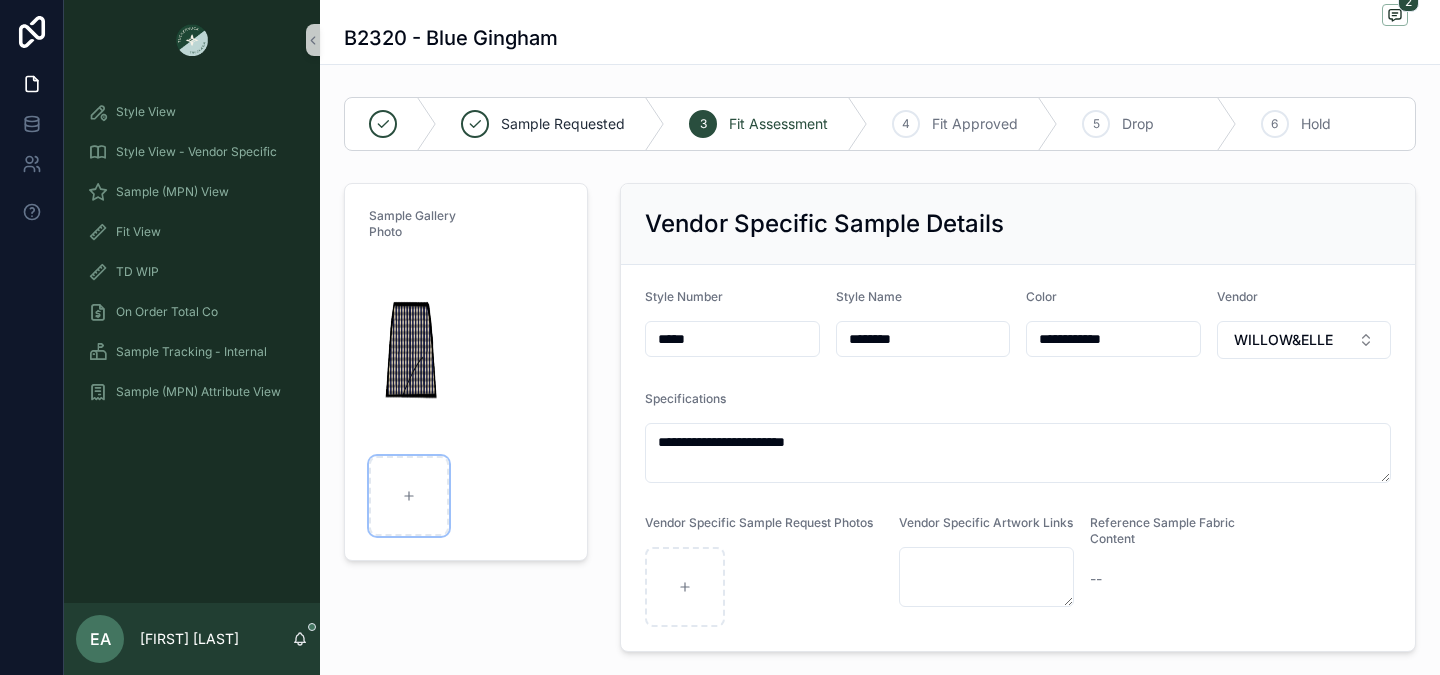 type on "**********" 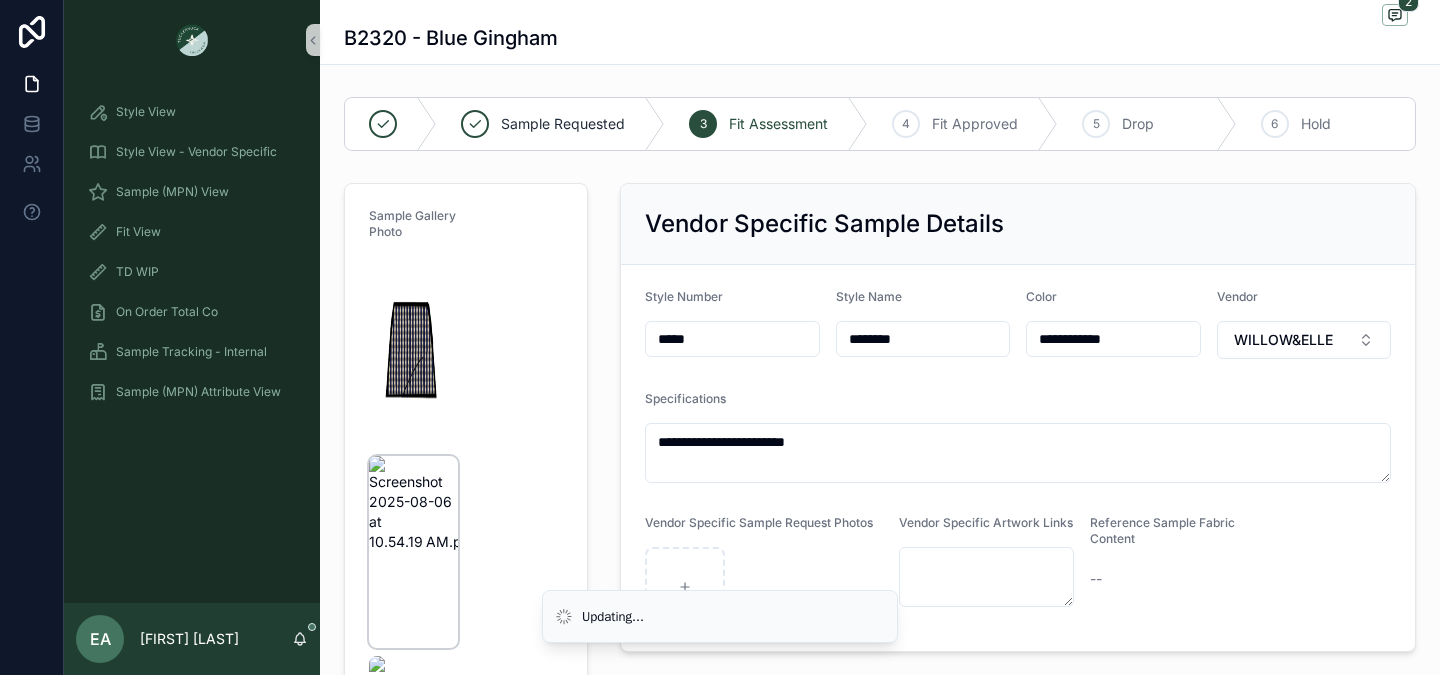 scroll, scrollTop: 412, scrollLeft: 0, axis: vertical 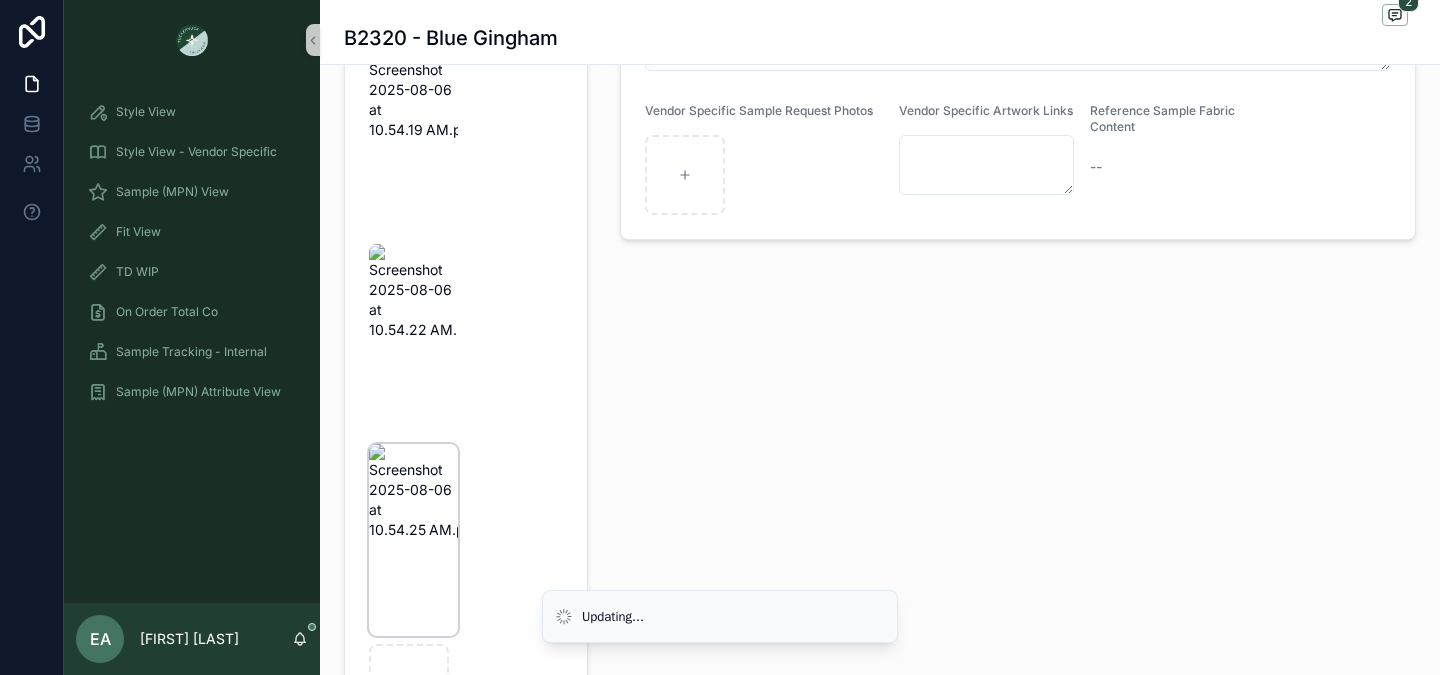 click at bounding box center [413, 540] 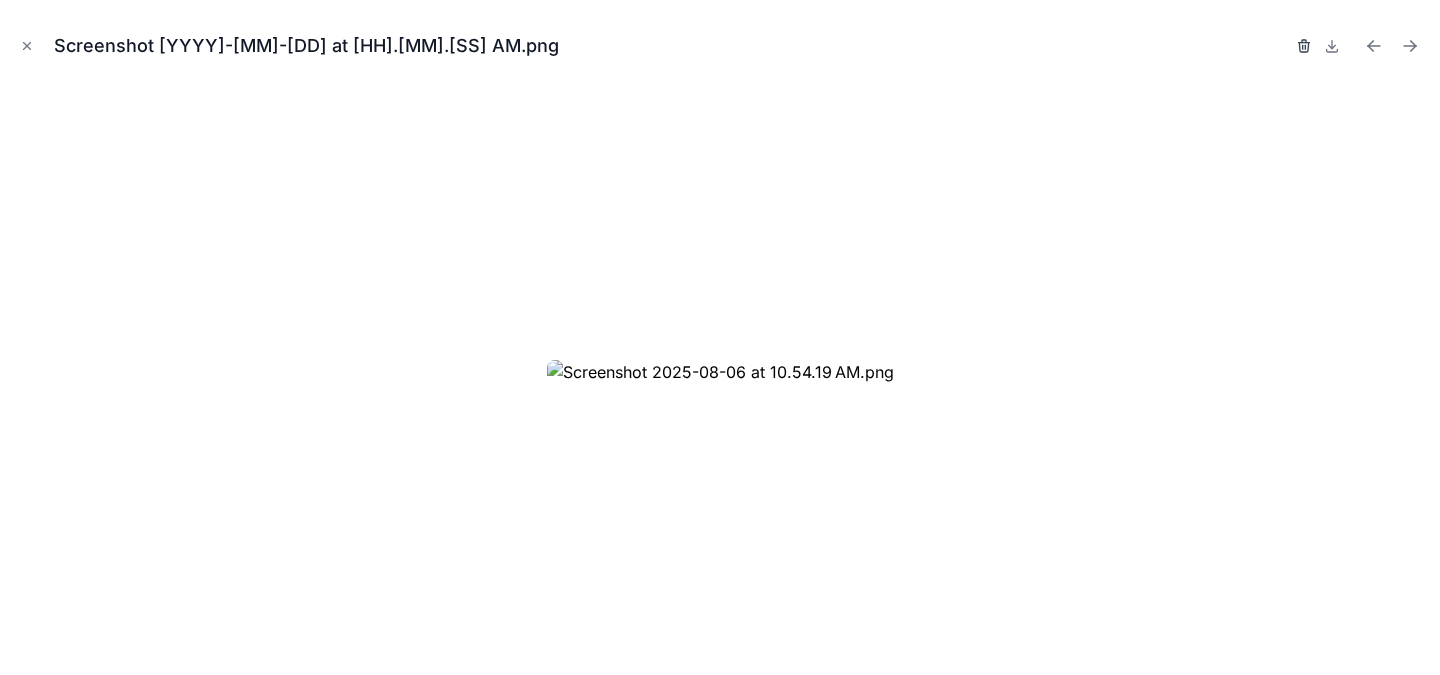 click 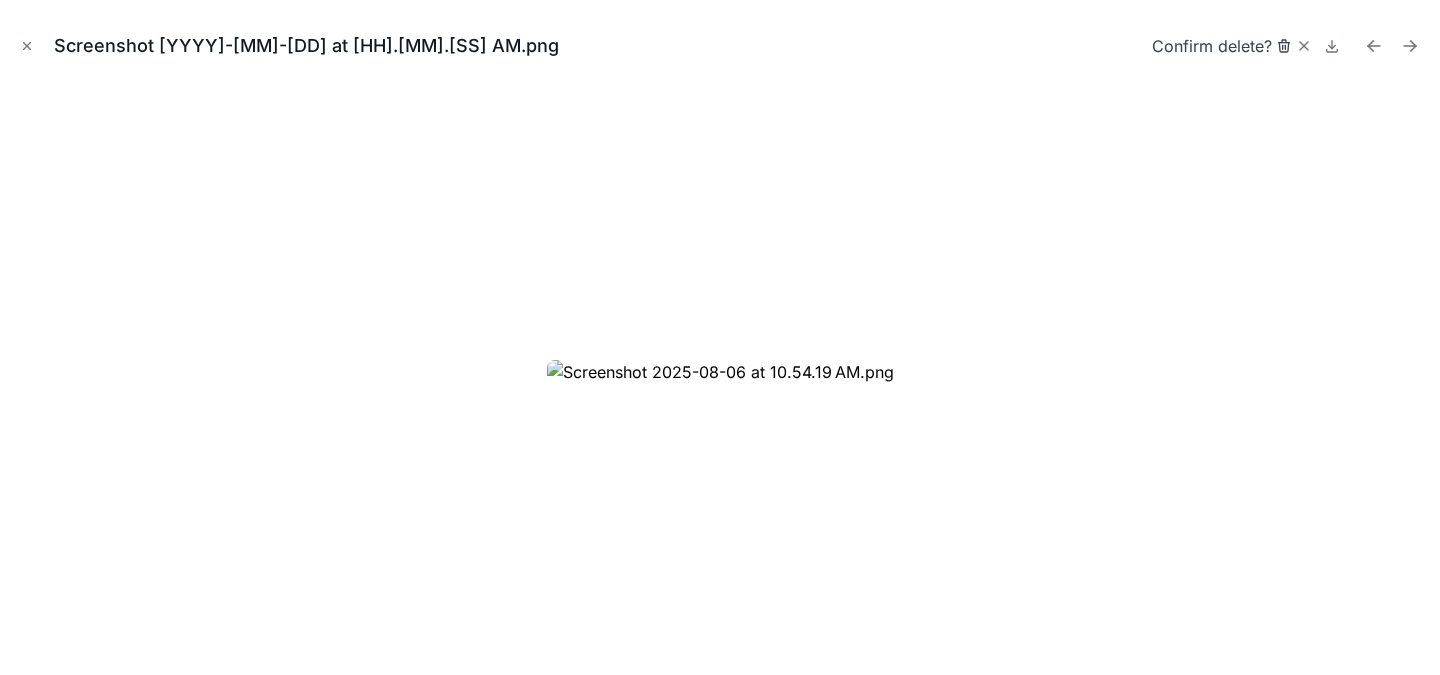 click 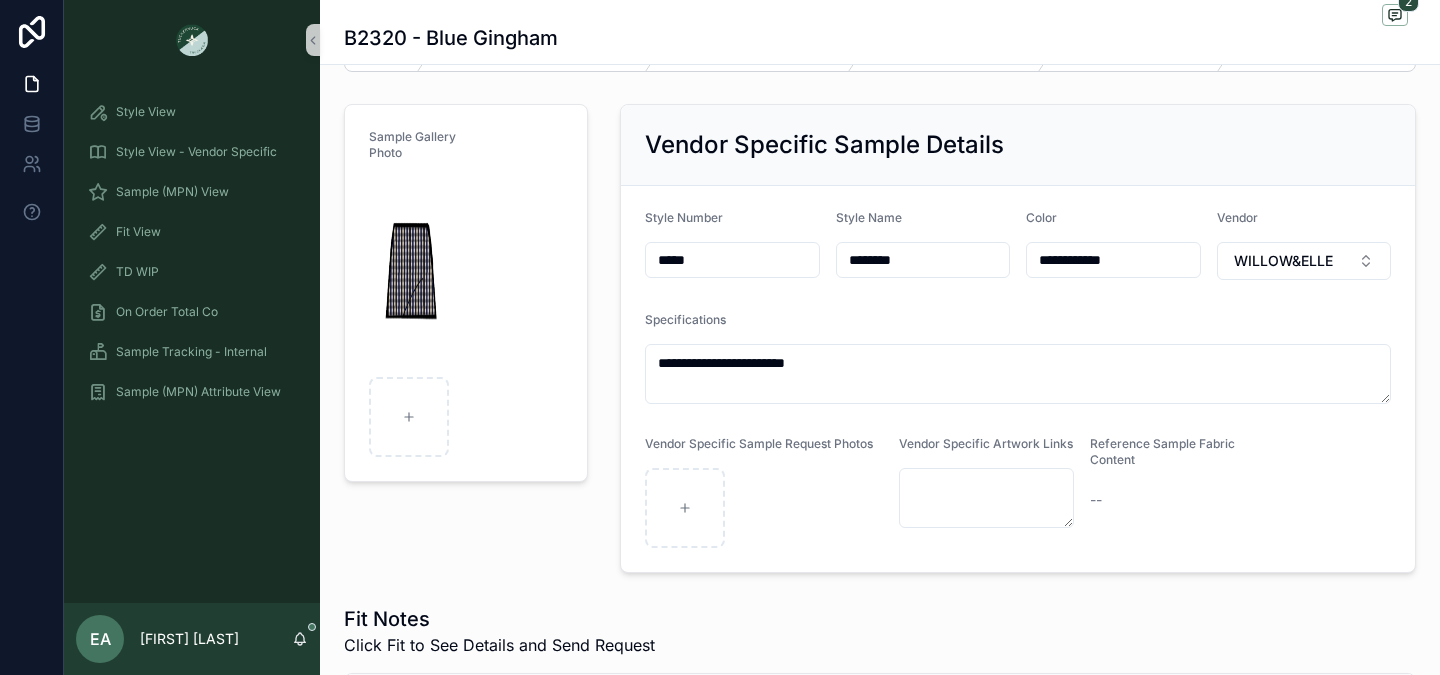 scroll, scrollTop: 587, scrollLeft: 0, axis: vertical 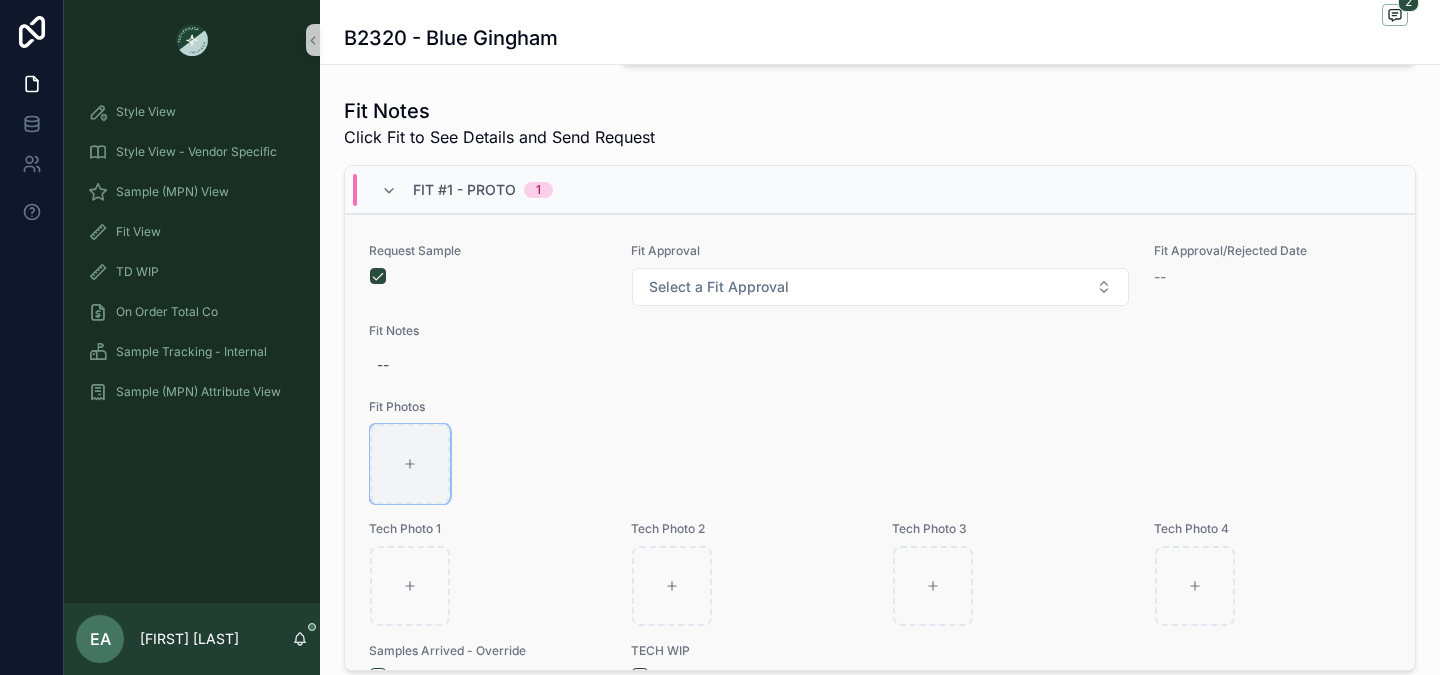 click at bounding box center (410, 464) 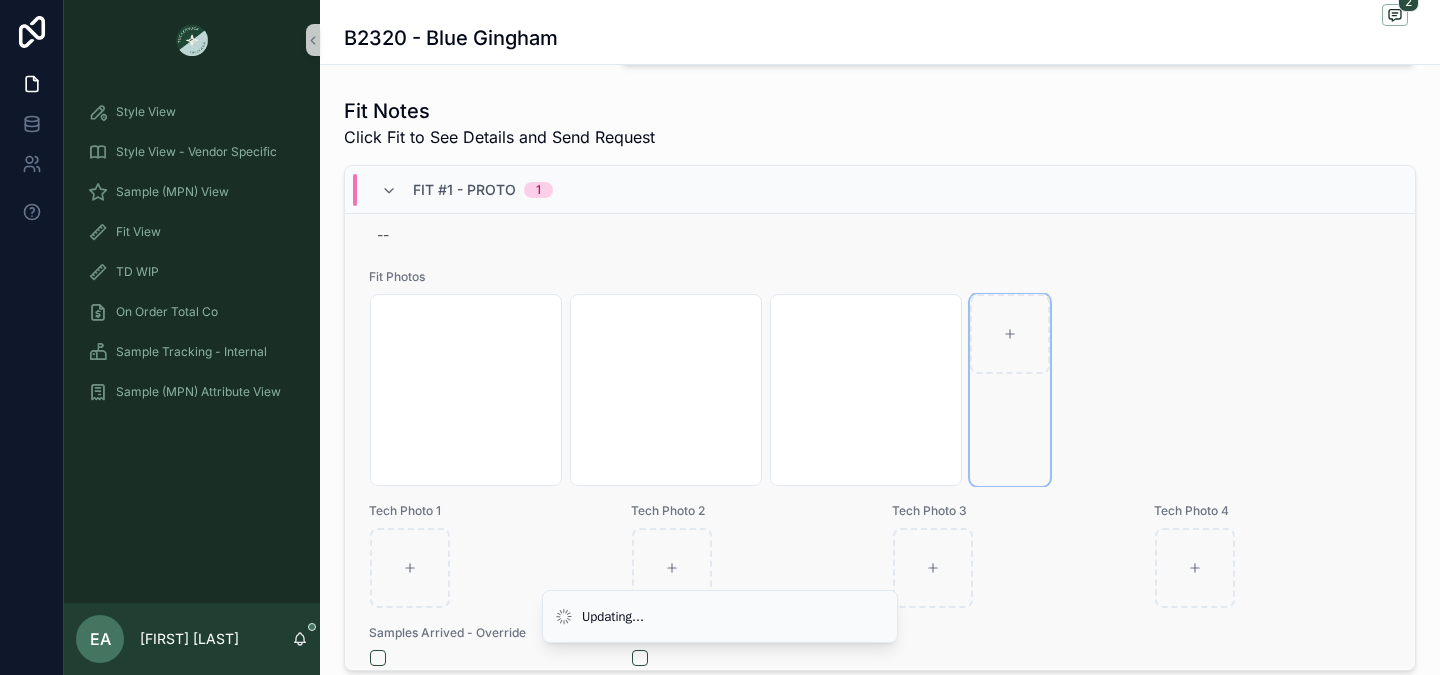 scroll, scrollTop: 154, scrollLeft: 0, axis: vertical 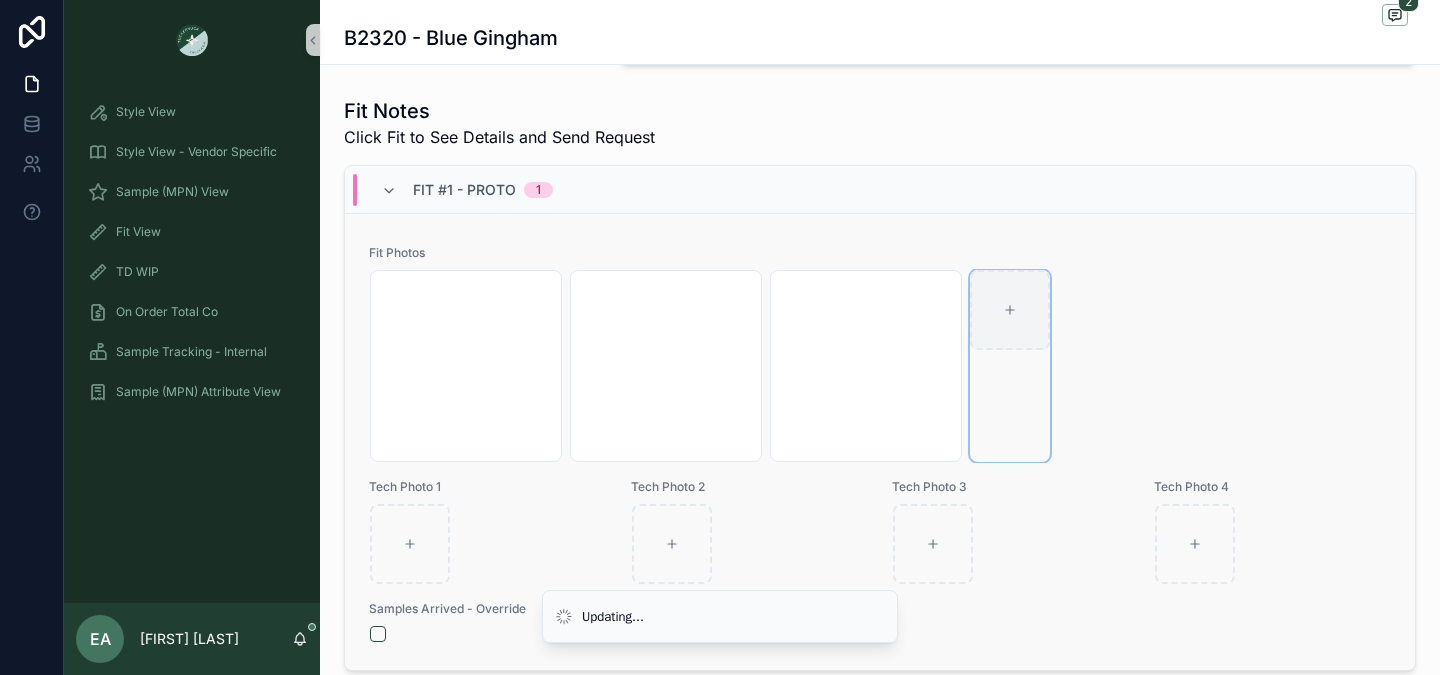 click 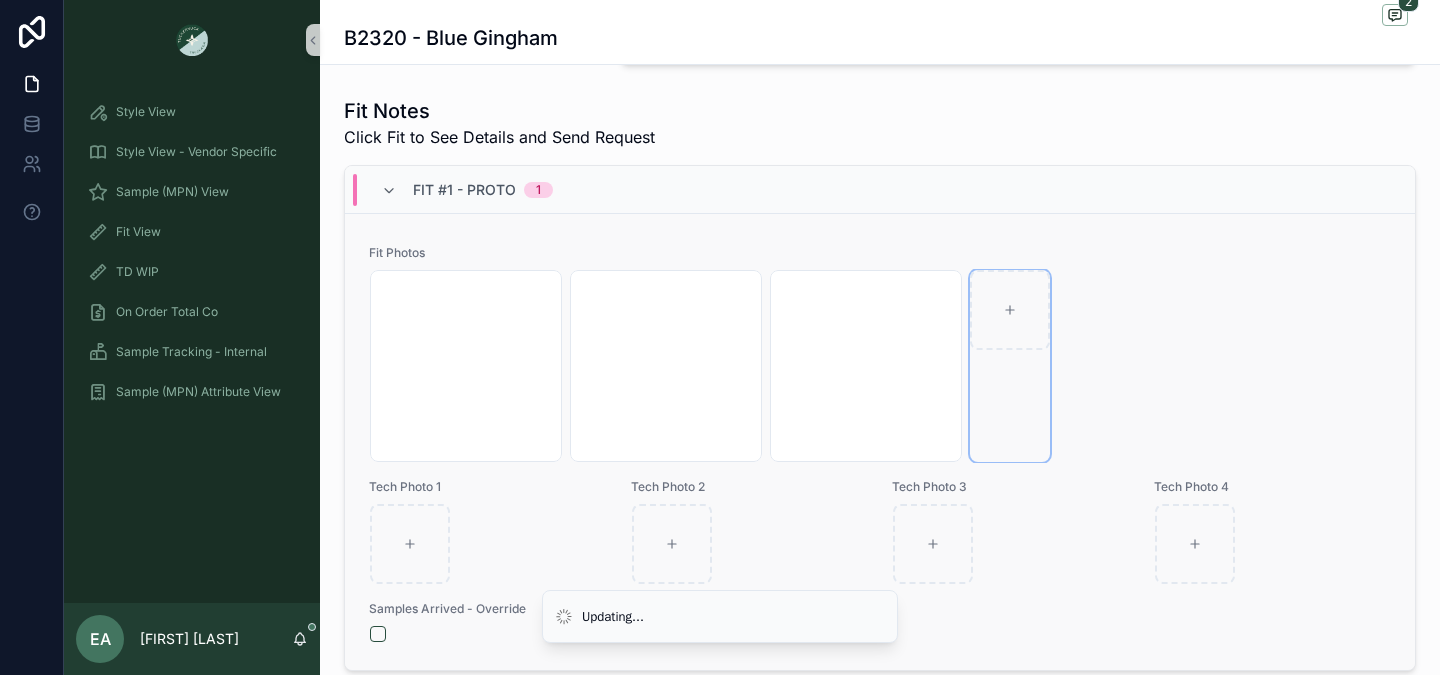 type on "**********" 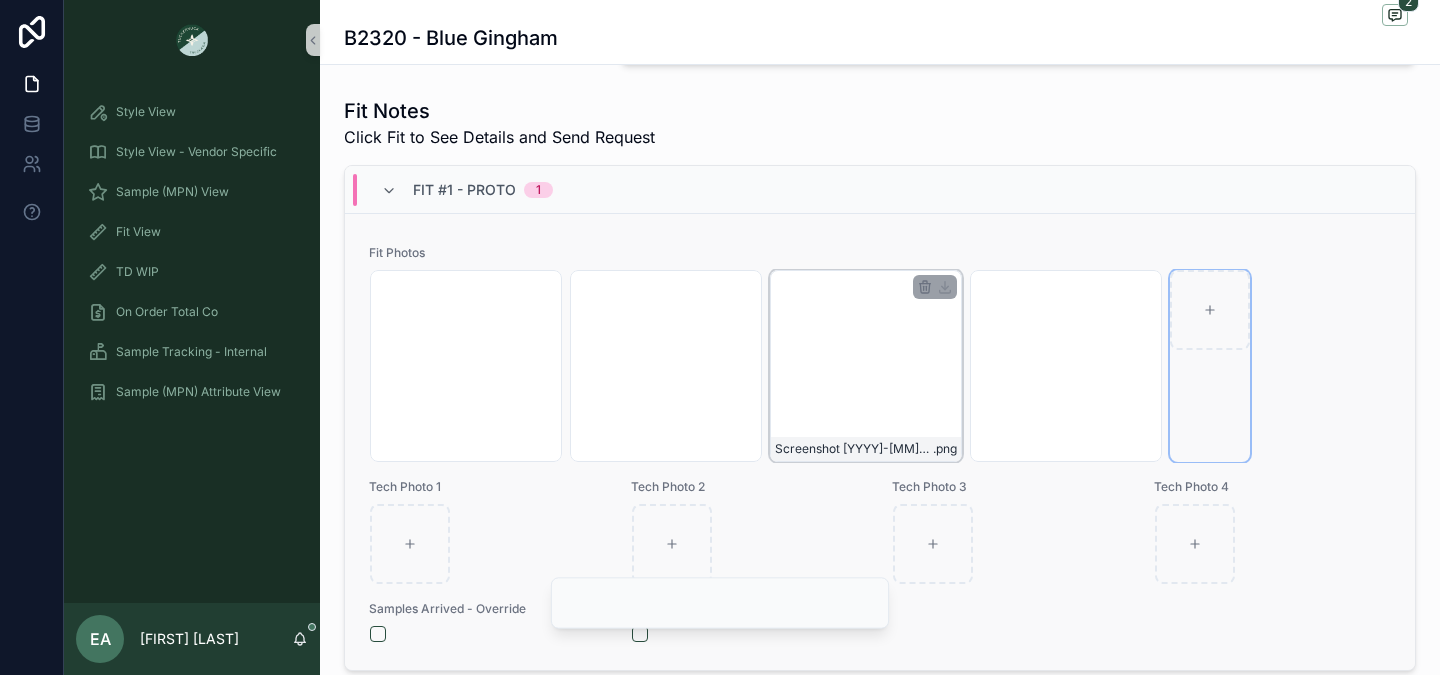 scroll, scrollTop: 0, scrollLeft: 0, axis: both 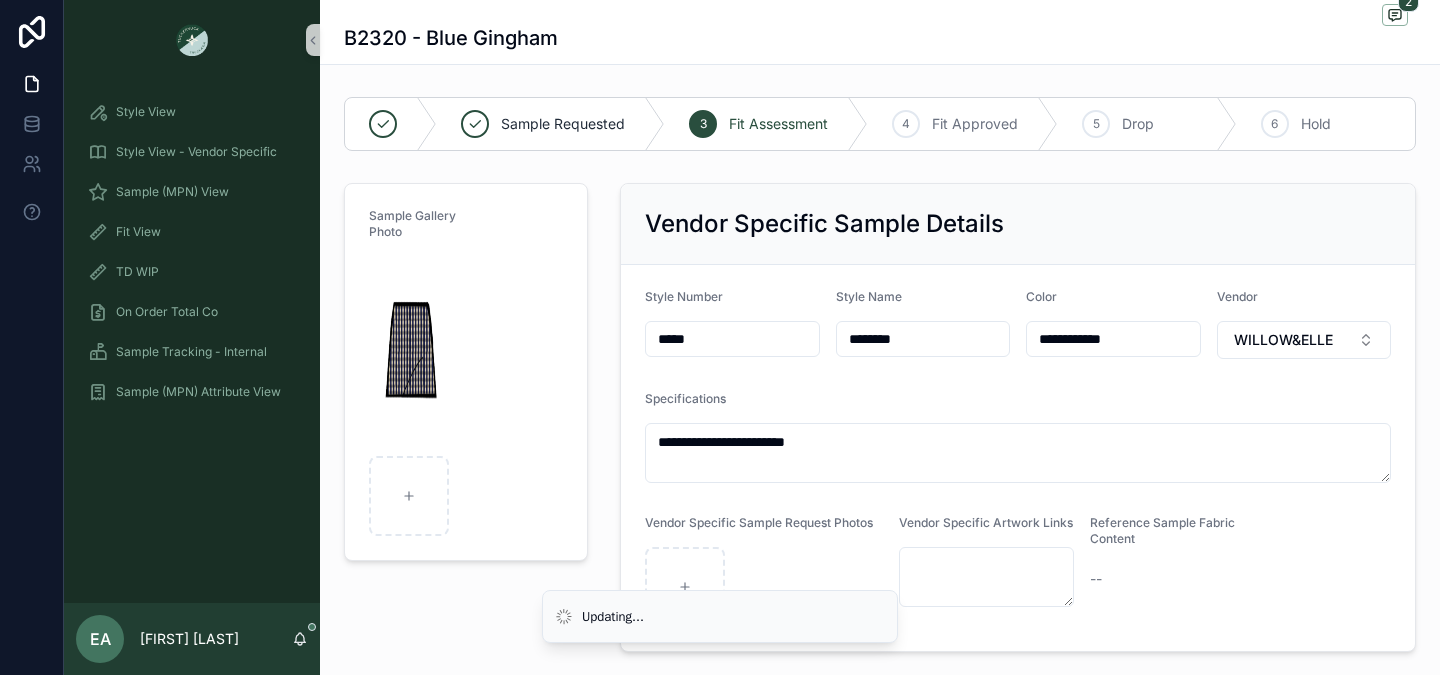 click at bounding box center (413, 396) 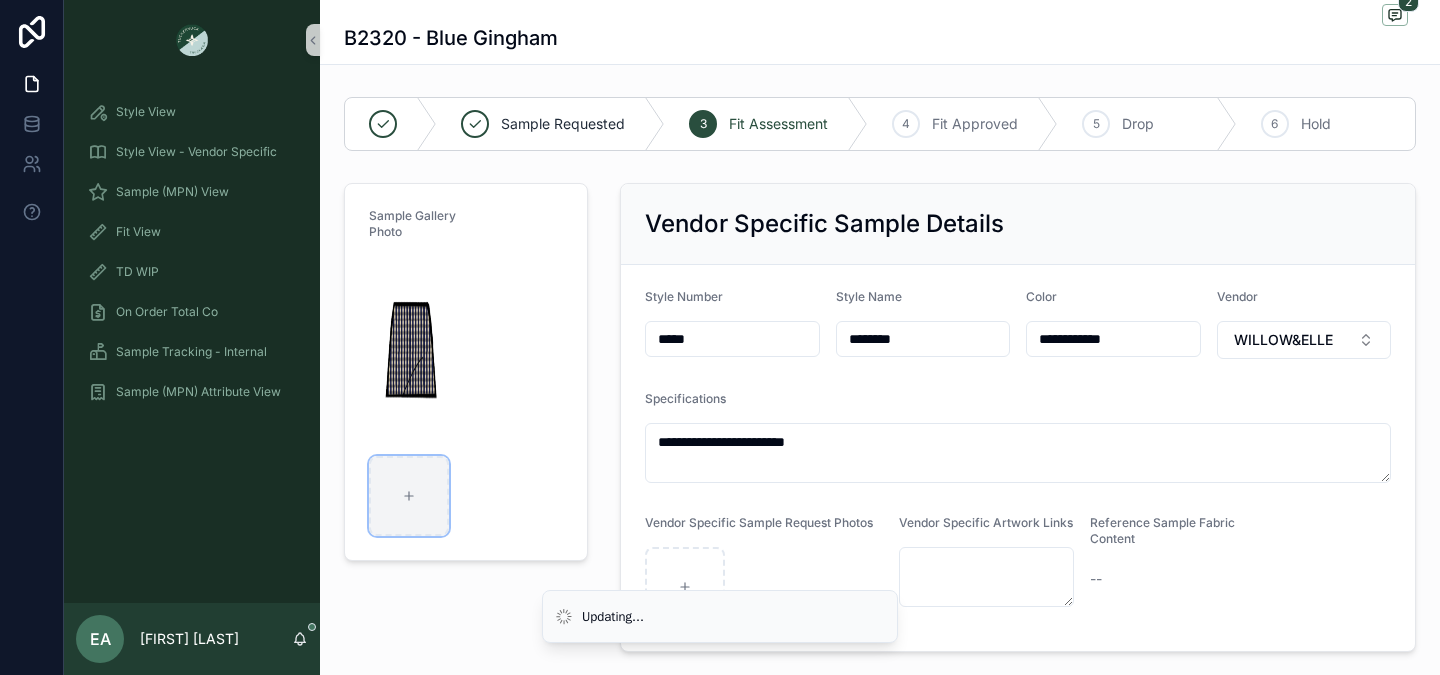 click at bounding box center [409, 496] 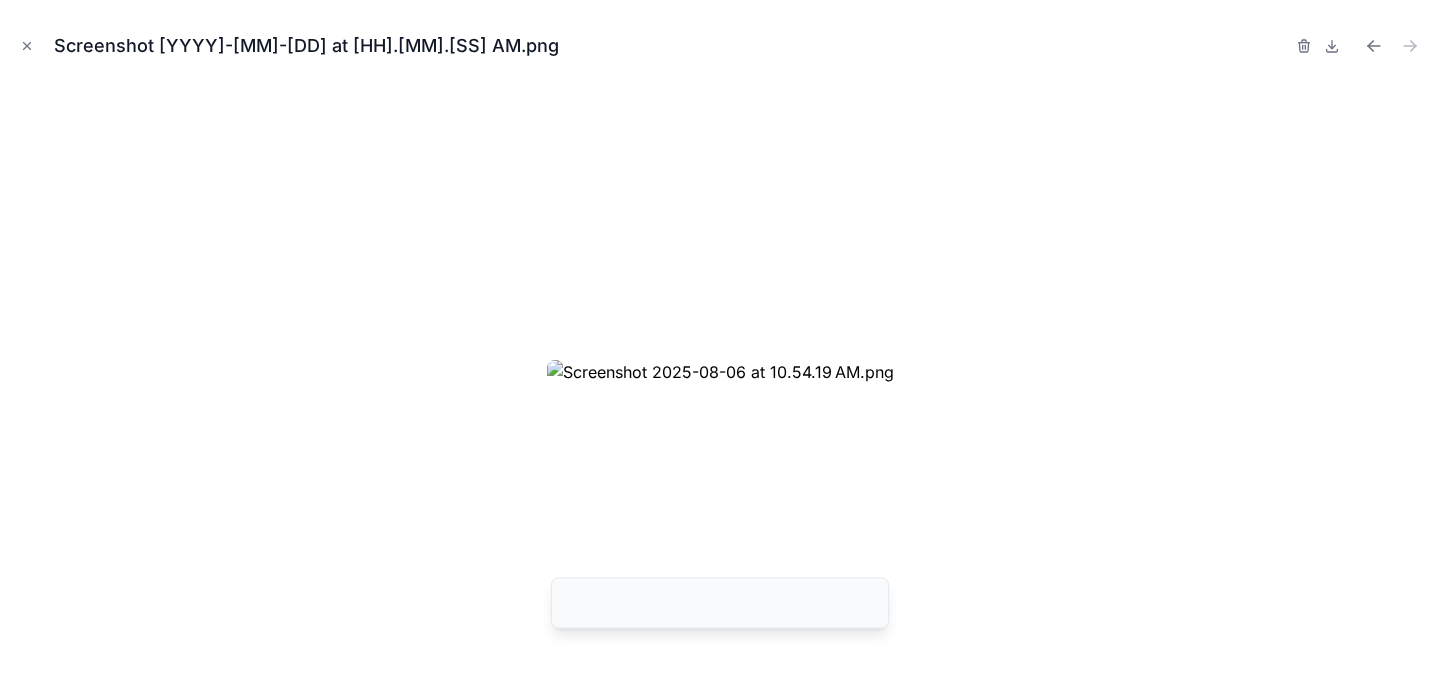 click on "Screenshot [YYYY]-[MM]-[DD] at [HH].[MM].[SS] AM.png" at bounding box center [720, 46] 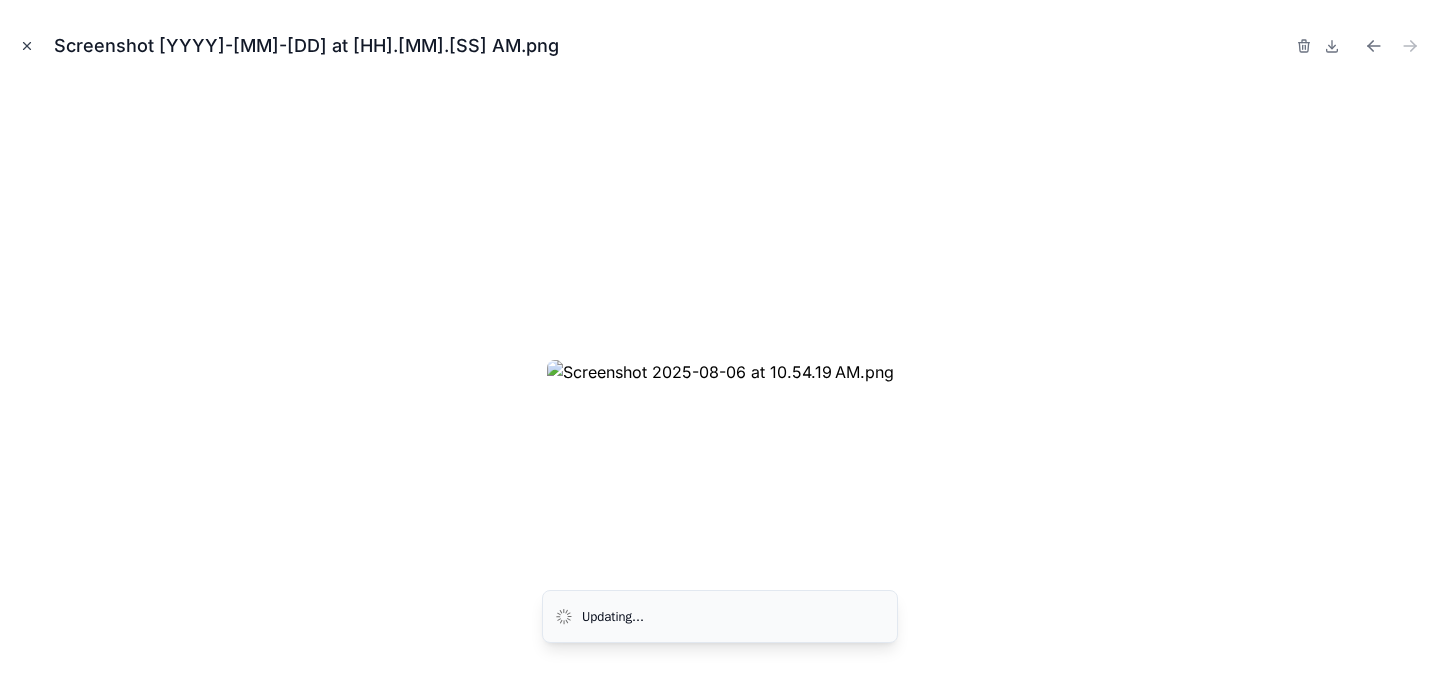 click 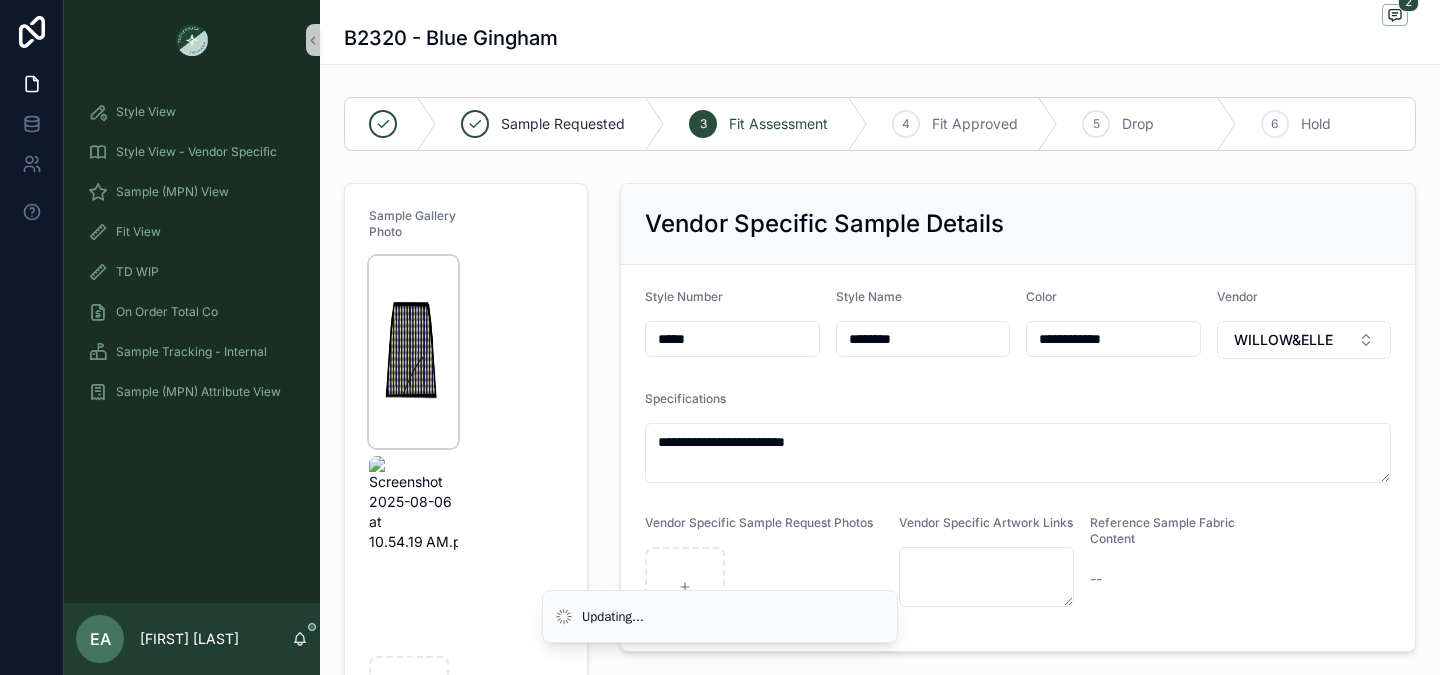 click at bounding box center [413, 352] 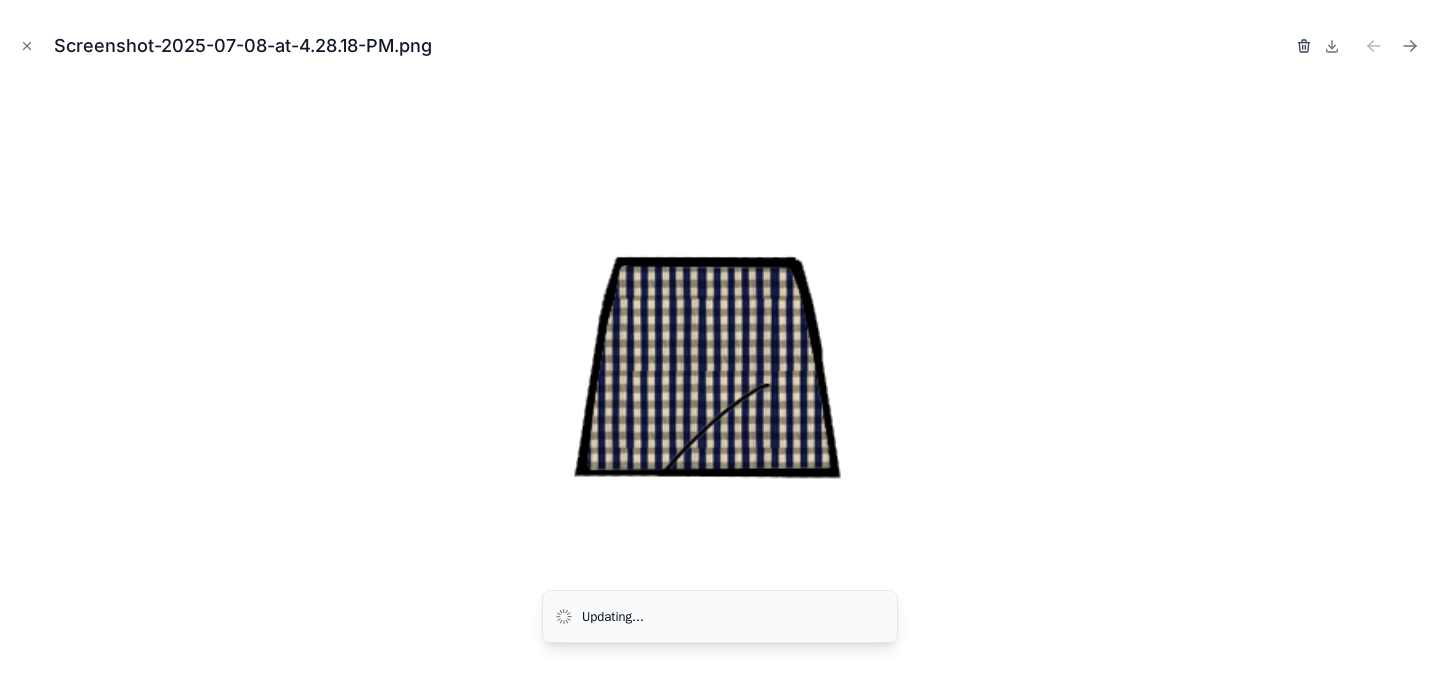 drag, startPoint x: 1302, startPoint y: 41, endPoint x: 1250, endPoint y: 141, distance: 112.71202 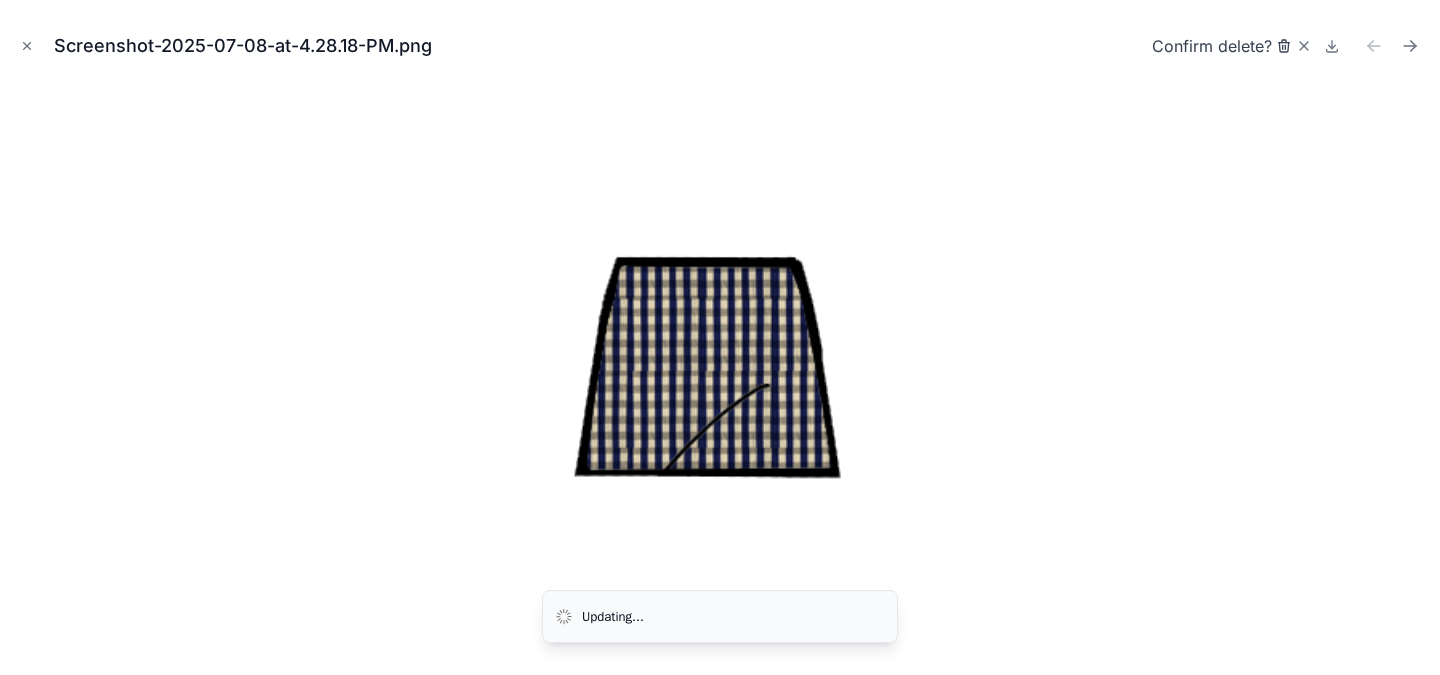 click 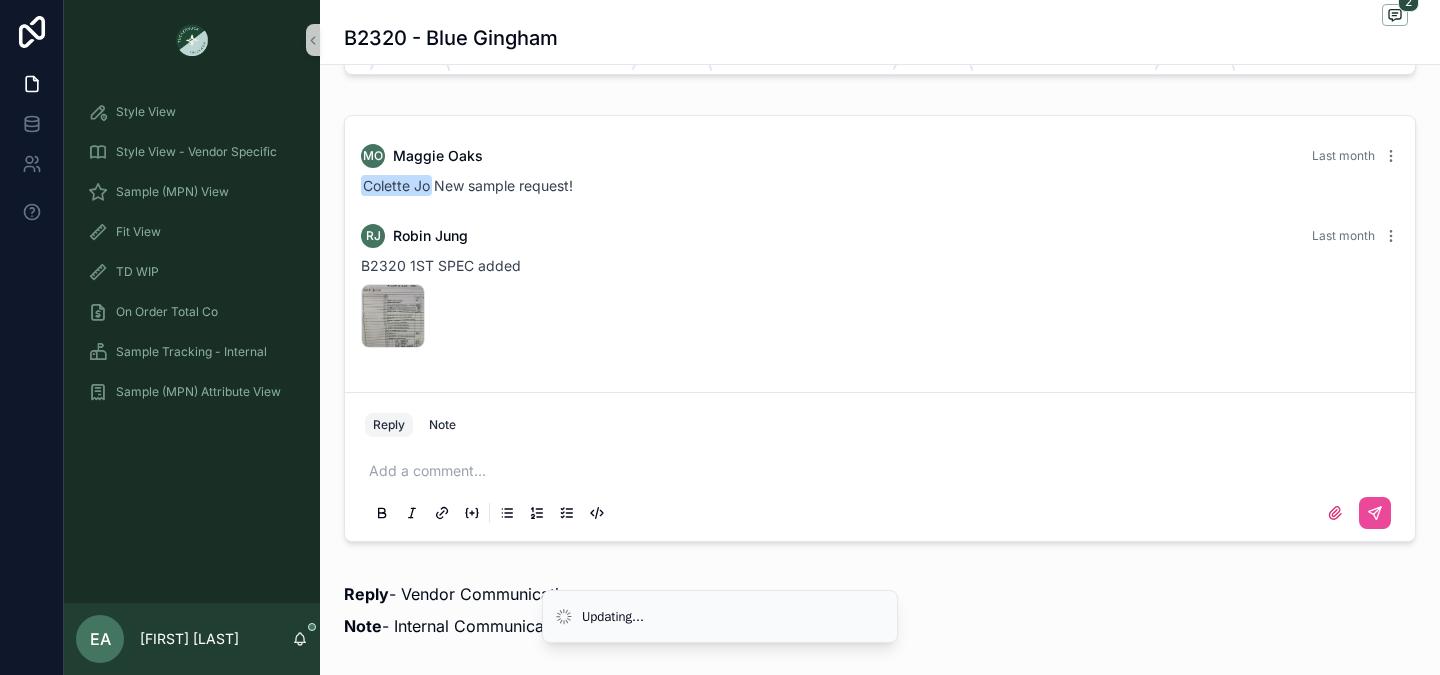 scroll, scrollTop: 1288, scrollLeft: 0, axis: vertical 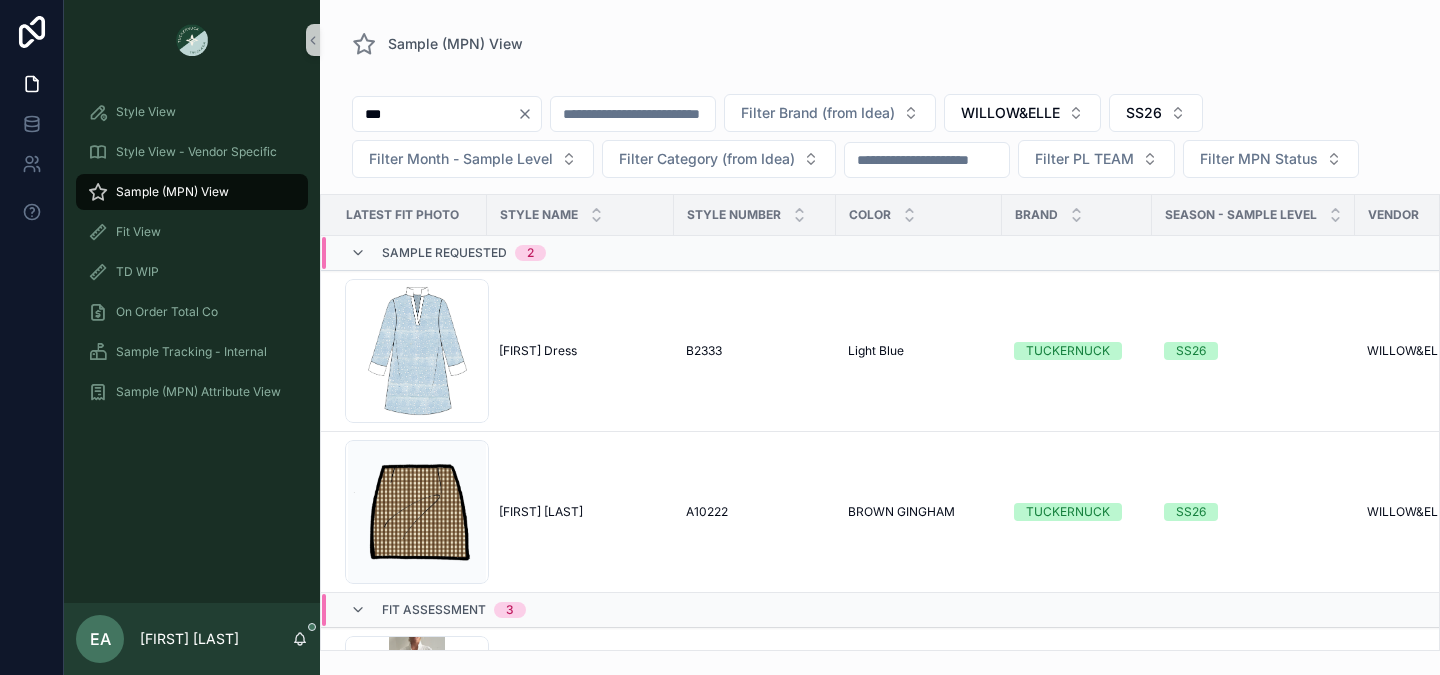 click 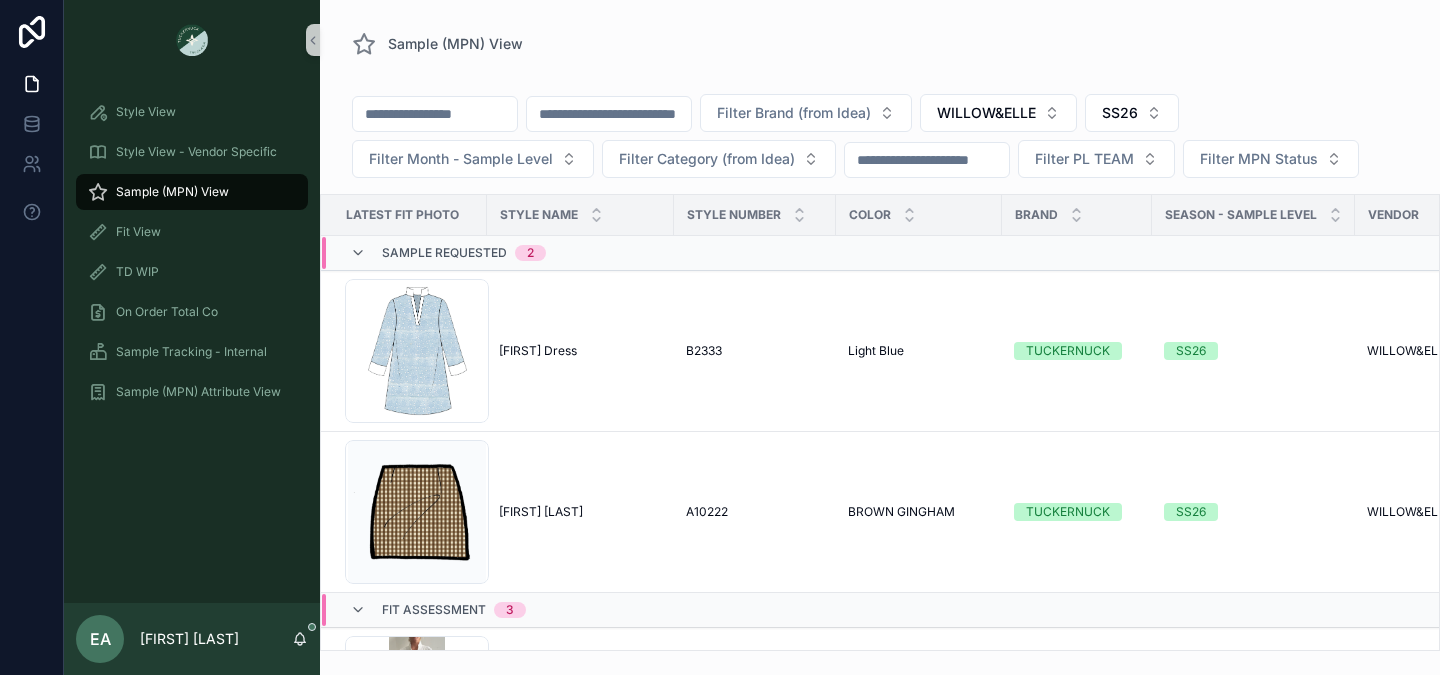 click on "Filter Brand (from Idea) WILLOW&ELLE SS26 Filter  Month - Sample Level Filter Category (from Idea) Filter PL TEAM Filter MPN Status Latest Fit Photo Style Name Style Number Color Brand  Season - Sample Level Vendor Latest Fit Date FIRST SAMPLE REQUEST DATE Vendor Notes - Overarching # of Fits COO Sample Requested 2 [FIRST]-[ITEM]_[COLOR] .png [FIRST] Dress [FIRST] Dress B2333 B2333 Light Blue Light Blue TUCKERNUCK SS26 WILLOW&ELLE -- 7/9/2025 7/9/2025 -- 1 1 Select a COO Screenshot-2025-07-08-at-9.30.43-AM .png [FIRST] Mini [FIRST] Mini A10222 A10222 BROWN GINGHAM BROWN GINGHAM TUCKERNUCK SS26 WILLOW&ELLE -- 7/9/2025 7/9/2025 -- 1 1 Select a COO Fit Assessment 3 Screenshot-2025-08-01-at-12.22.01-PM .png [FIRST] Dress [FIRST] Dress B2334 B2334 White White TUCKERNUCK SS26 WILLOW&ELLE -- 7/9/2025 7/9/2025 -- 1 1 Select a COO Screenshot-2025-08-06-at-10.54.19-AM .png [FIRST] Mini [FIRST] Mini B2320 B2320 Blue Gingham Blue Gingham TUCKERNUCK SS26 WILLOW&ELLE -- 7/8/2025 7/8/2025 -- 1 1 Select a COO .png MEGAN DRESS  MEGAN DRESS  1" at bounding box center [880, 353] 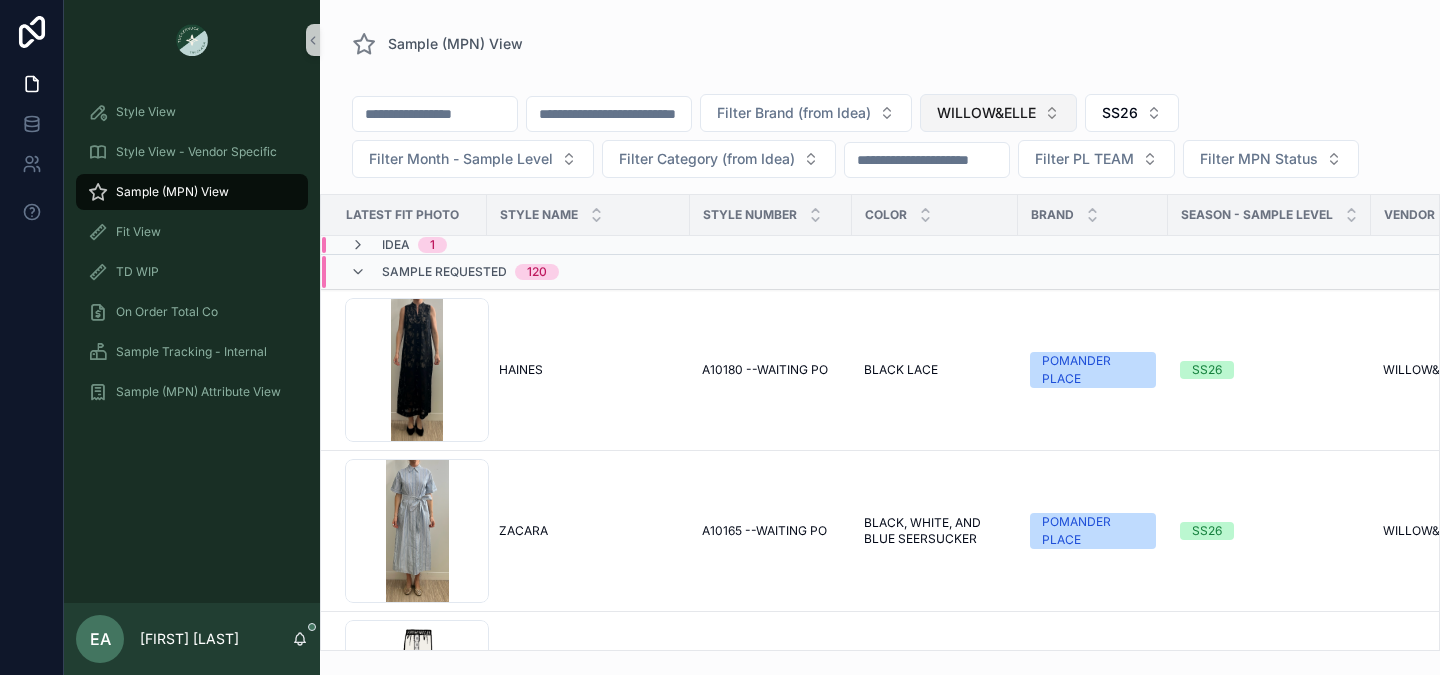 click on "WILLOW&ELLE" at bounding box center [986, 113] 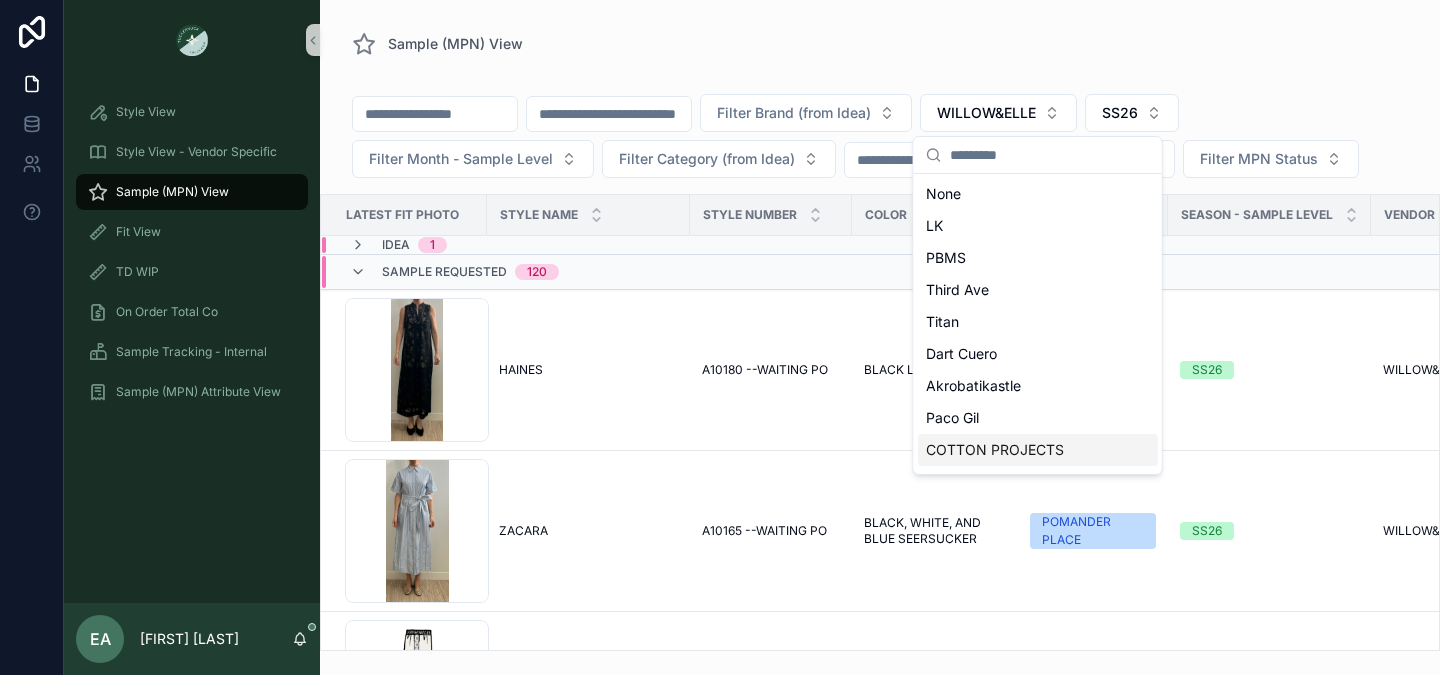 scroll, scrollTop: 860, scrollLeft: 0, axis: vertical 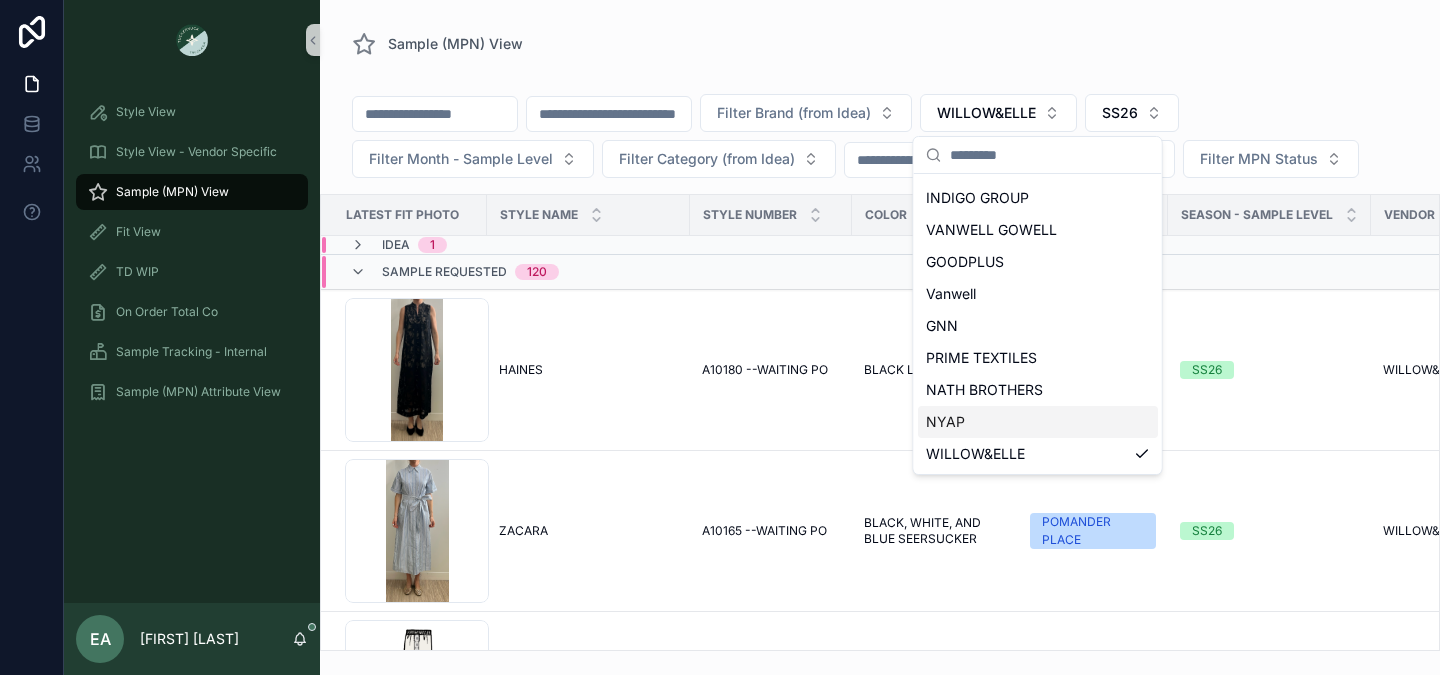 click on "NYAP" at bounding box center (1038, 422) 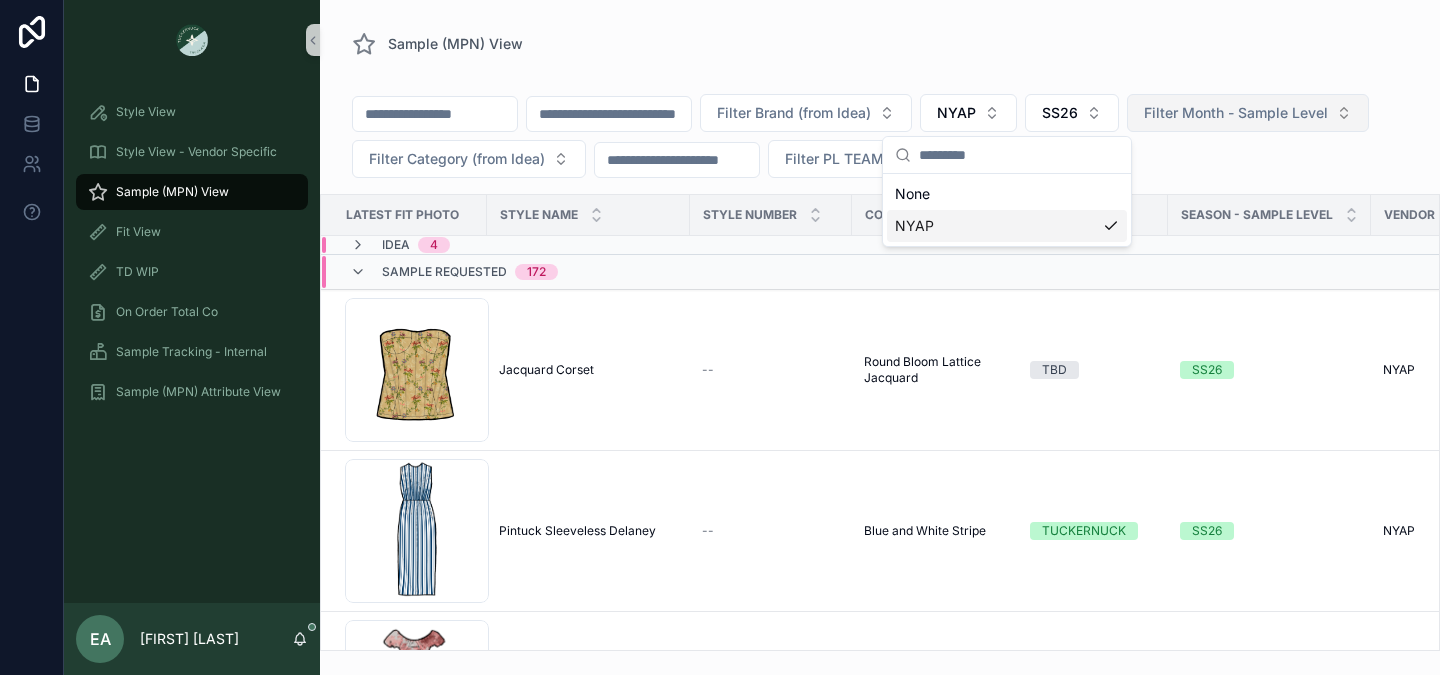 scroll, scrollTop: 0, scrollLeft: 0, axis: both 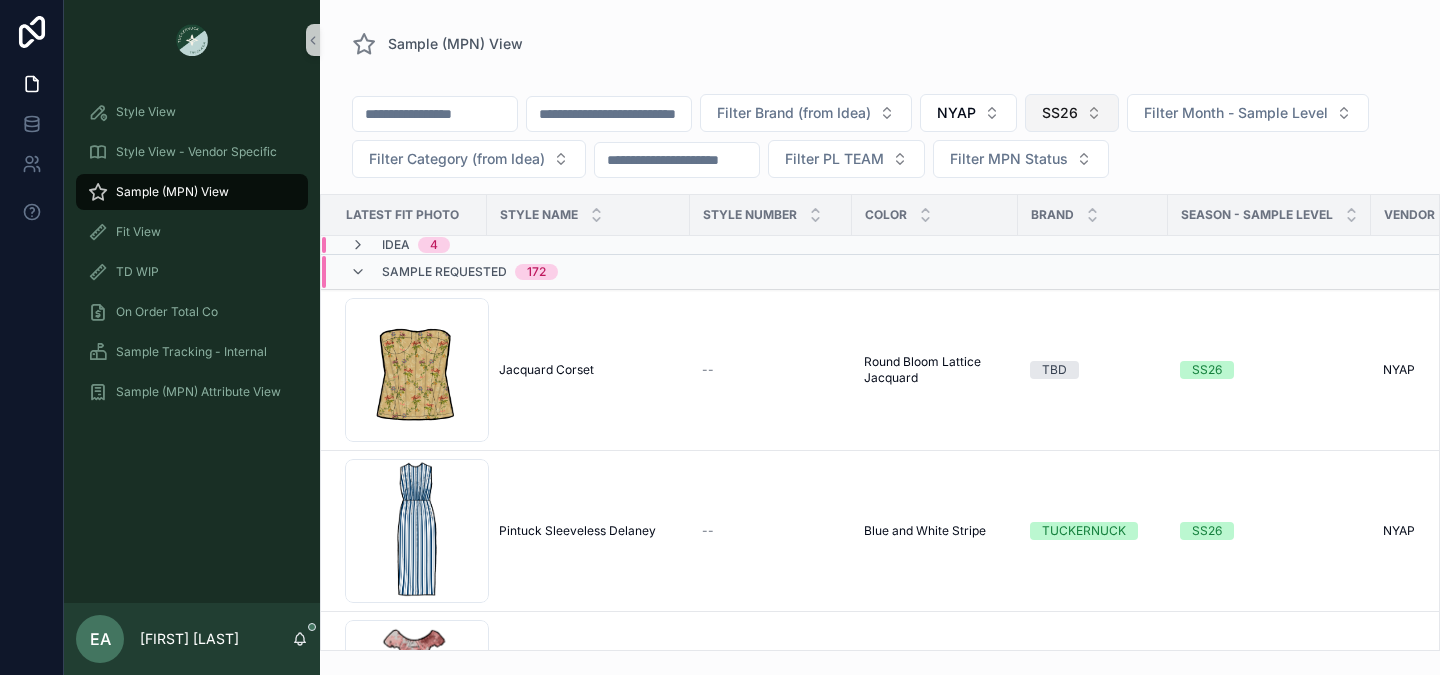 click on "SS26" at bounding box center (1072, 113) 